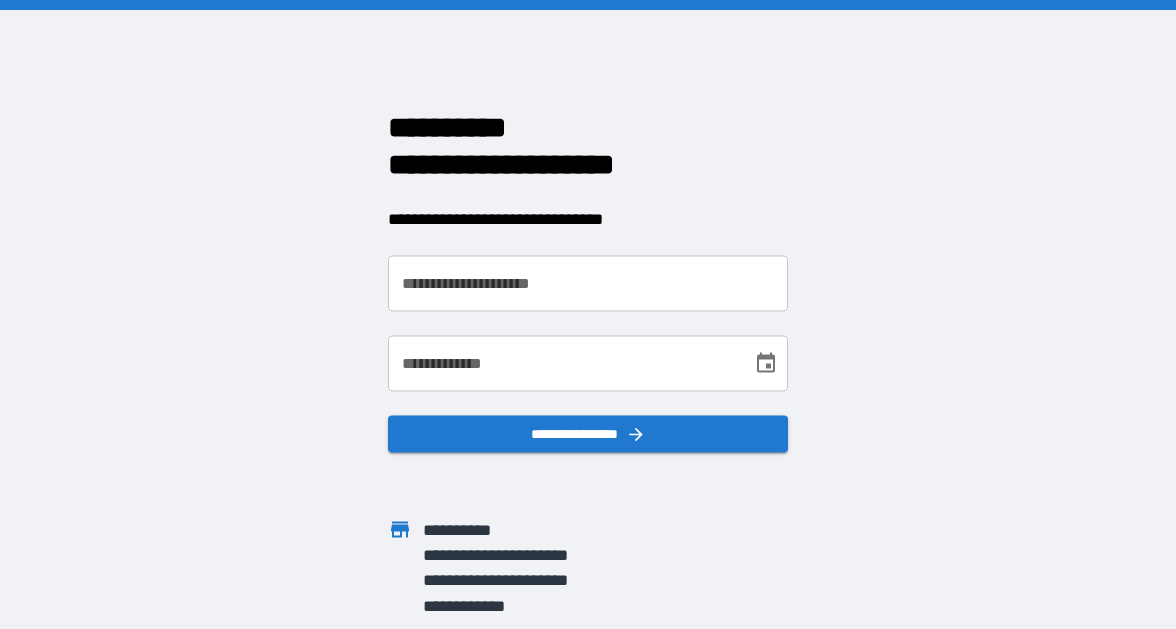 scroll, scrollTop: 0, scrollLeft: 0, axis: both 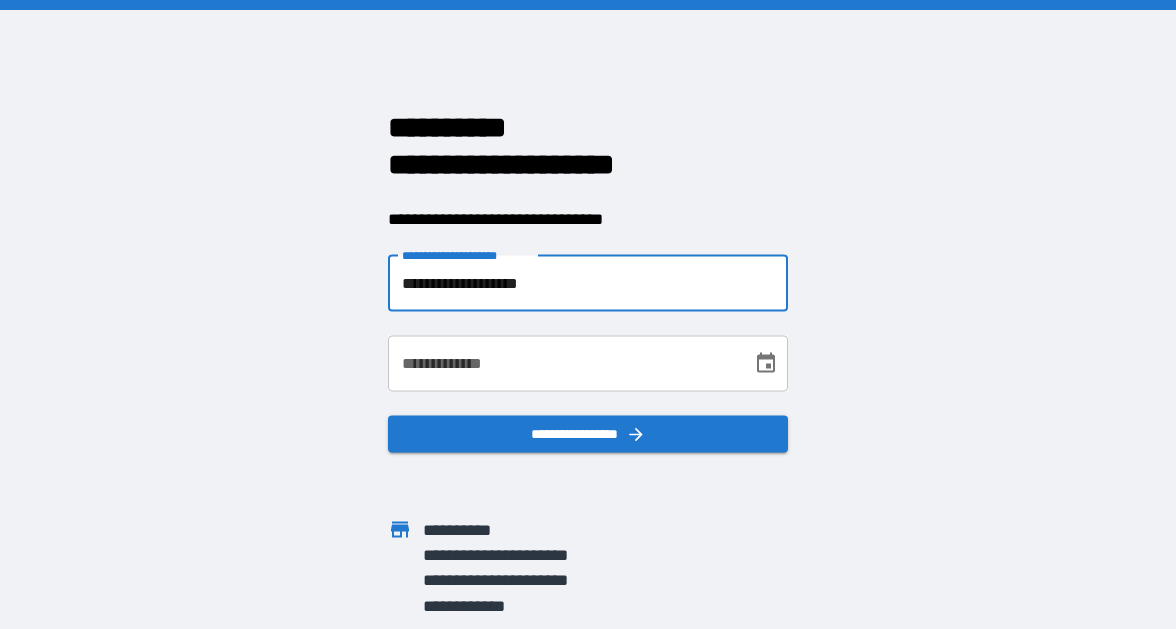 type on "**********" 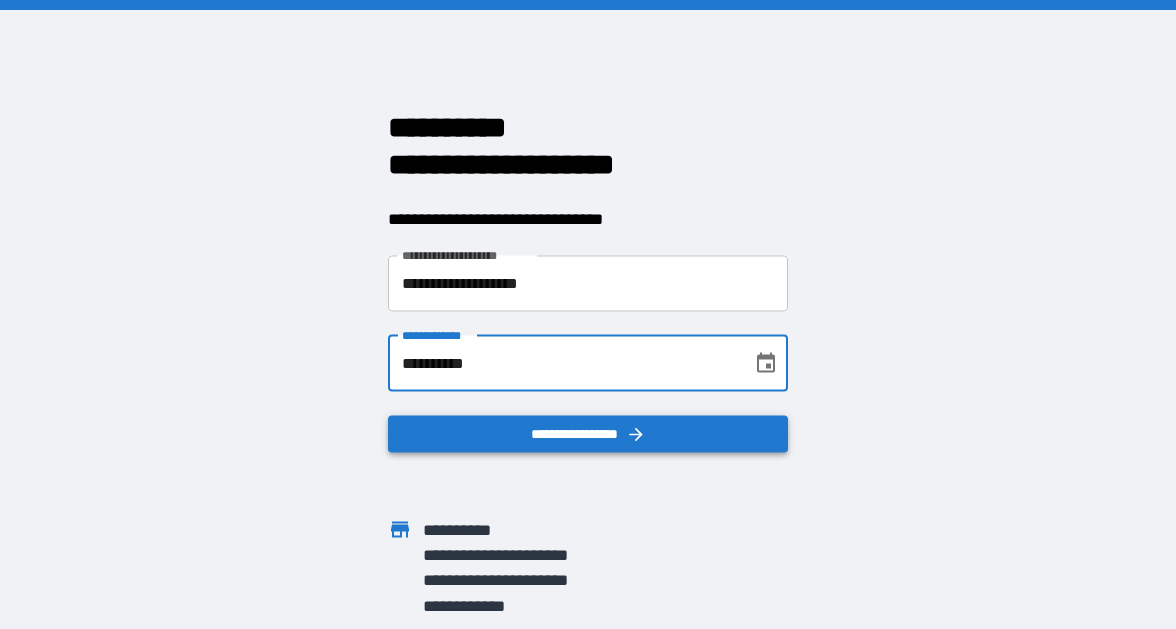type on "**********" 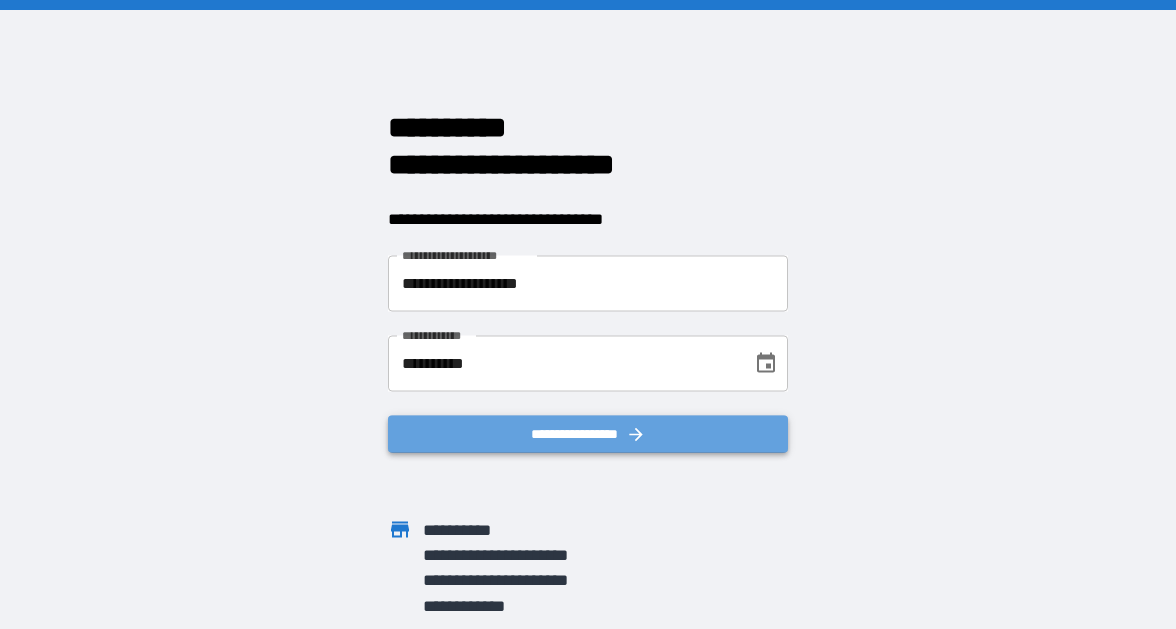 click on "**********" at bounding box center [588, 433] 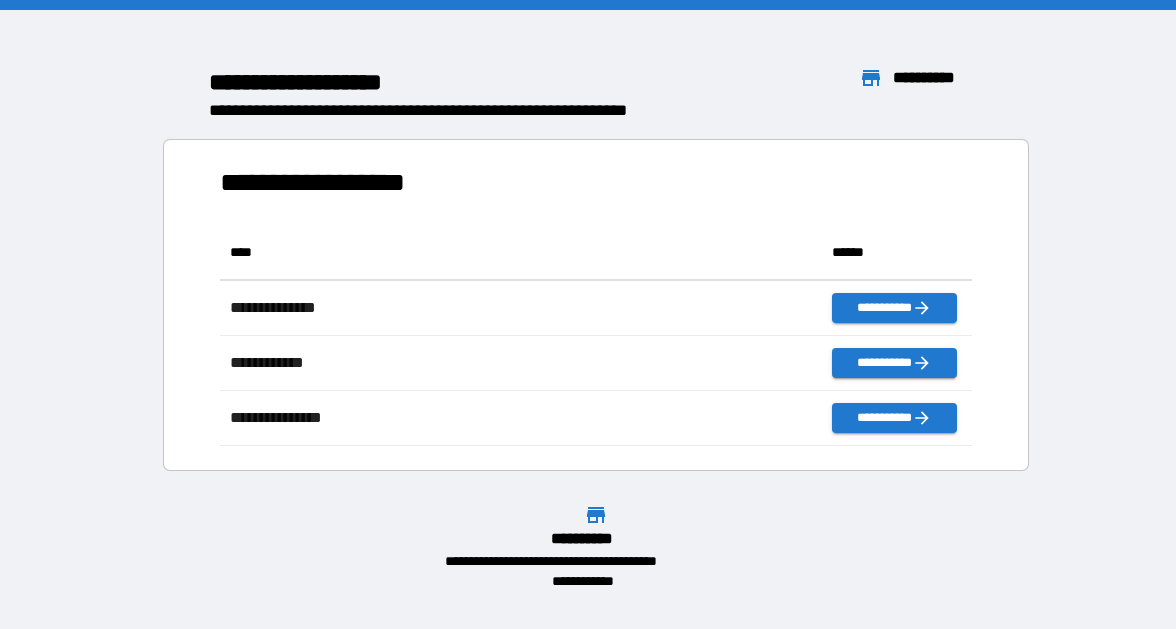 scroll, scrollTop: 221, scrollLeft: 752, axis: both 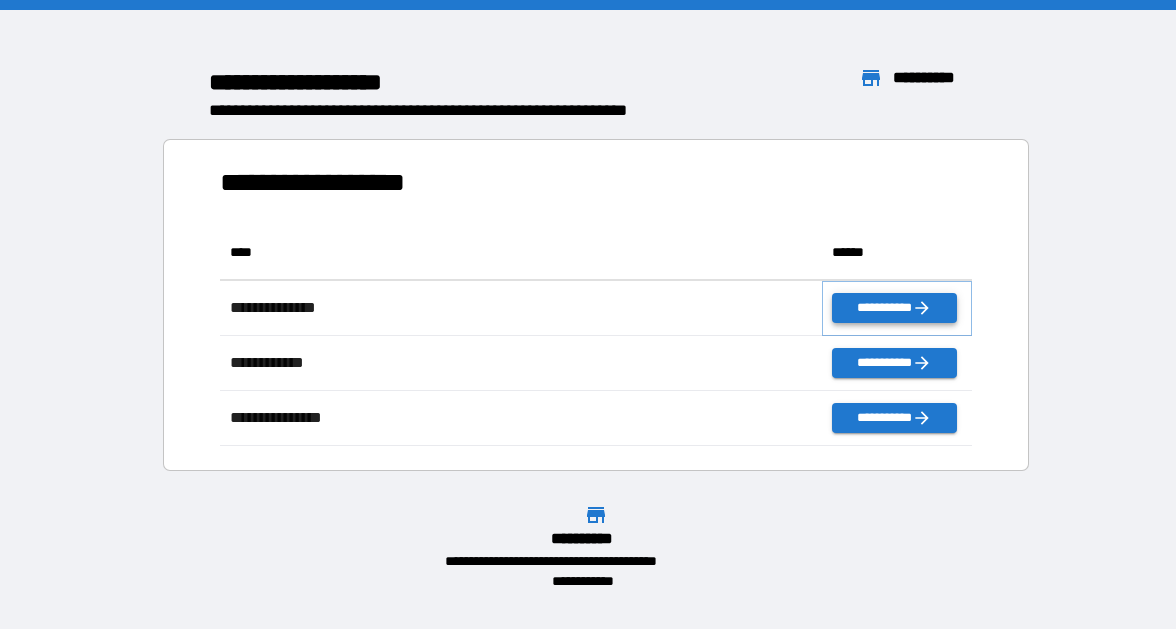 click on "**********" at bounding box center (894, 308) 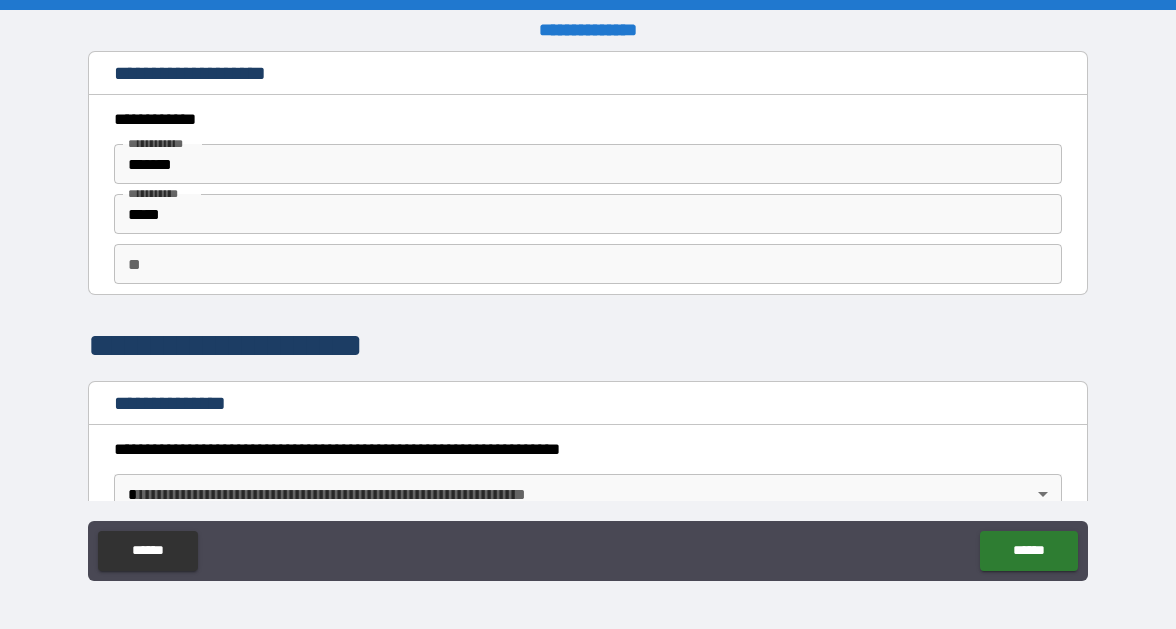 scroll, scrollTop: 16, scrollLeft: 0, axis: vertical 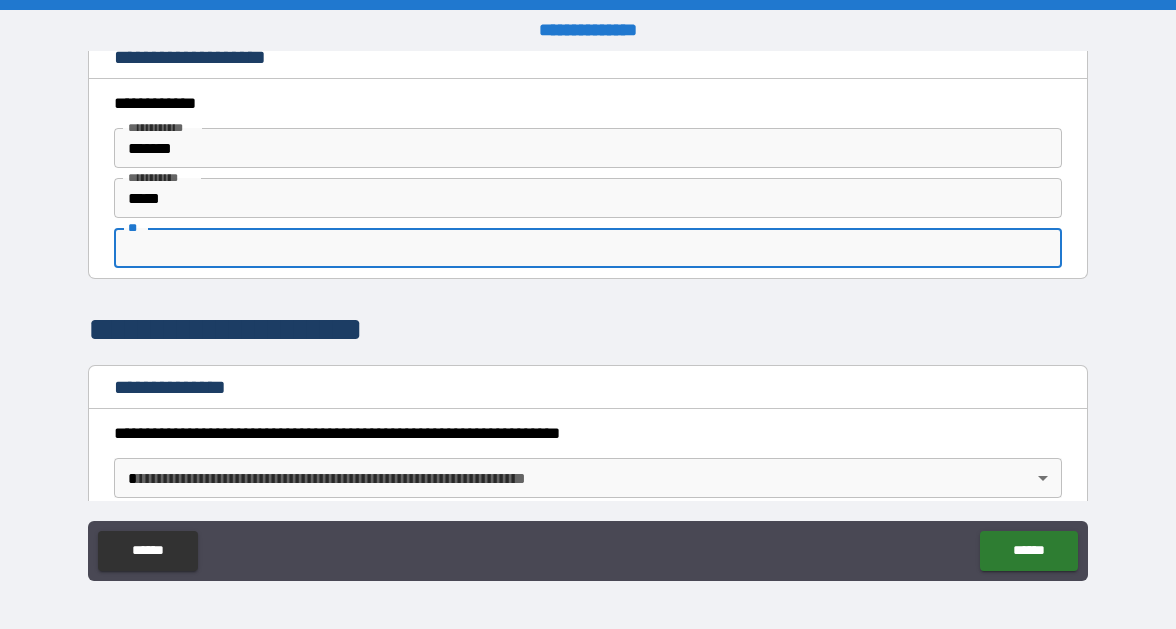click on "**" at bounding box center (588, 248) 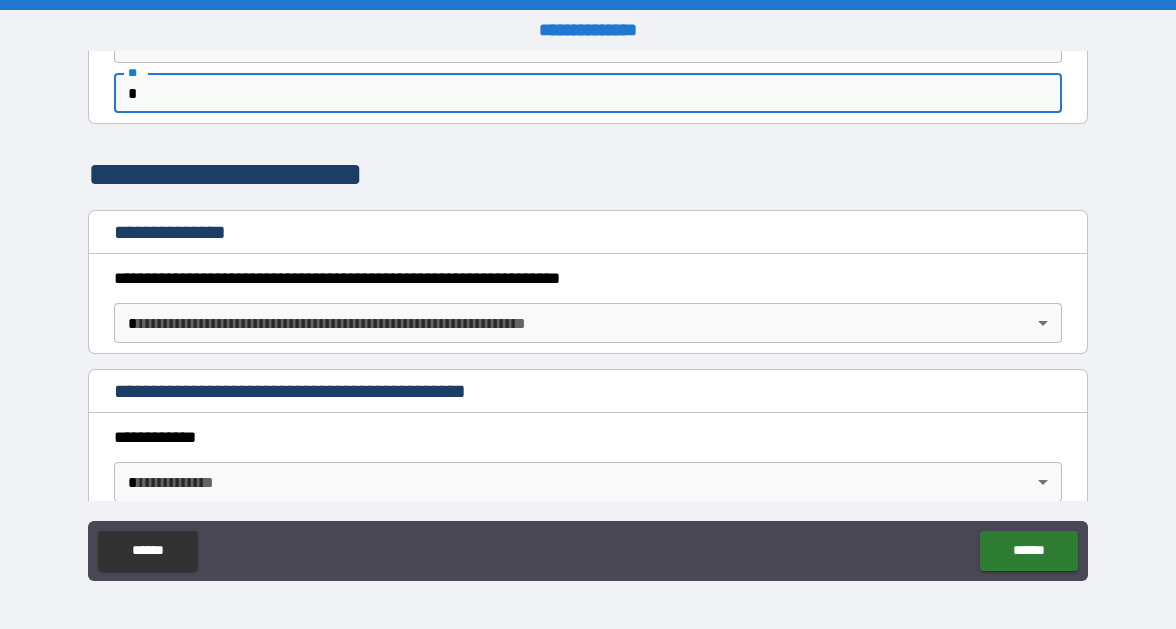 scroll, scrollTop: 178, scrollLeft: 0, axis: vertical 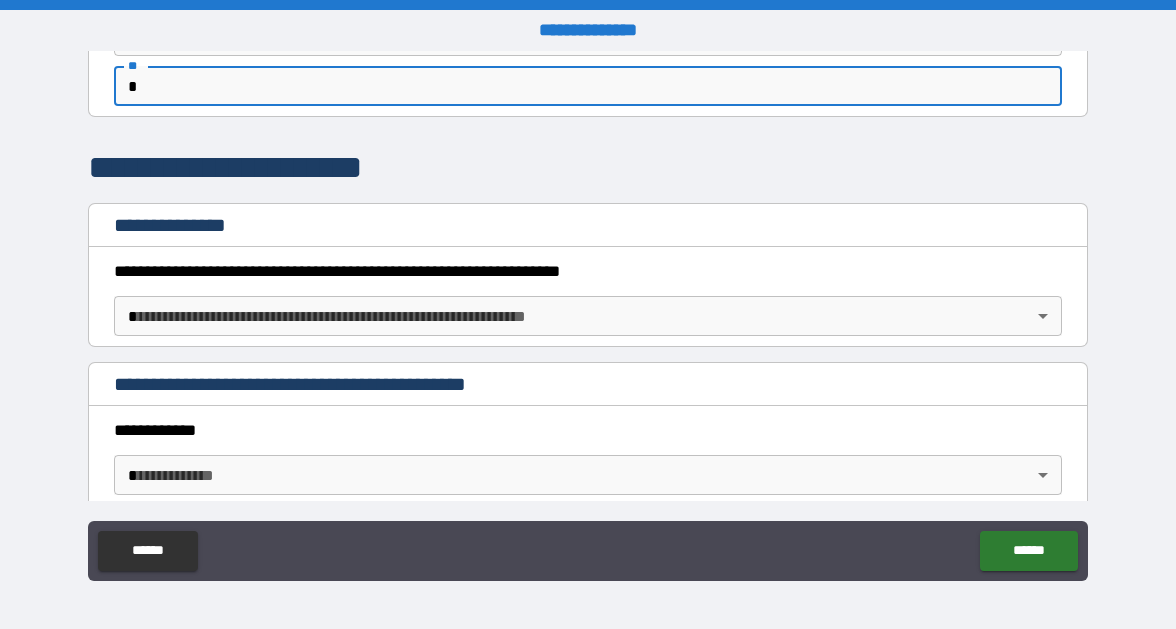 type on "*" 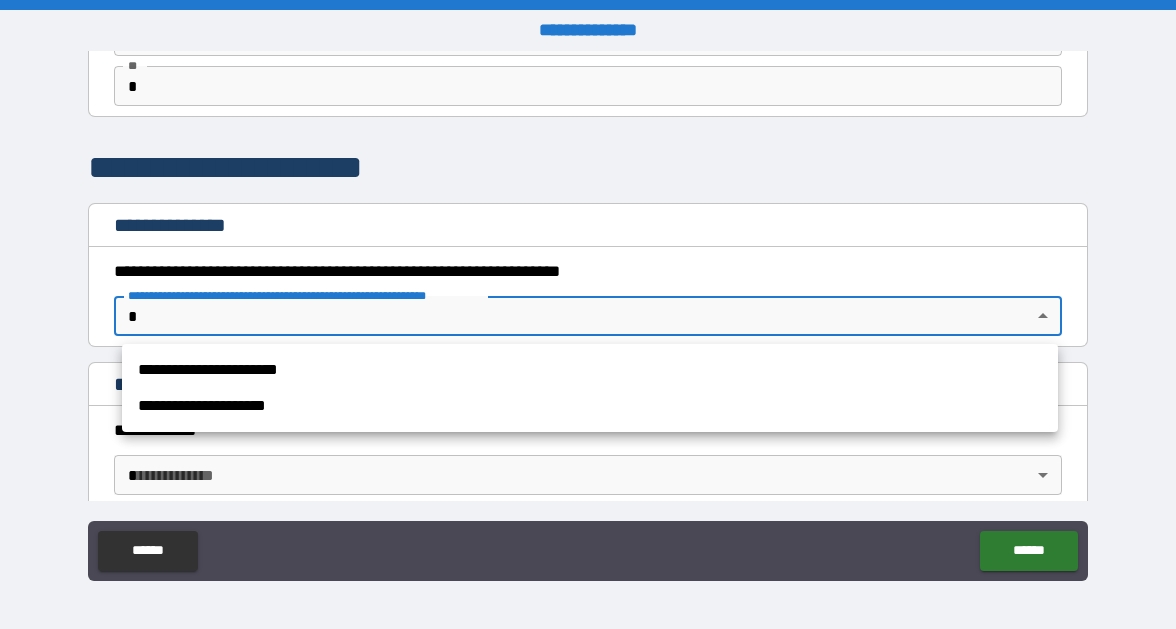click on "**********" at bounding box center (590, 370) 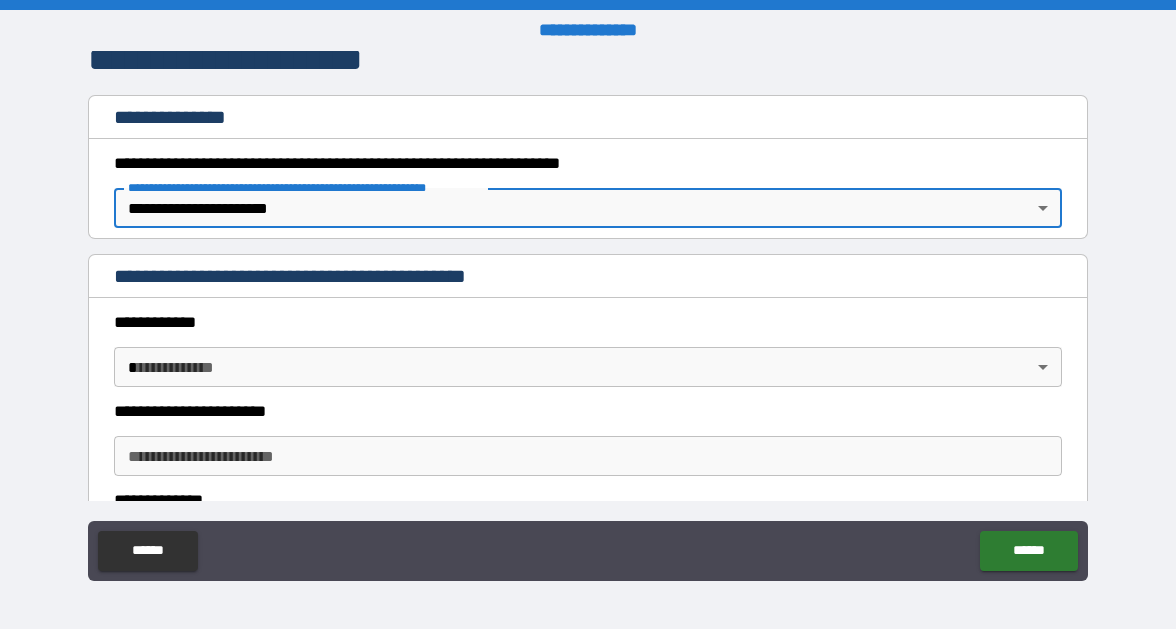 scroll, scrollTop: 297, scrollLeft: 0, axis: vertical 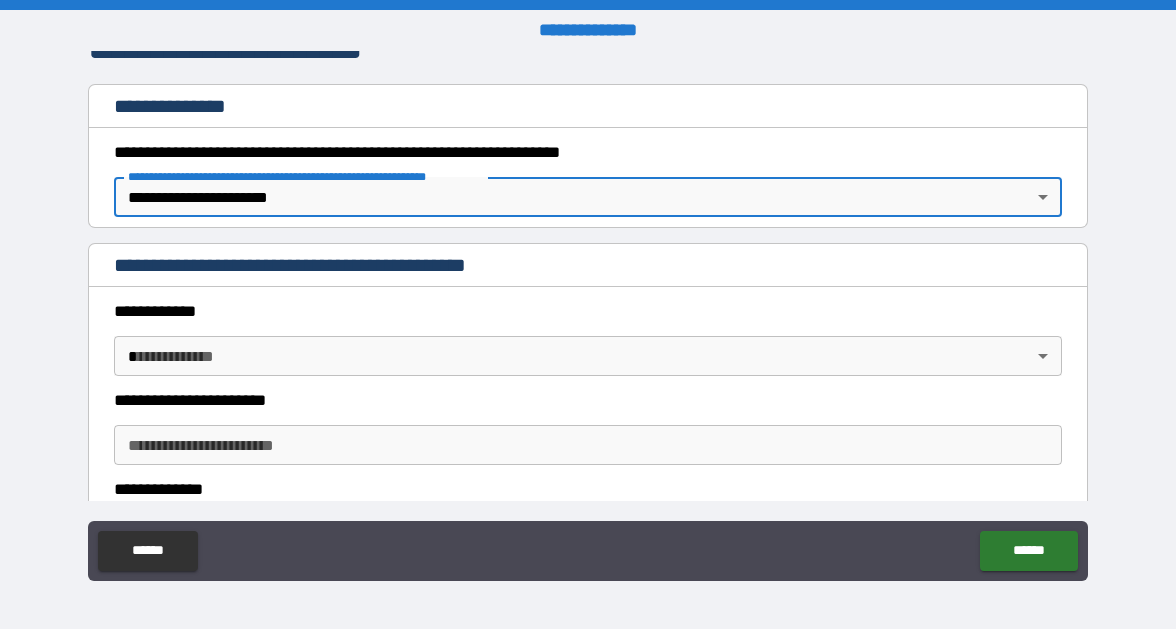 click on "**********" at bounding box center [588, 314] 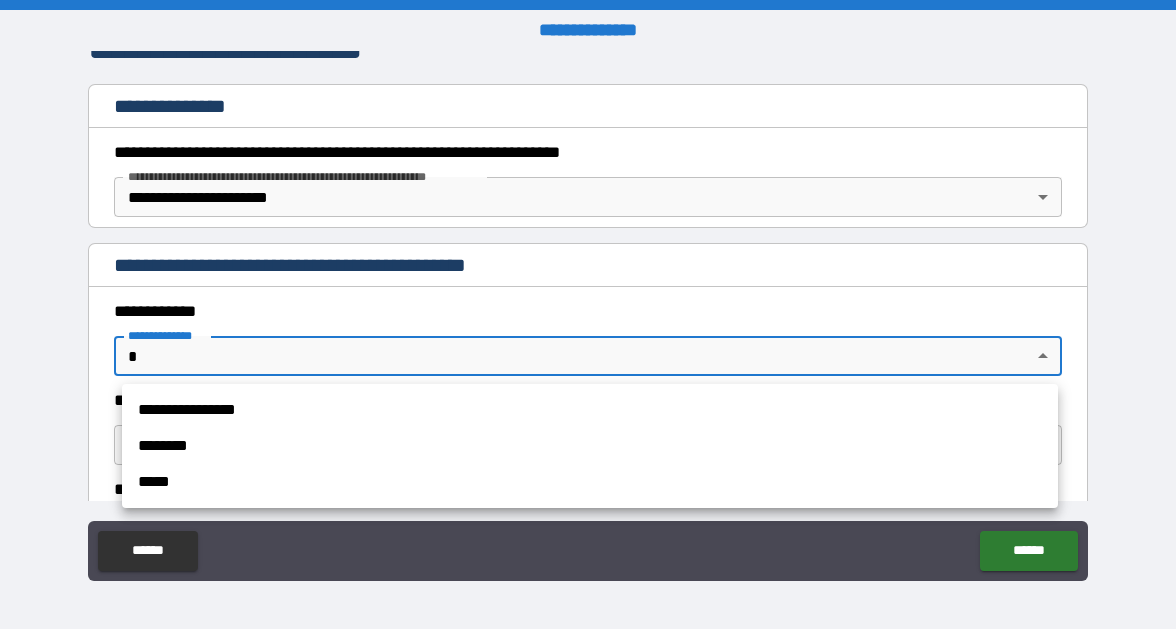 click on "**********" at bounding box center (590, 410) 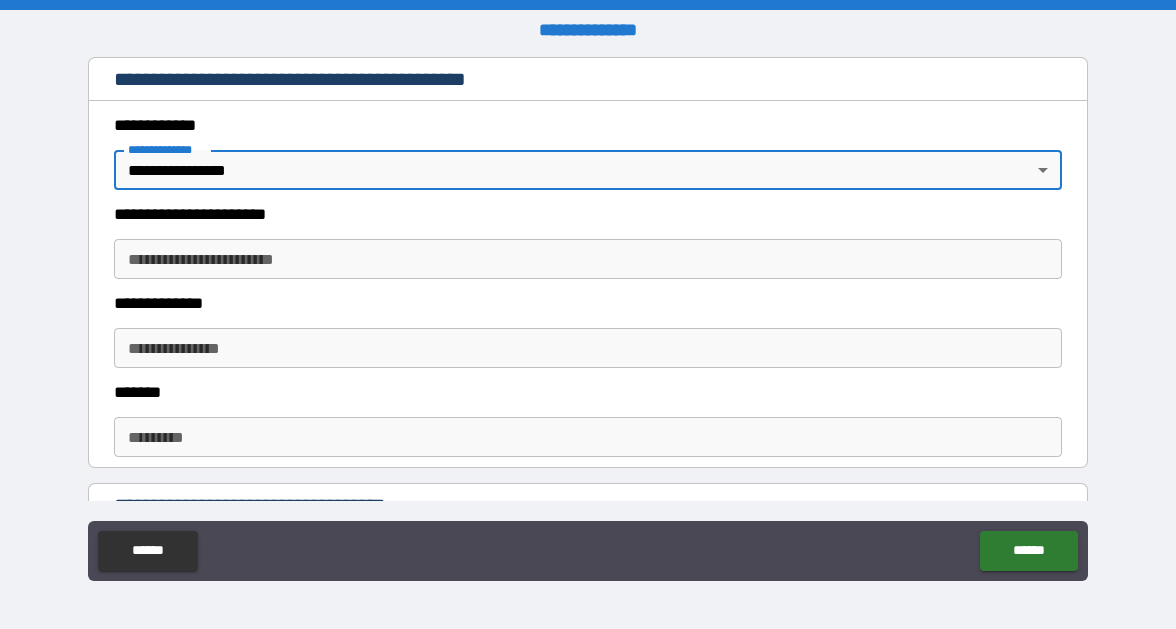 scroll, scrollTop: 489, scrollLeft: 0, axis: vertical 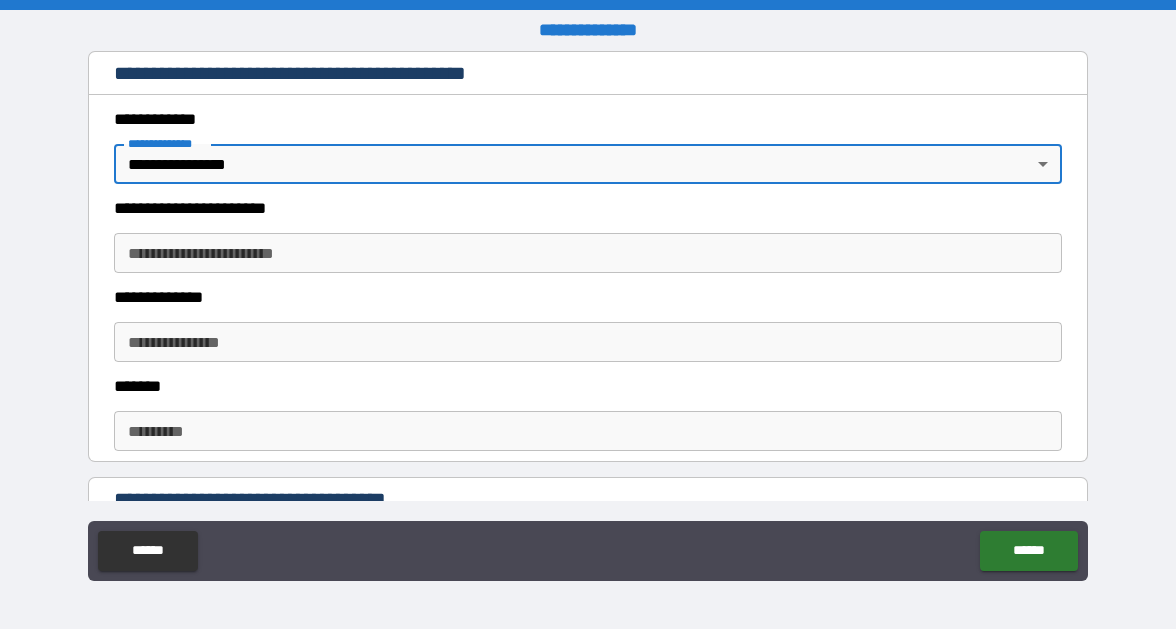 click on "**********" at bounding box center (588, 253) 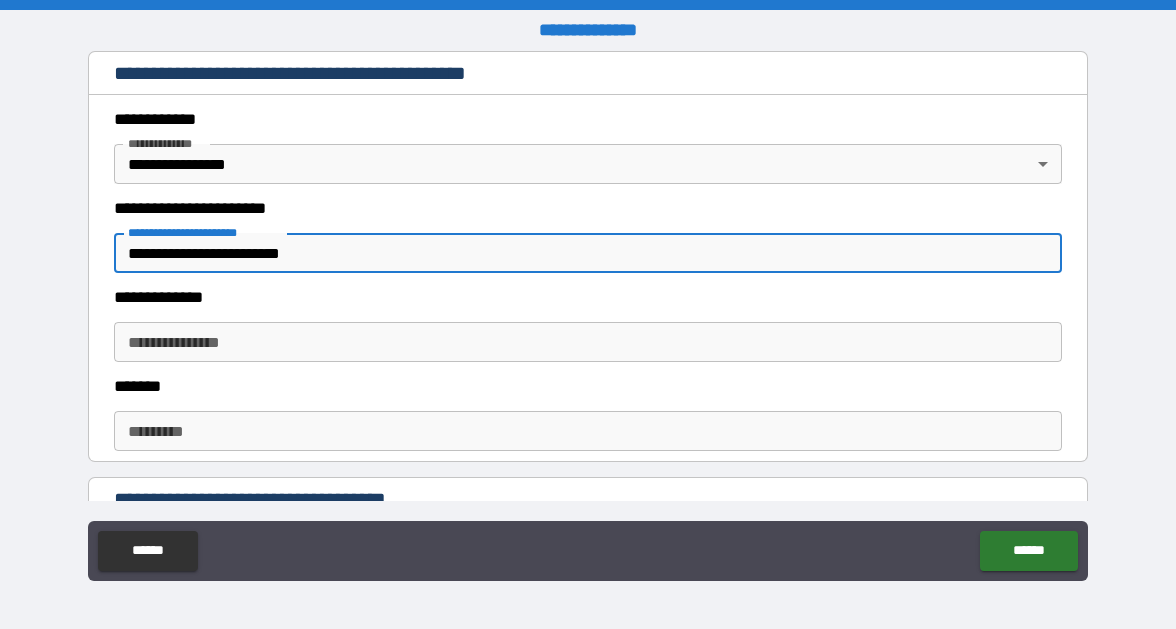type on "**********" 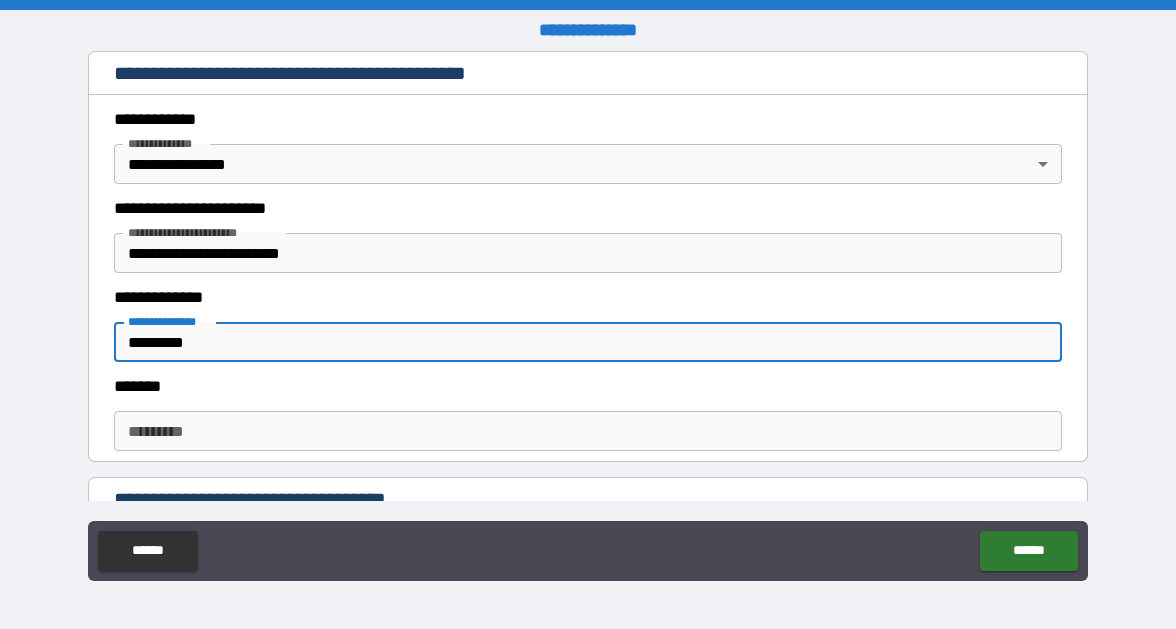 scroll, scrollTop: 554, scrollLeft: 0, axis: vertical 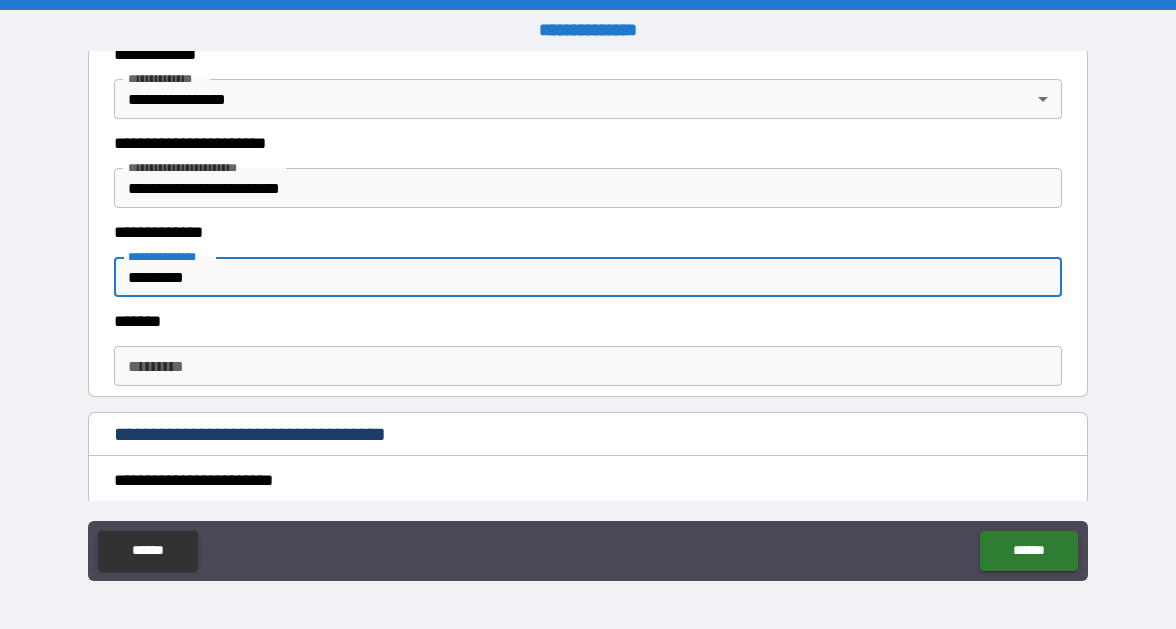 type on "*********" 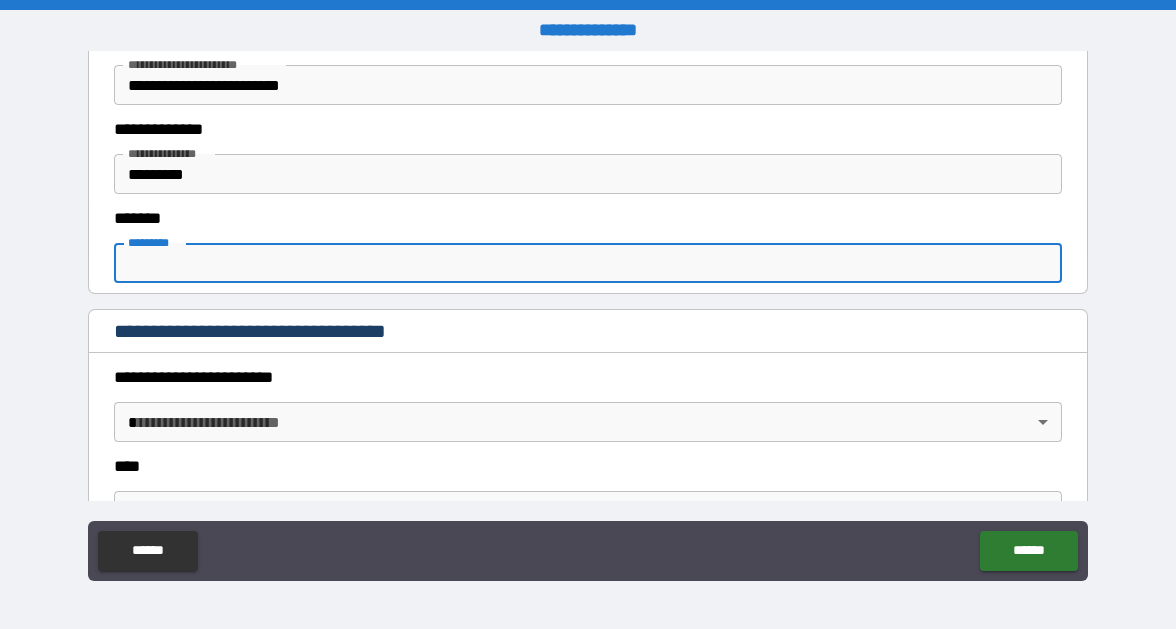 scroll, scrollTop: 663, scrollLeft: 0, axis: vertical 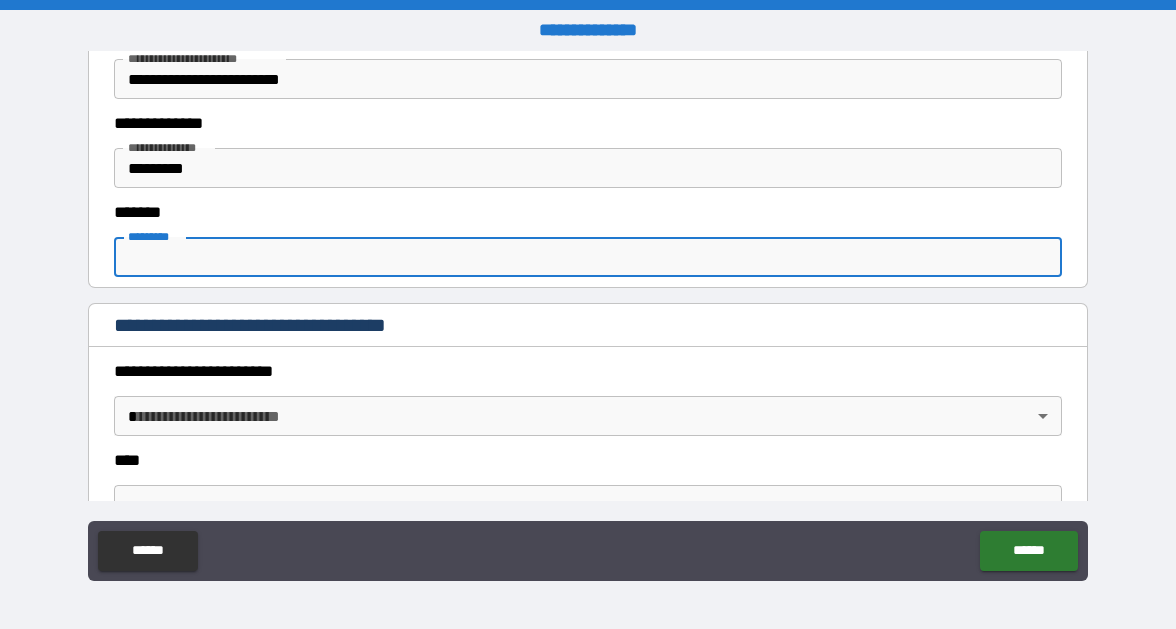 click on "**********" at bounding box center (588, 314) 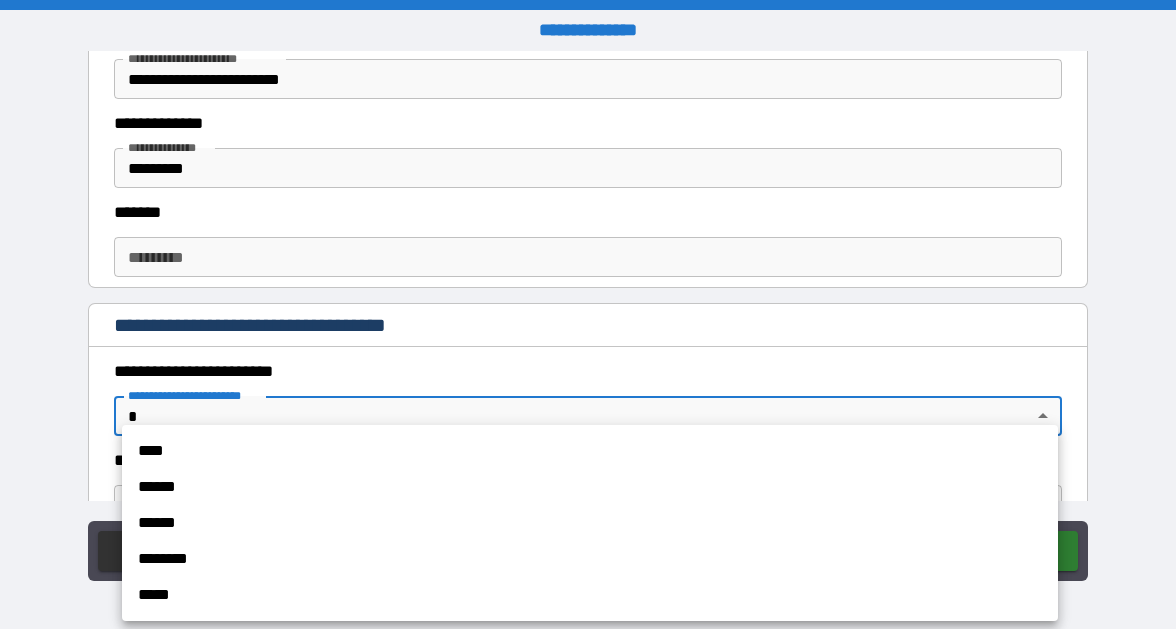 click on "****" at bounding box center [590, 451] 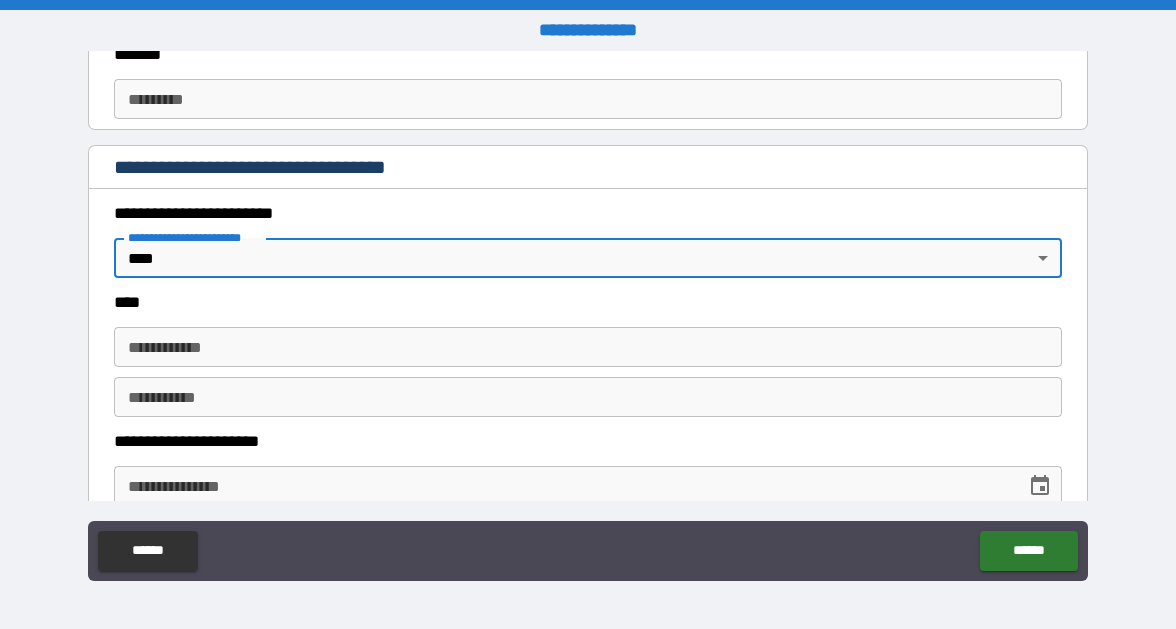 scroll, scrollTop: 887, scrollLeft: 0, axis: vertical 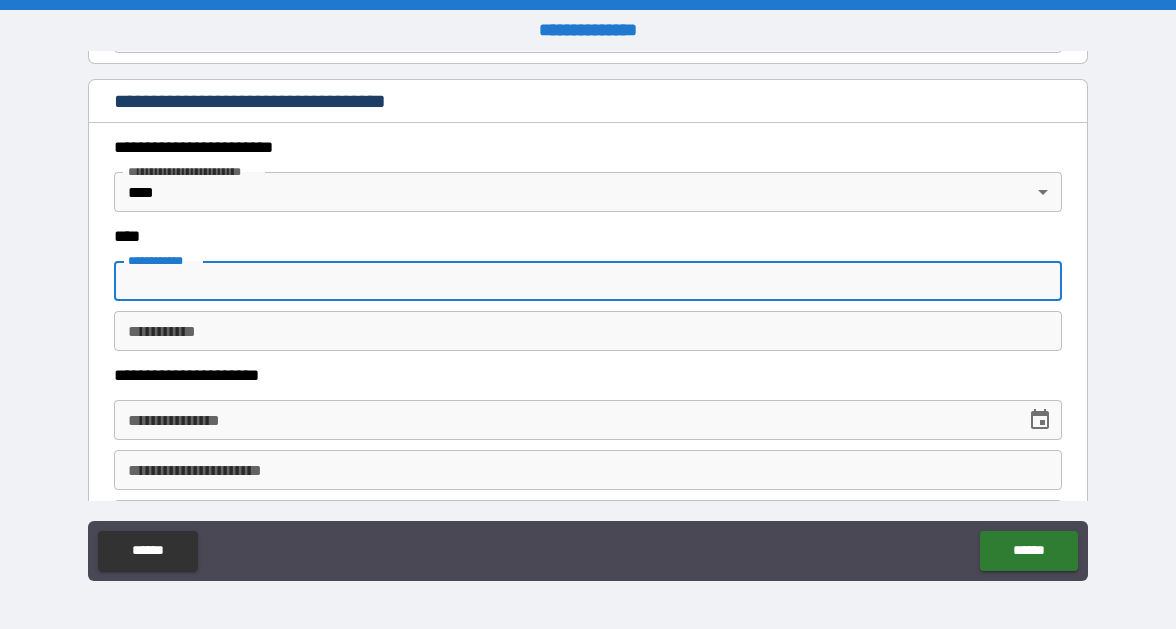 click on "**********" at bounding box center [588, 281] 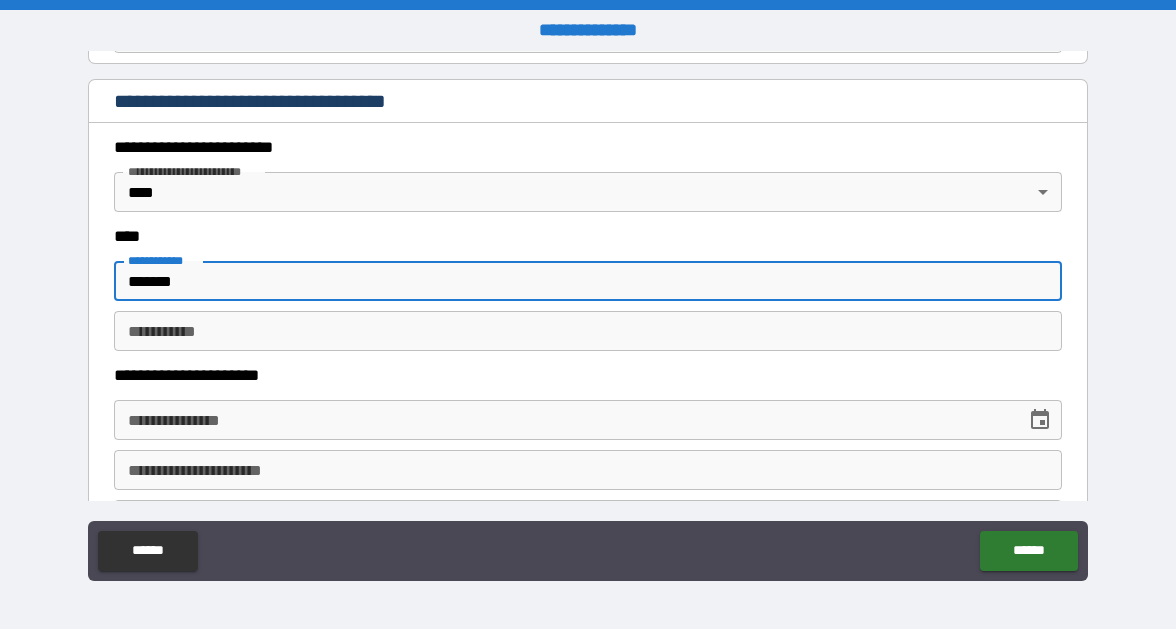 type on "*******" 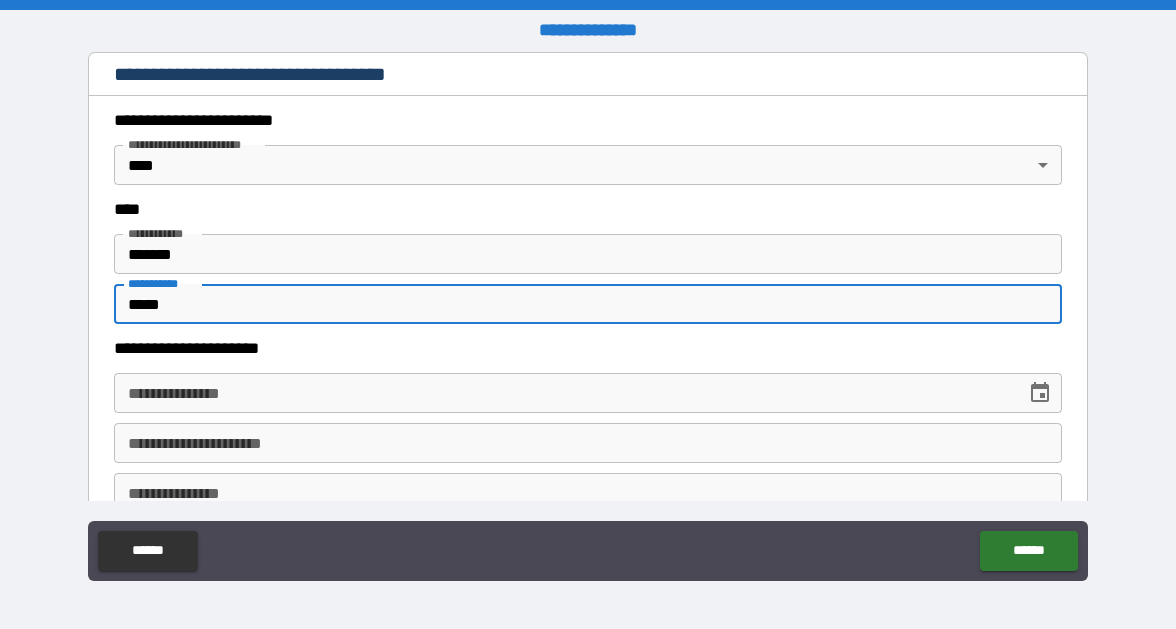 scroll, scrollTop: 928, scrollLeft: 0, axis: vertical 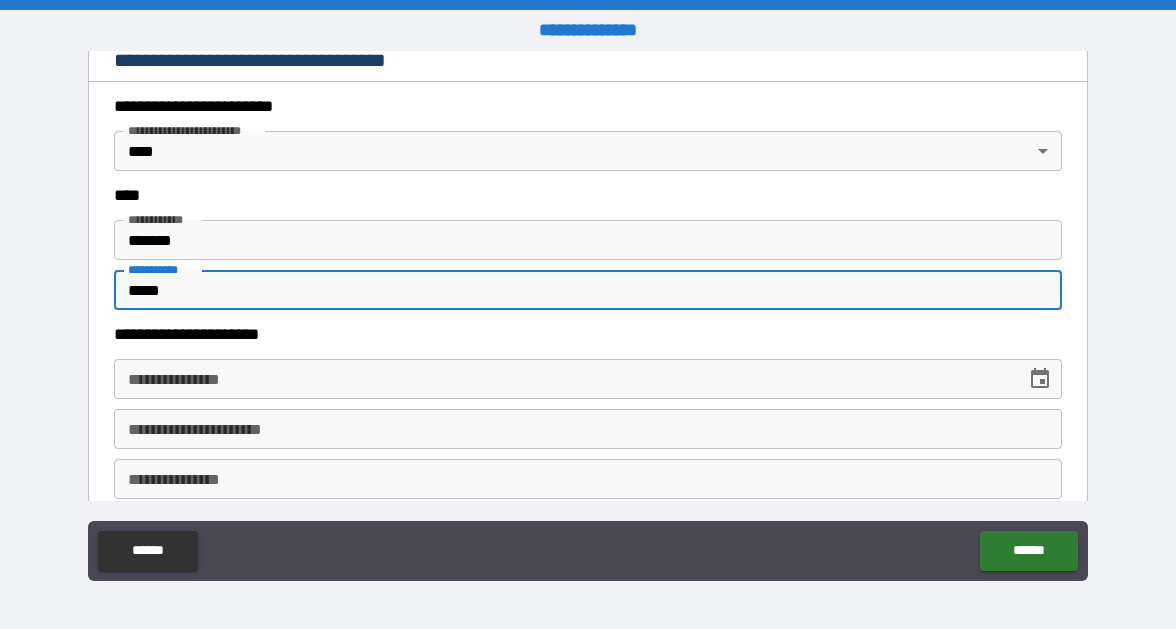 type on "*****" 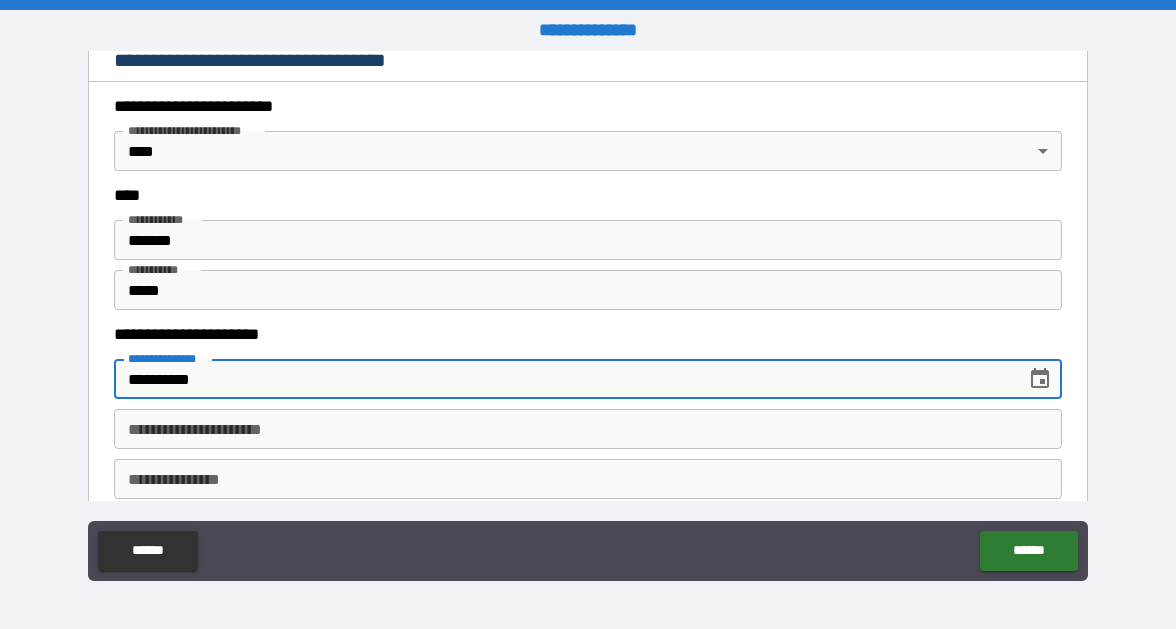 type on "**********" 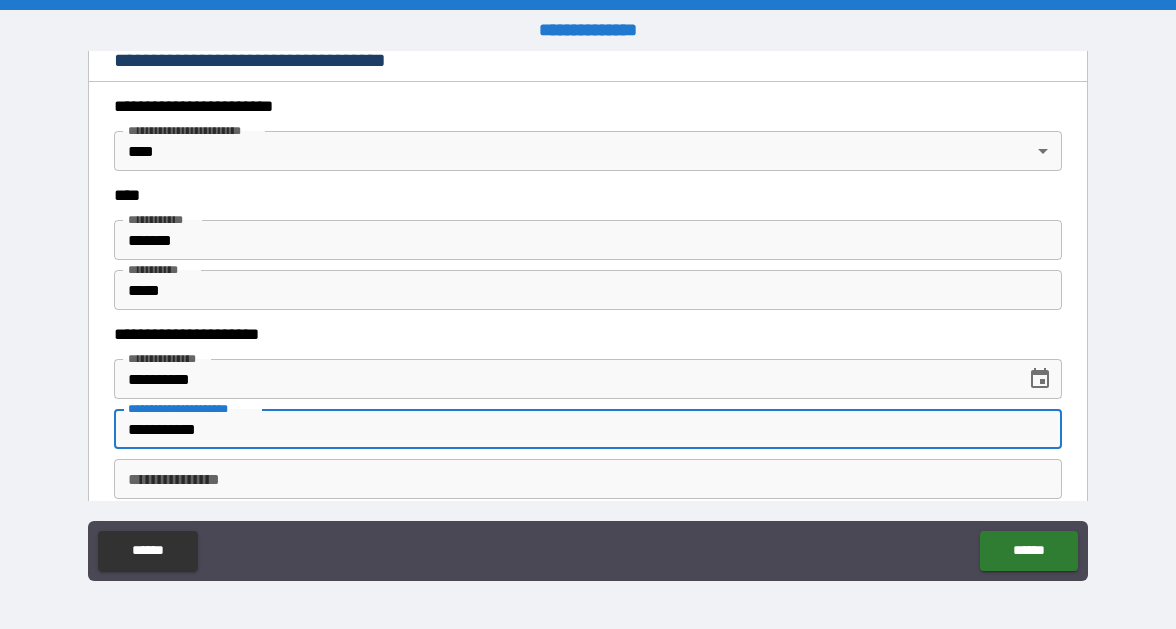 scroll, scrollTop: 967, scrollLeft: 0, axis: vertical 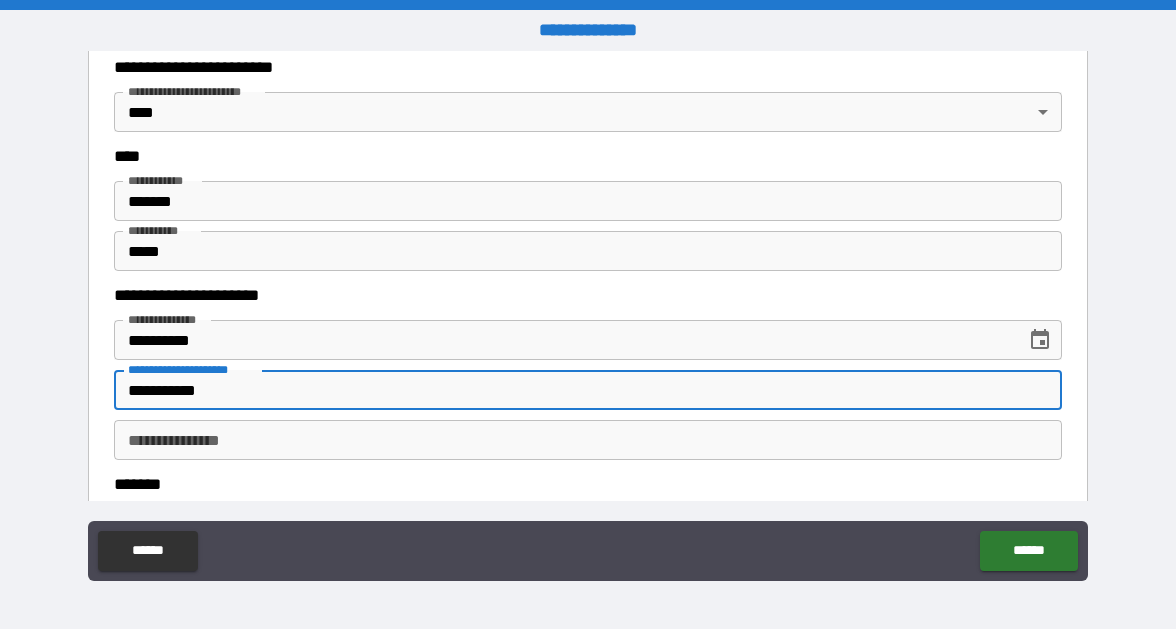 type on "**********" 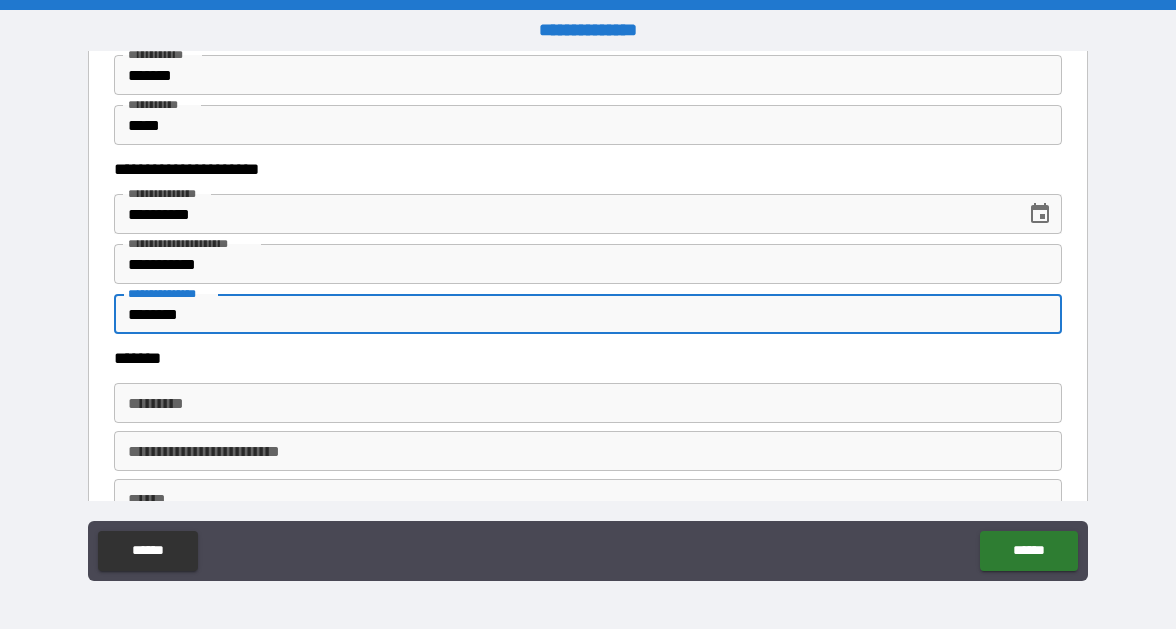scroll, scrollTop: 1199, scrollLeft: 0, axis: vertical 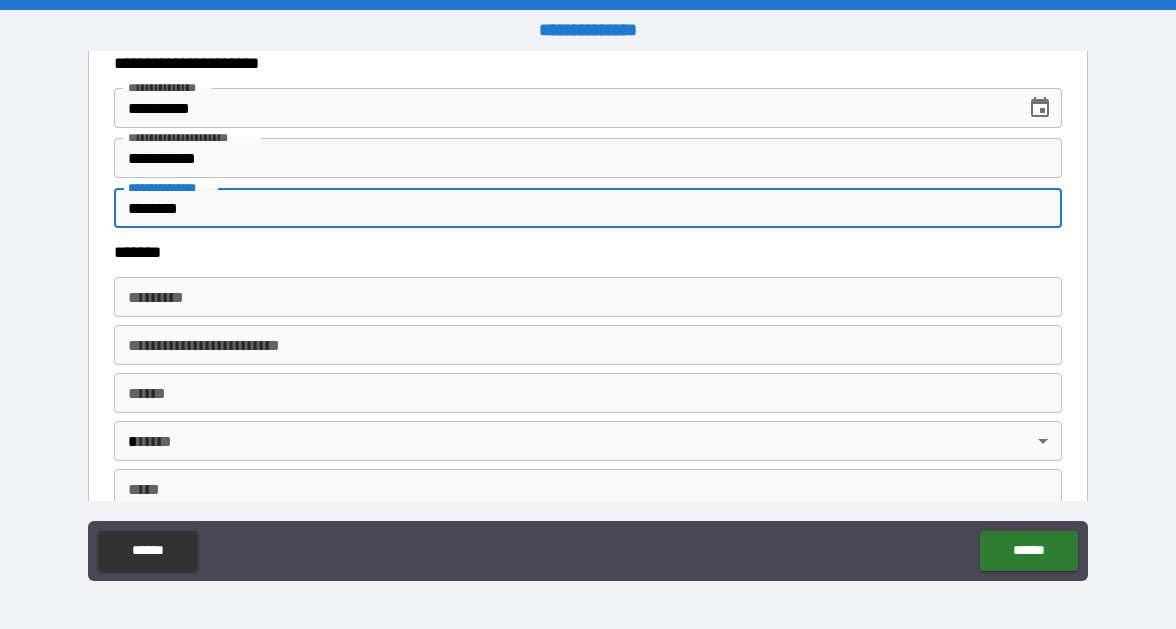 type on "********" 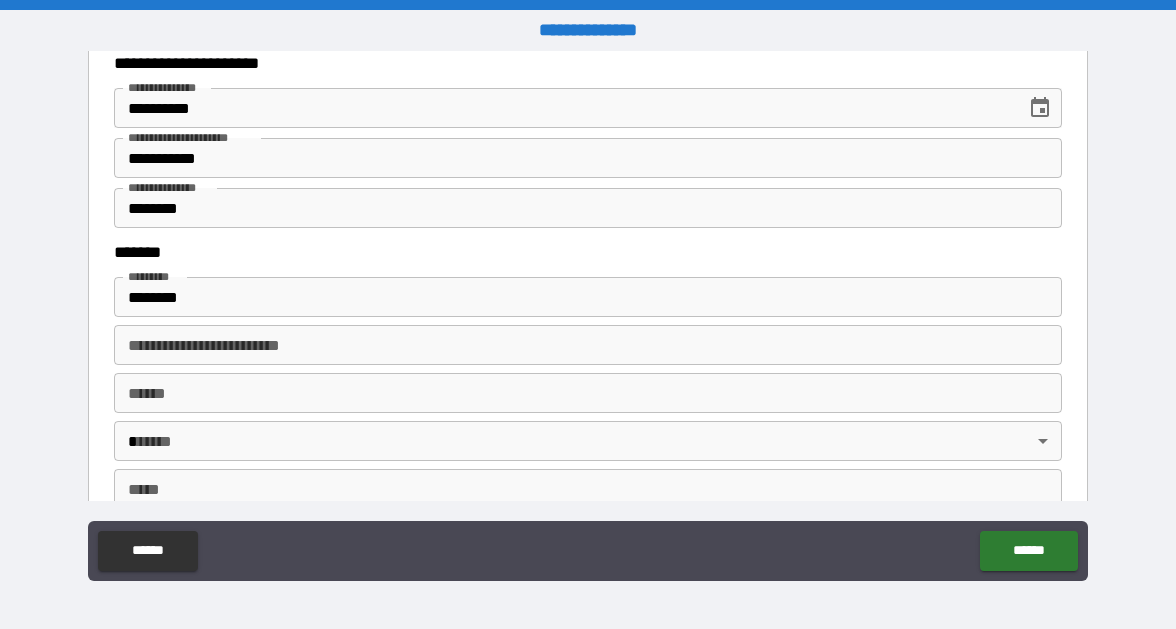 type on "**********" 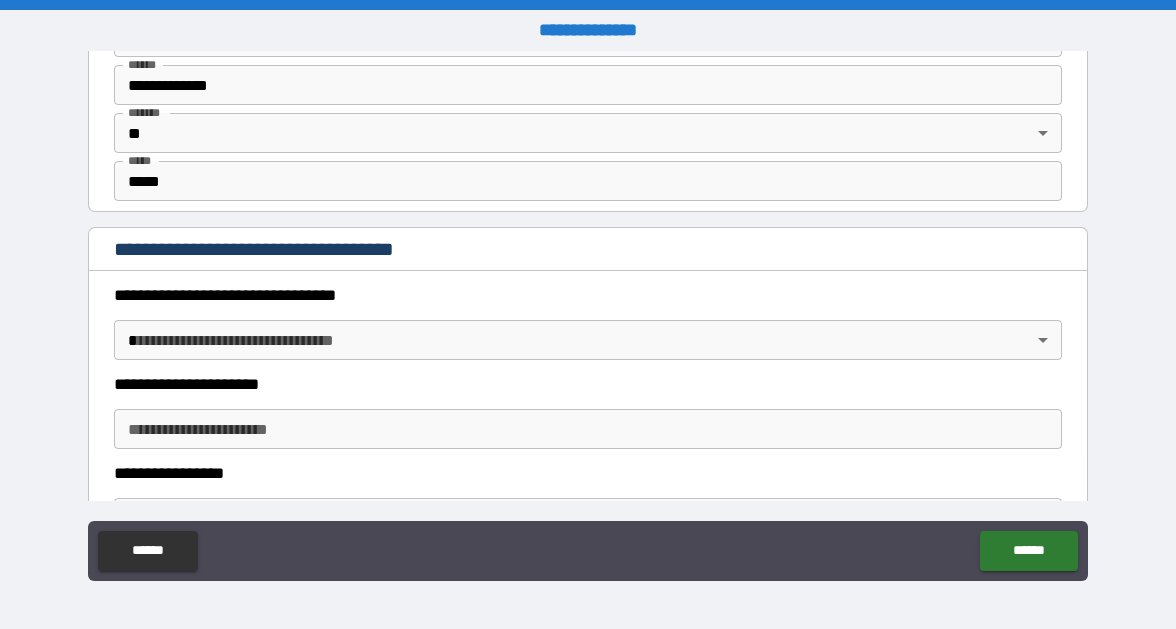 scroll, scrollTop: 1511, scrollLeft: 0, axis: vertical 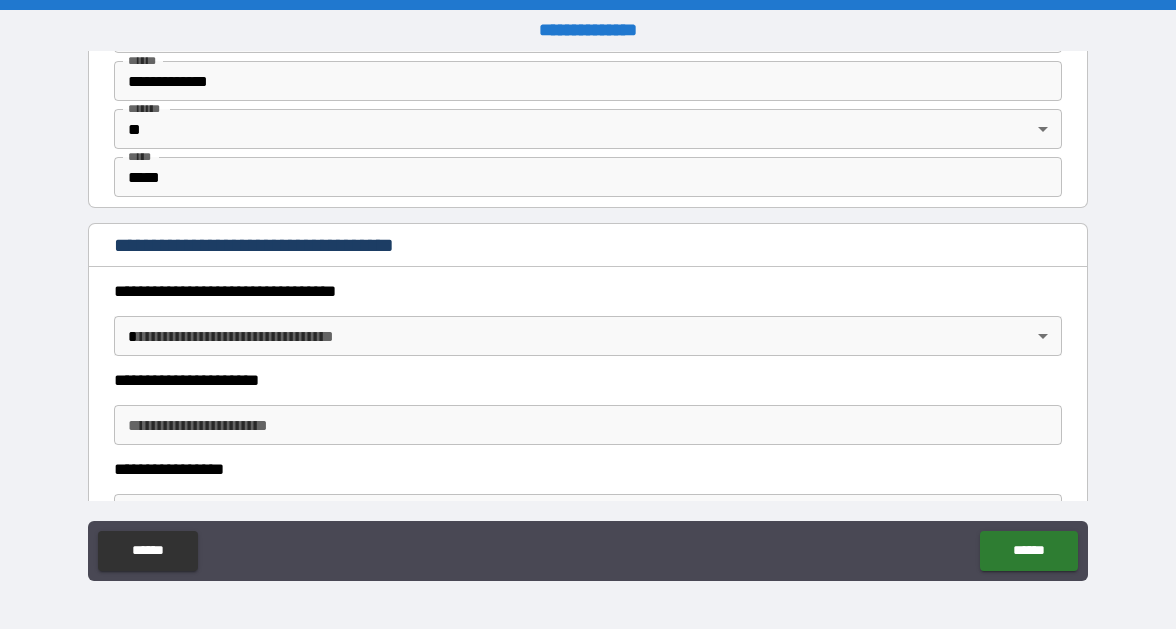 click on "**********" at bounding box center (588, 314) 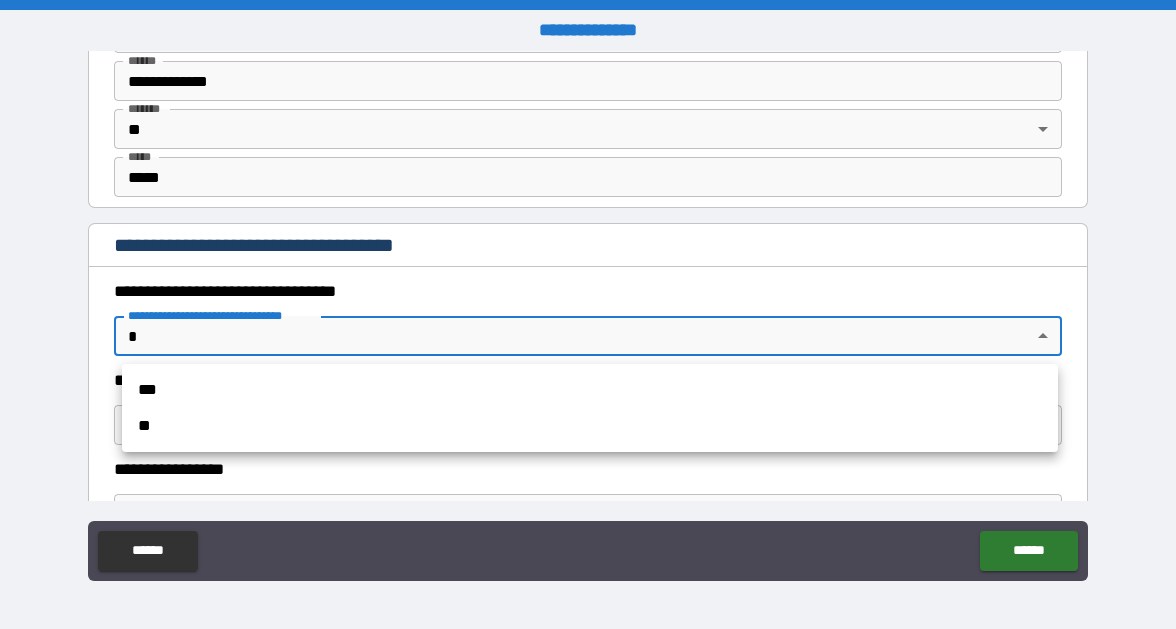 click on "**" at bounding box center (590, 426) 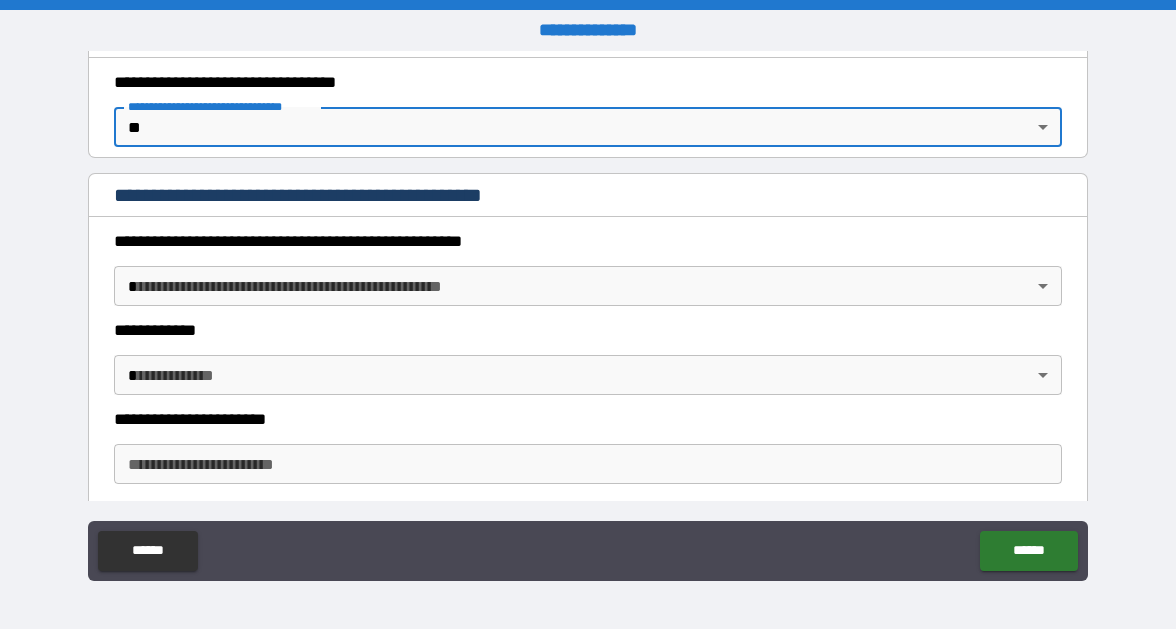 scroll, scrollTop: 1728, scrollLeft: 0, axis: vertical 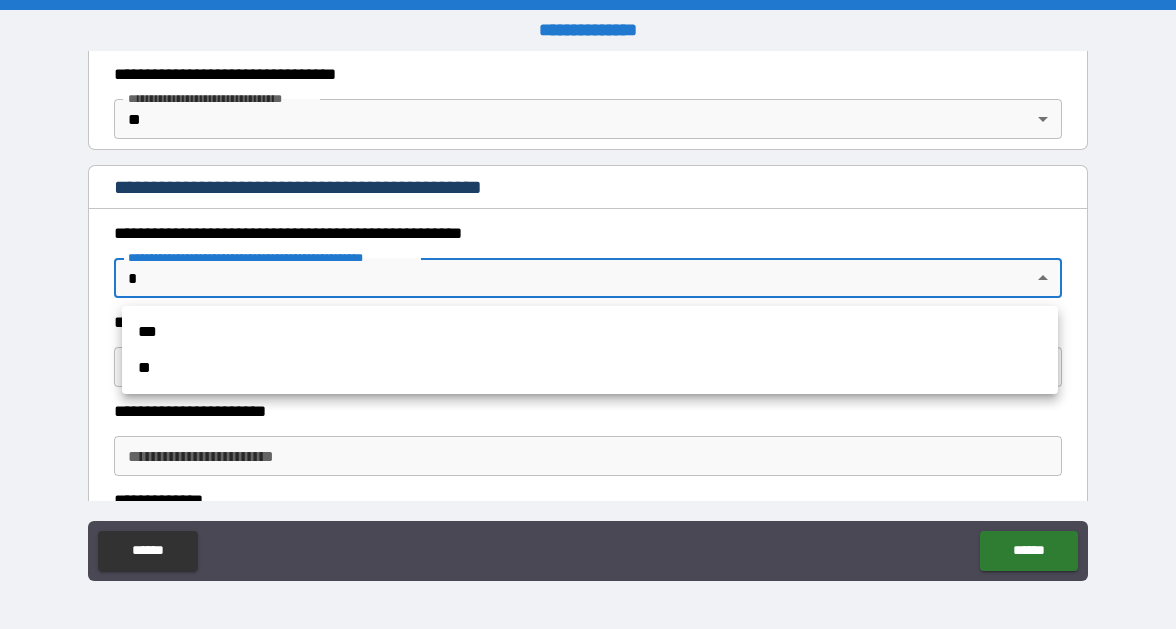 click on "**********" at bounding box center (588, 314) 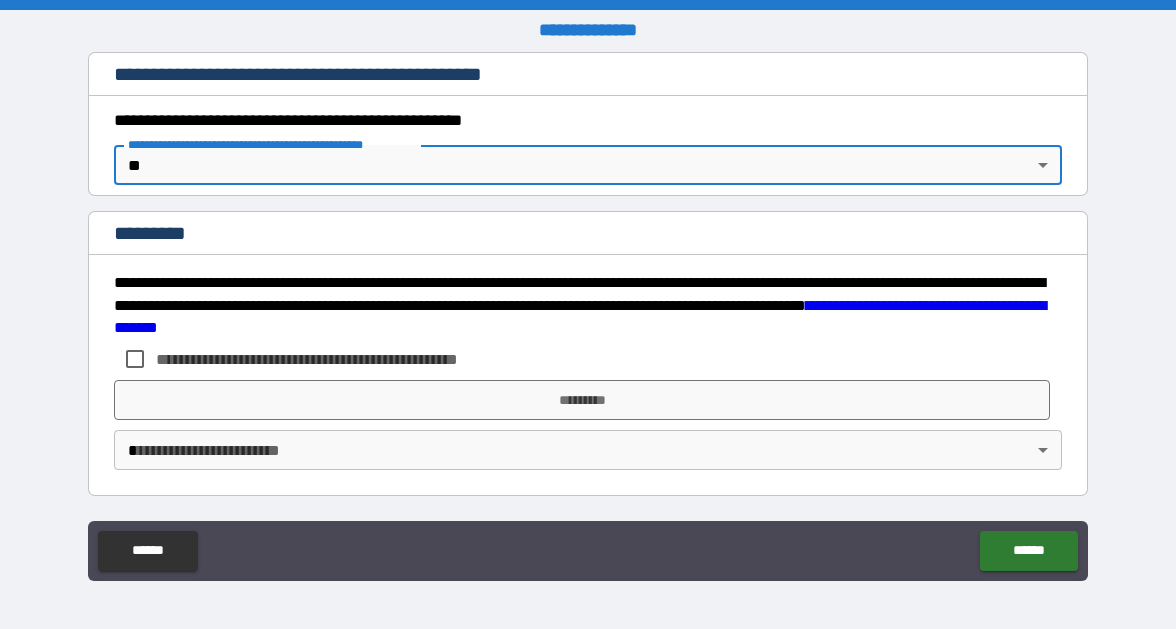 scroll, scrollTop: 1841, scrollLeft: 0, axis: vertical 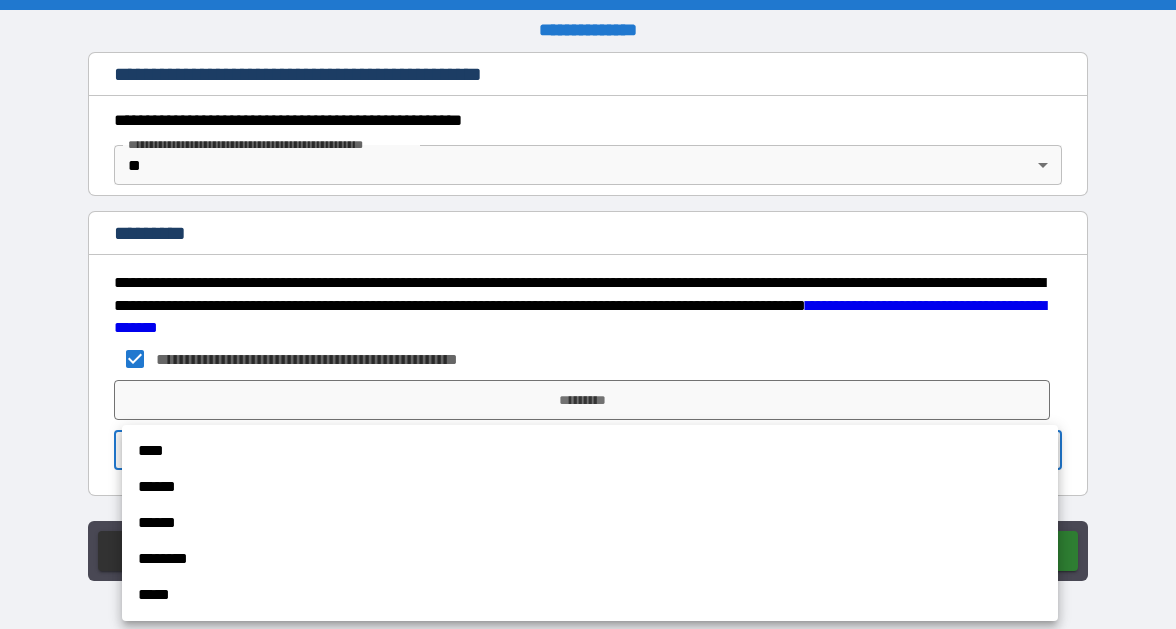 click on "**********" at bounding box center (588, 314) 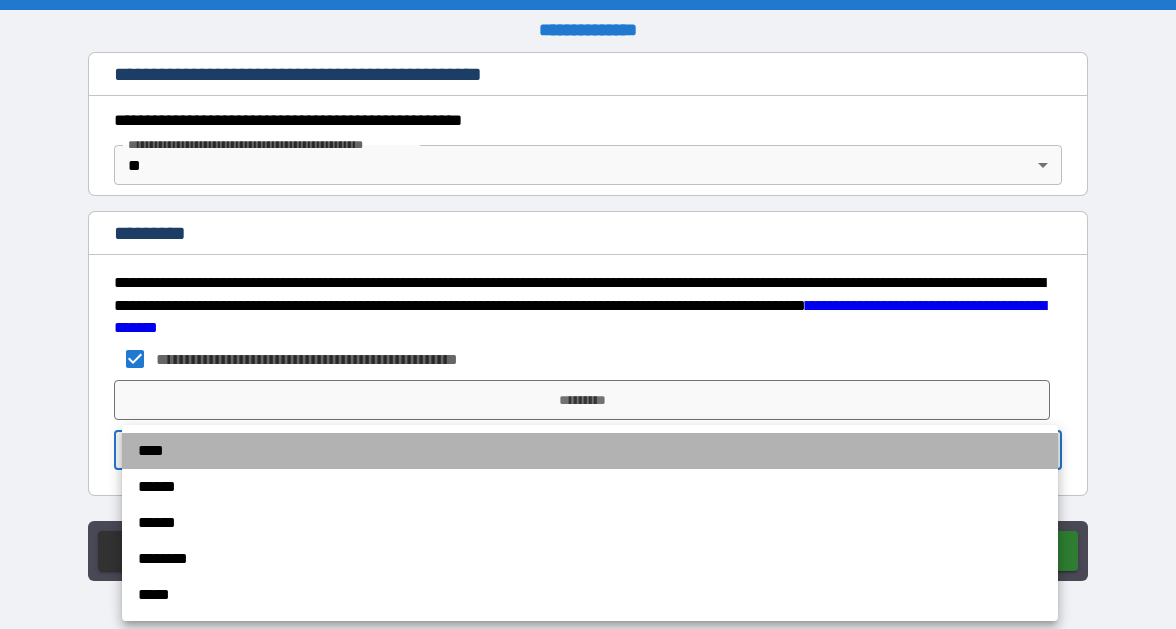 click on "****" at bounding box center (590, 451) 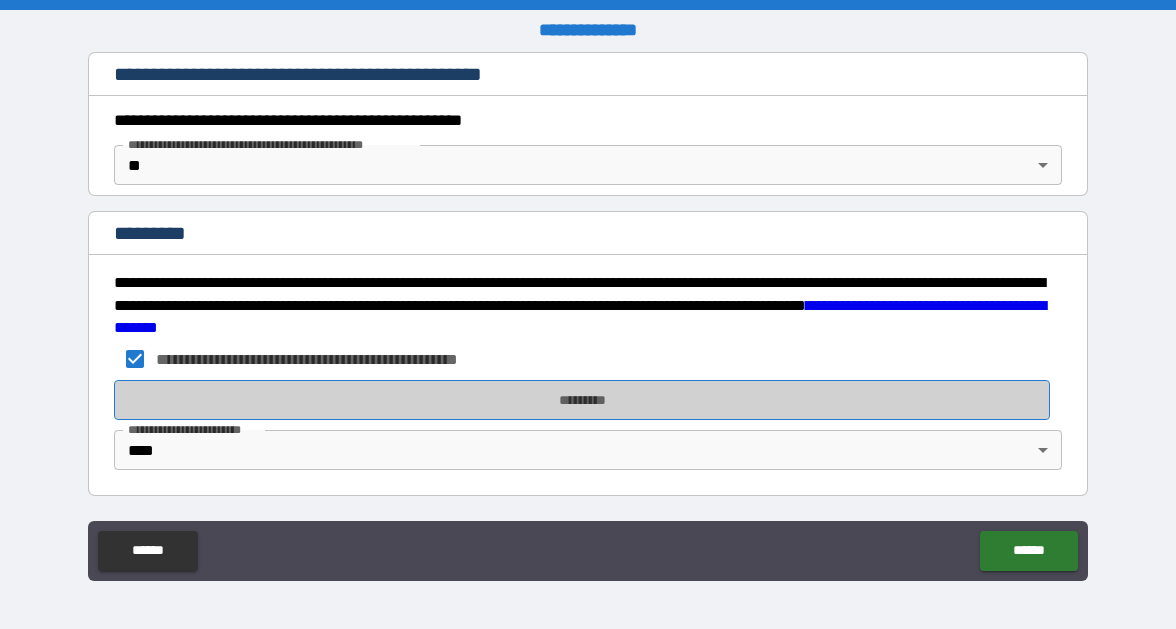click on "*********" at bounding box center [582, 400] 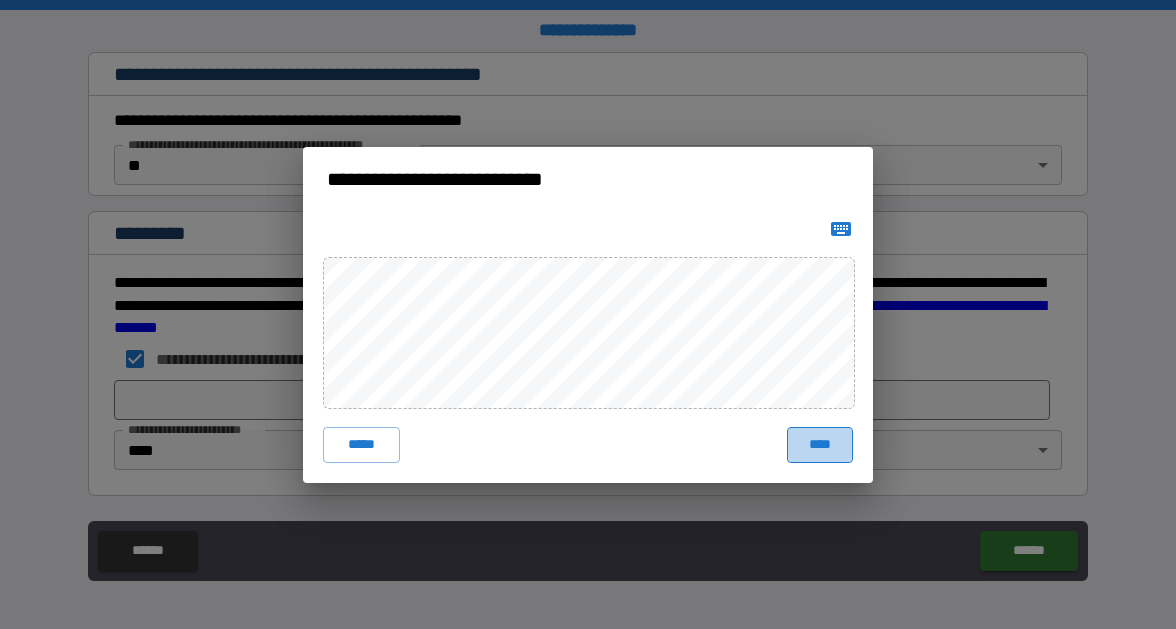 click on "****" at bounding box center (820, 445) 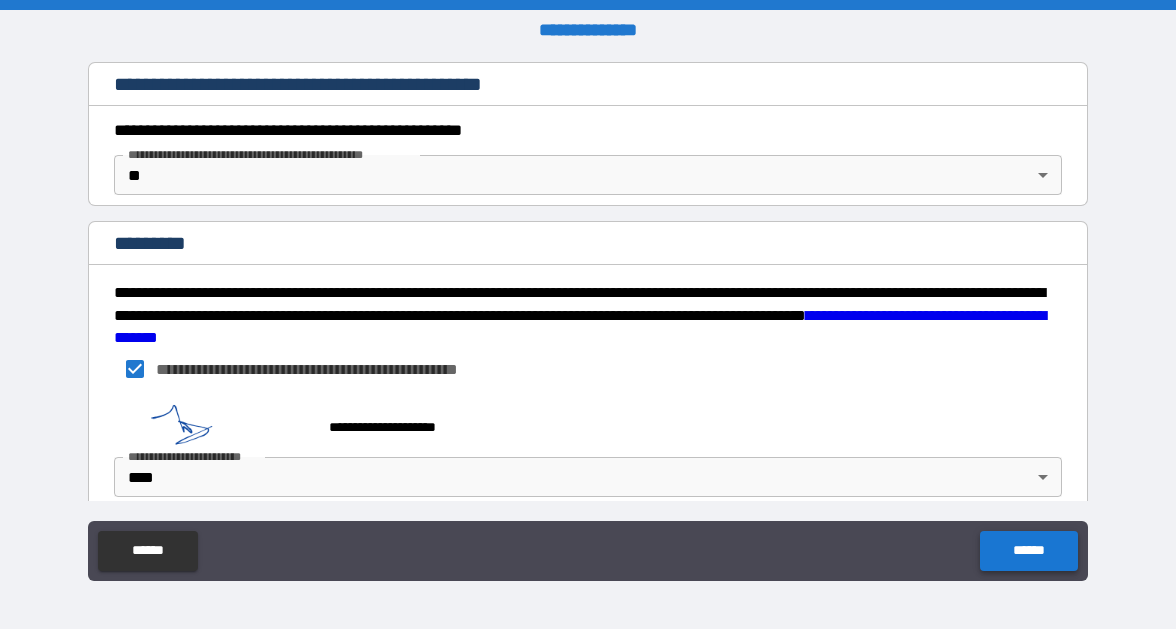 click on "******" at bounding box center (1028, 551) 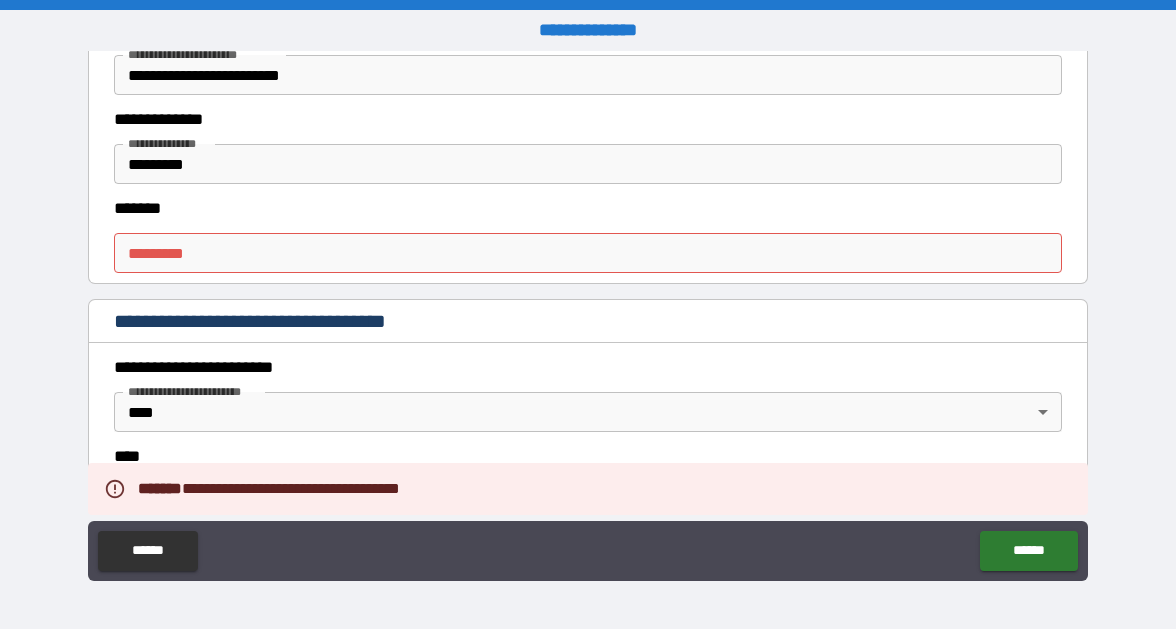 scroll, scrollTop: 635, scrollLeft: 0, axis: vertical 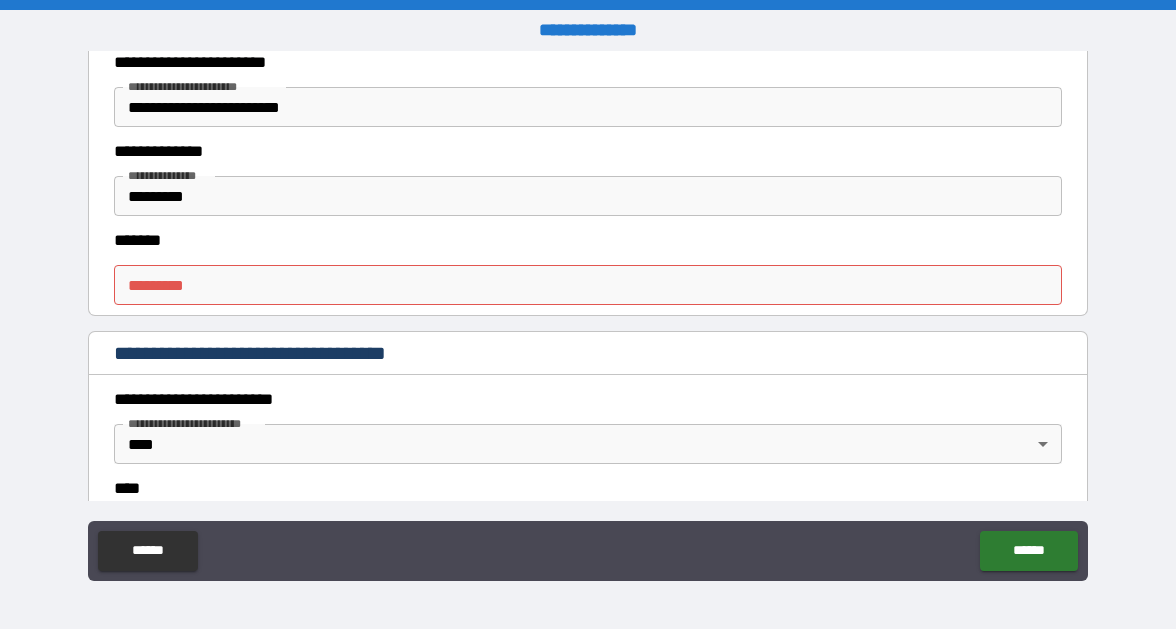 click on "*******   *" at bounding box center (588, 285) 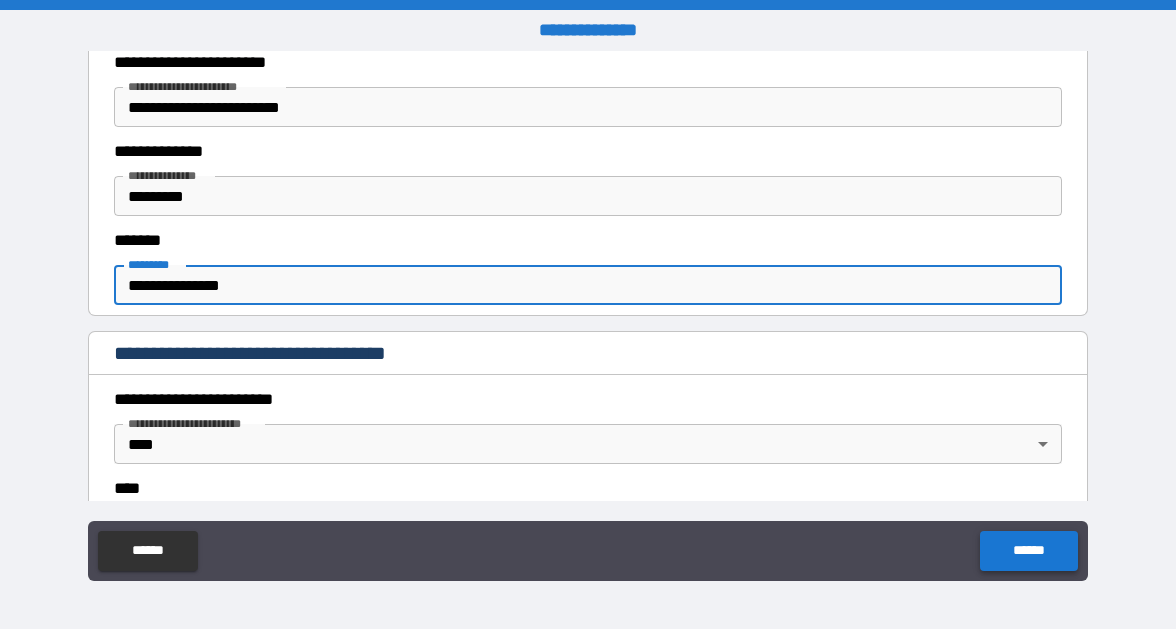 type on "**********" 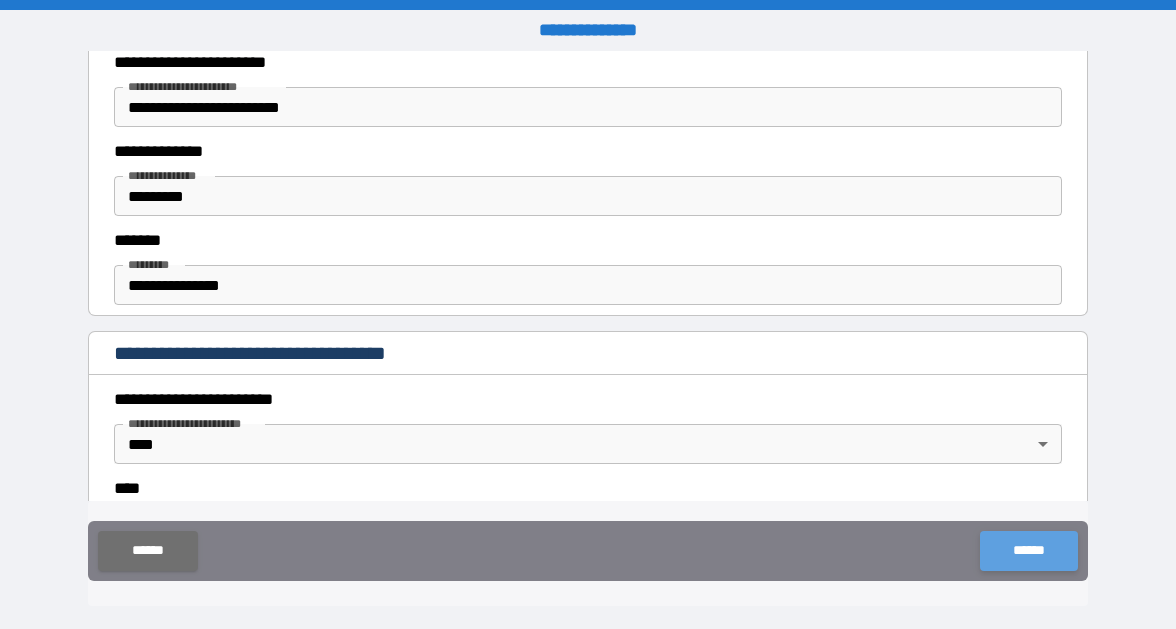 click on "******" at bounding box center [1028, 551] 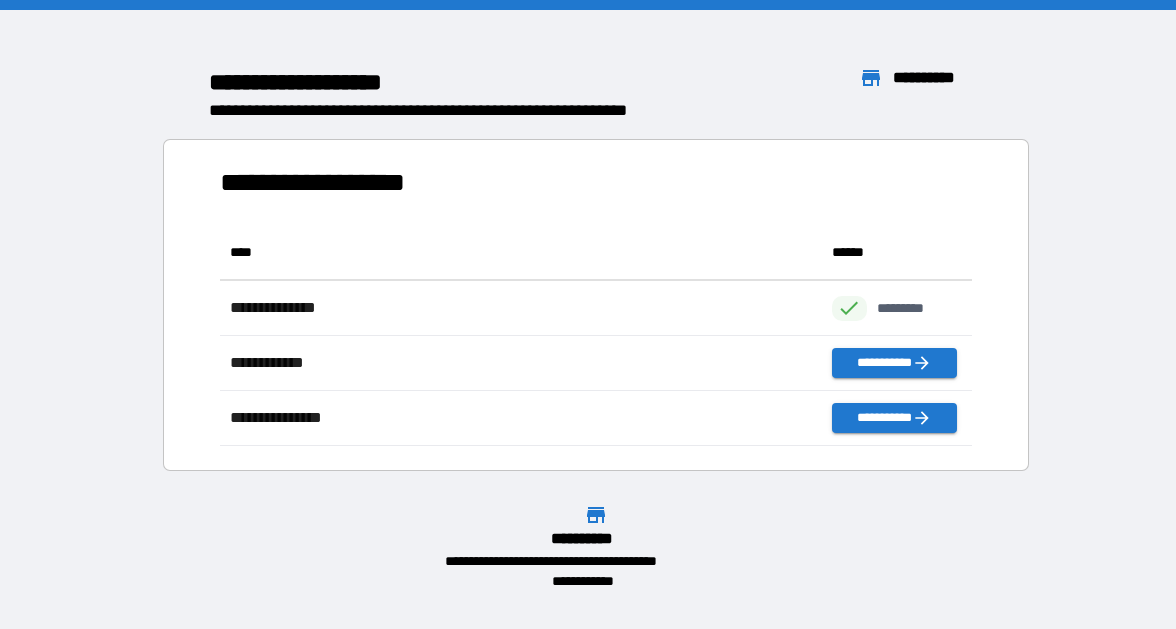 scroll, scrollTop: 221, scrollLeft: 752, axis: both 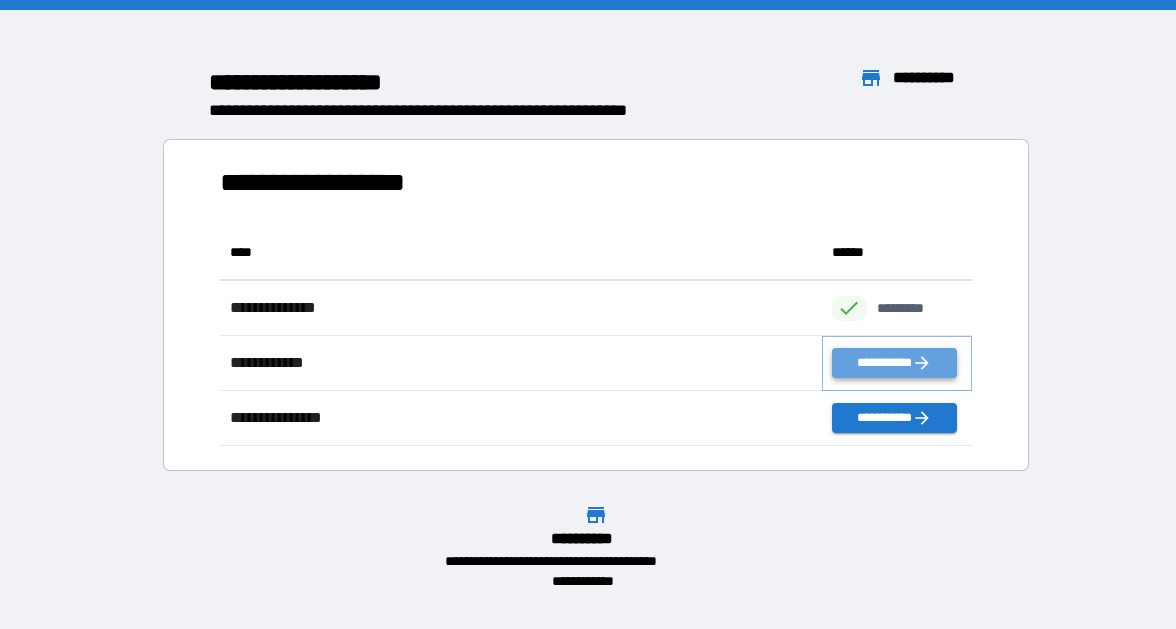click on "**********" at bounding box center (894, 363) 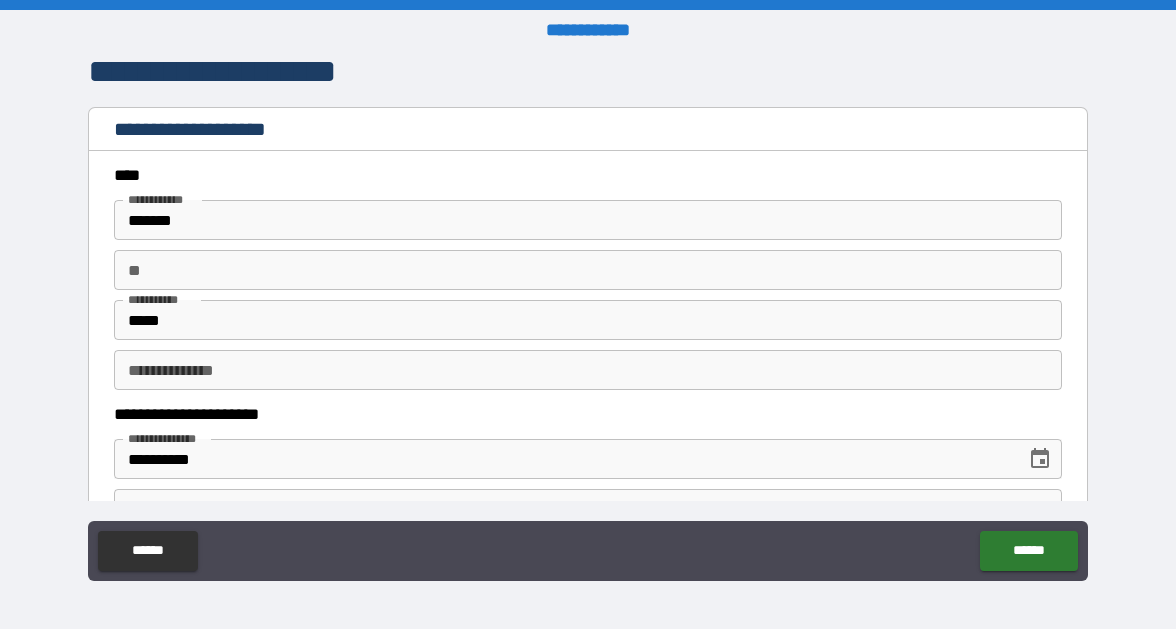 click on "**" at bounding box center [588, 270] 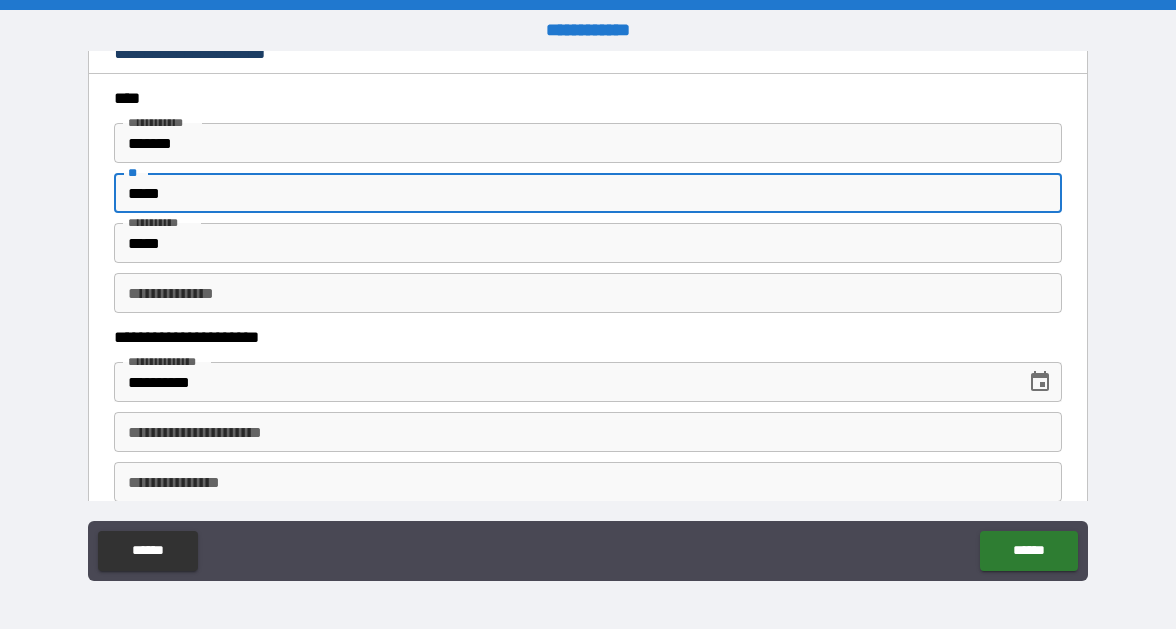 scroll, scrollTop: 80, scrollLeft: 0, axis: vertical 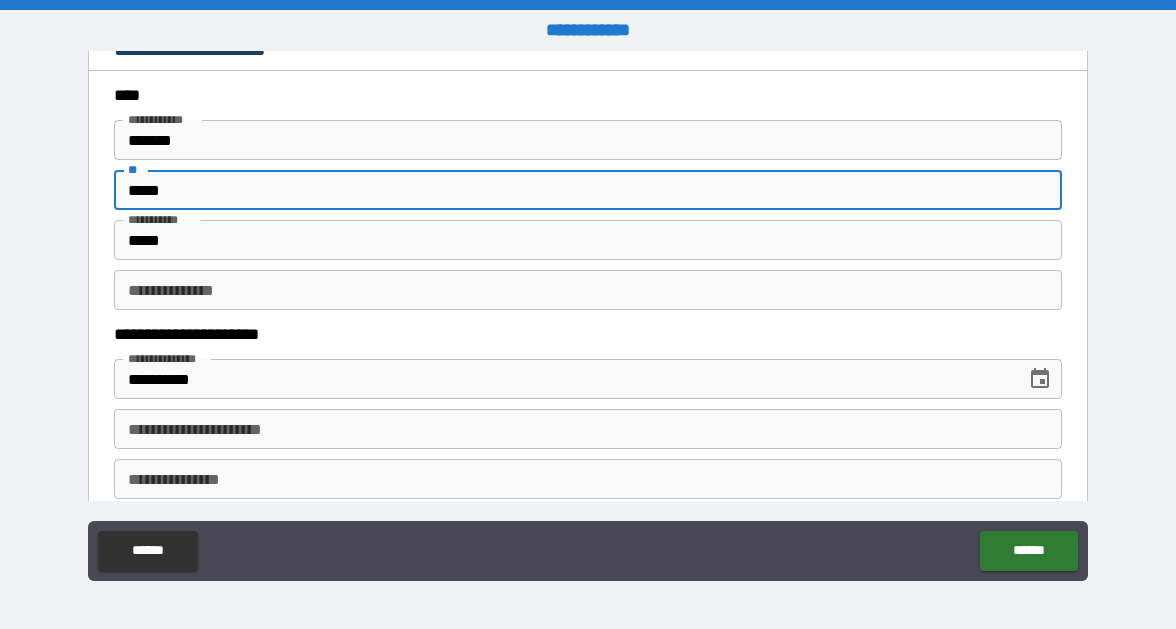 type on "*****" 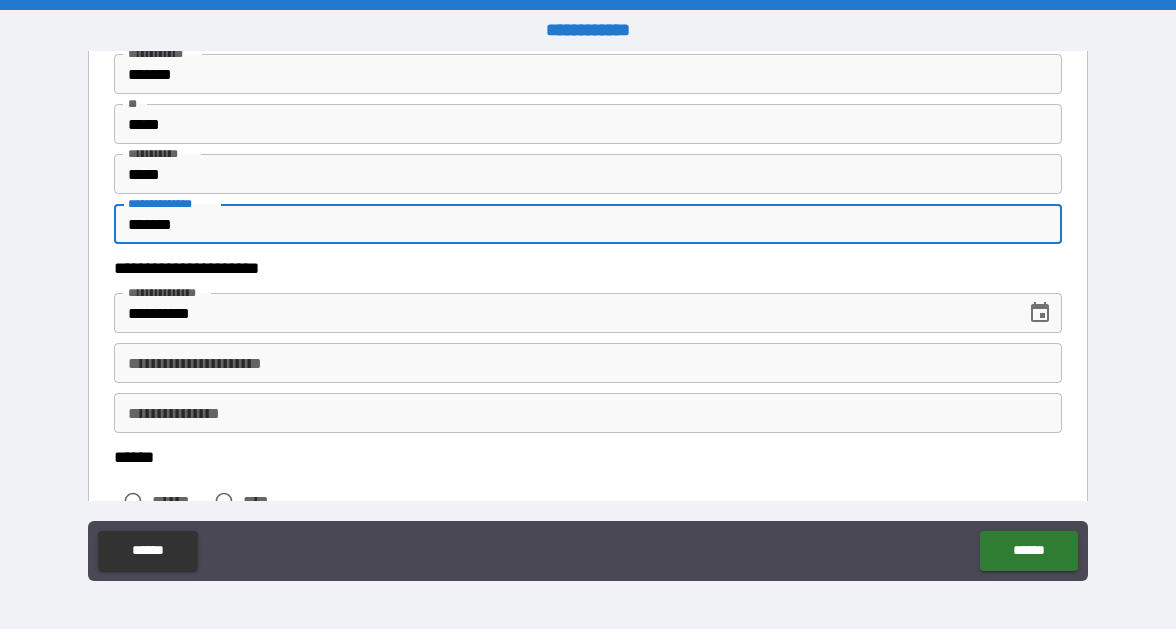 scroll, scrollTop: 161, scrollLeft: 0, axis: vertical 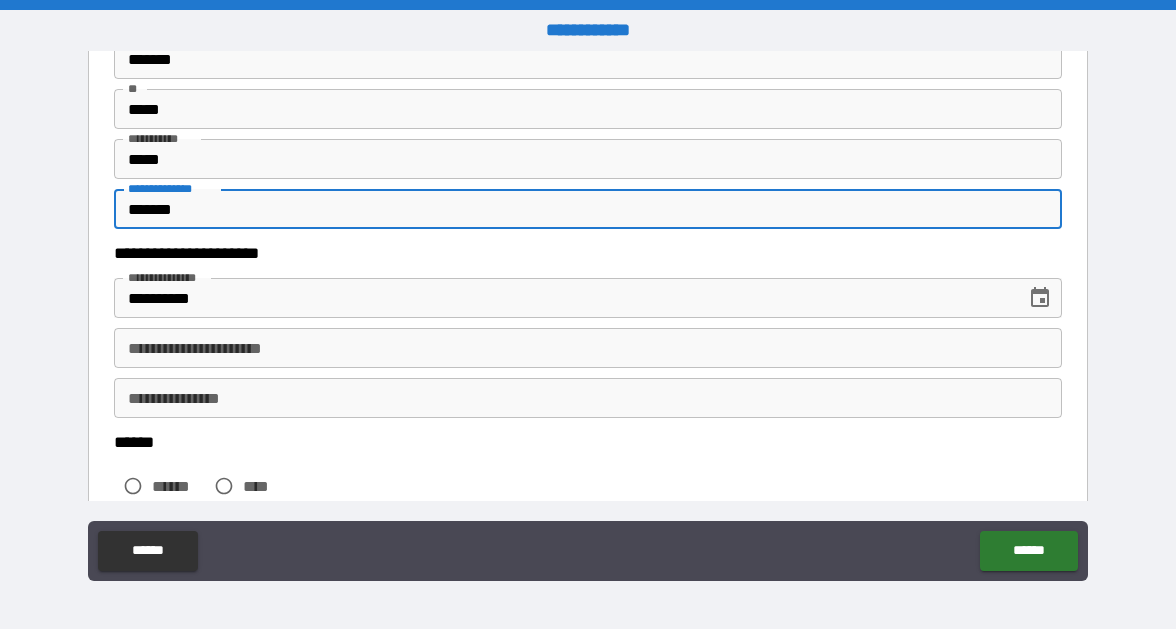 type on "*******" 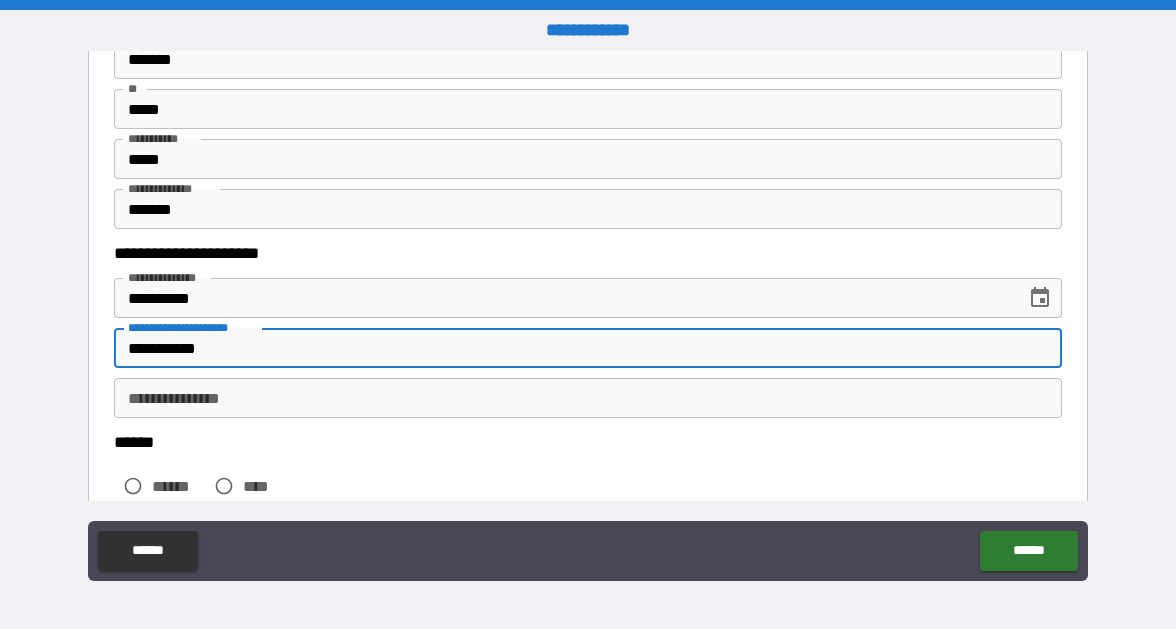 scroll, scrollTop: 218, scrollLeft: 0, axis: vertical 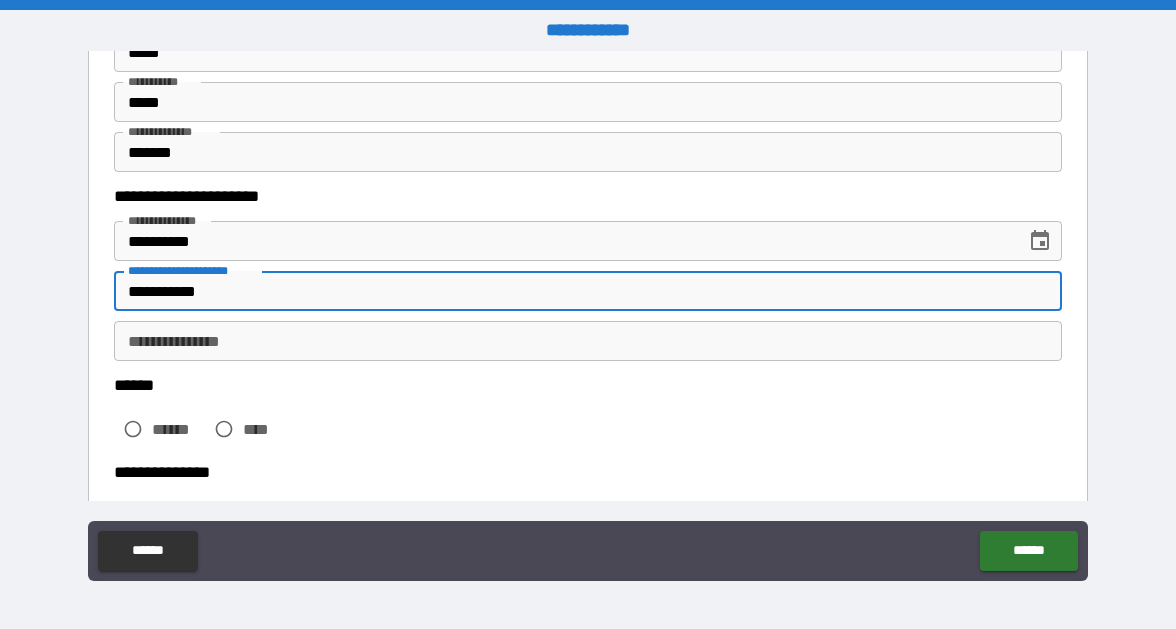 type on "**********" 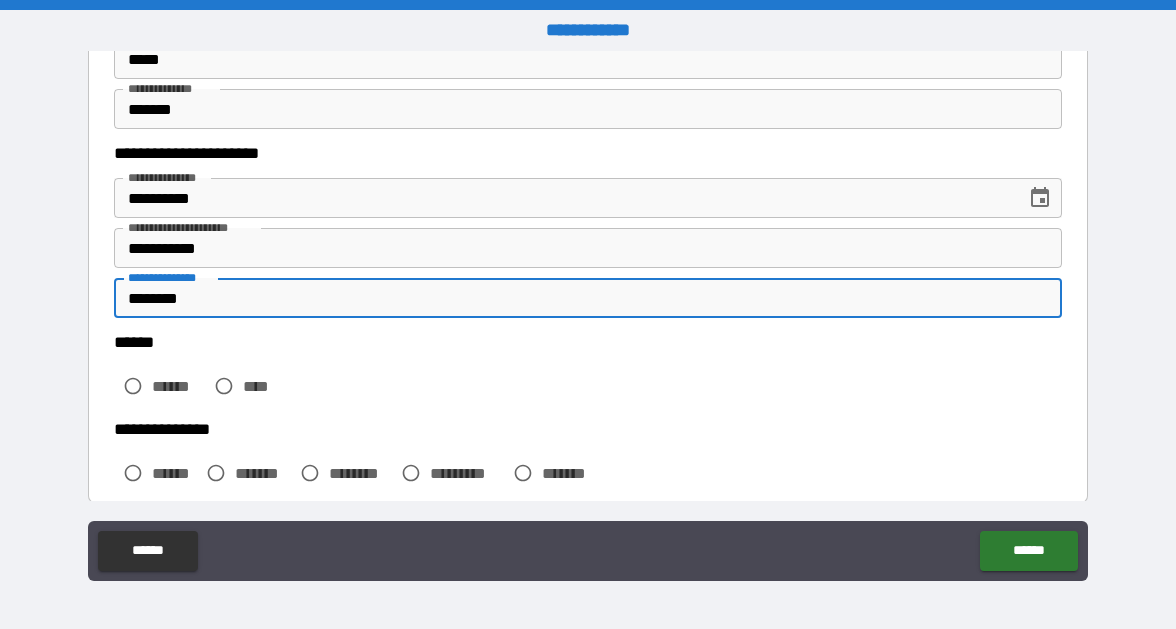scroll, scrollTop: 271, scrollLeft: 0, axis: vertical 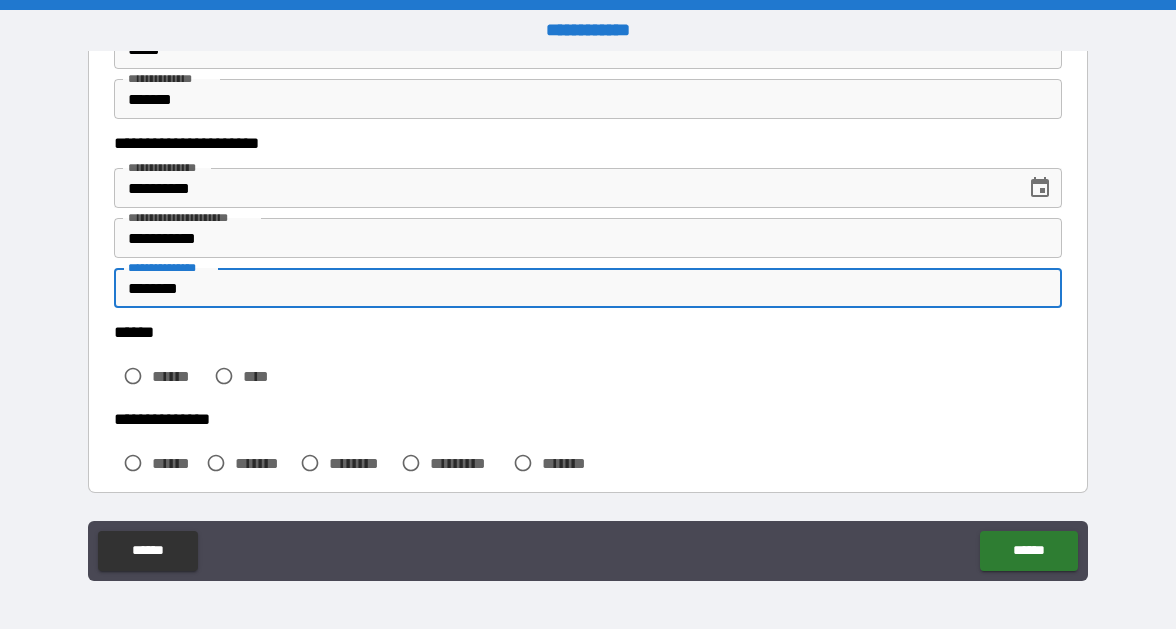 type on "********" 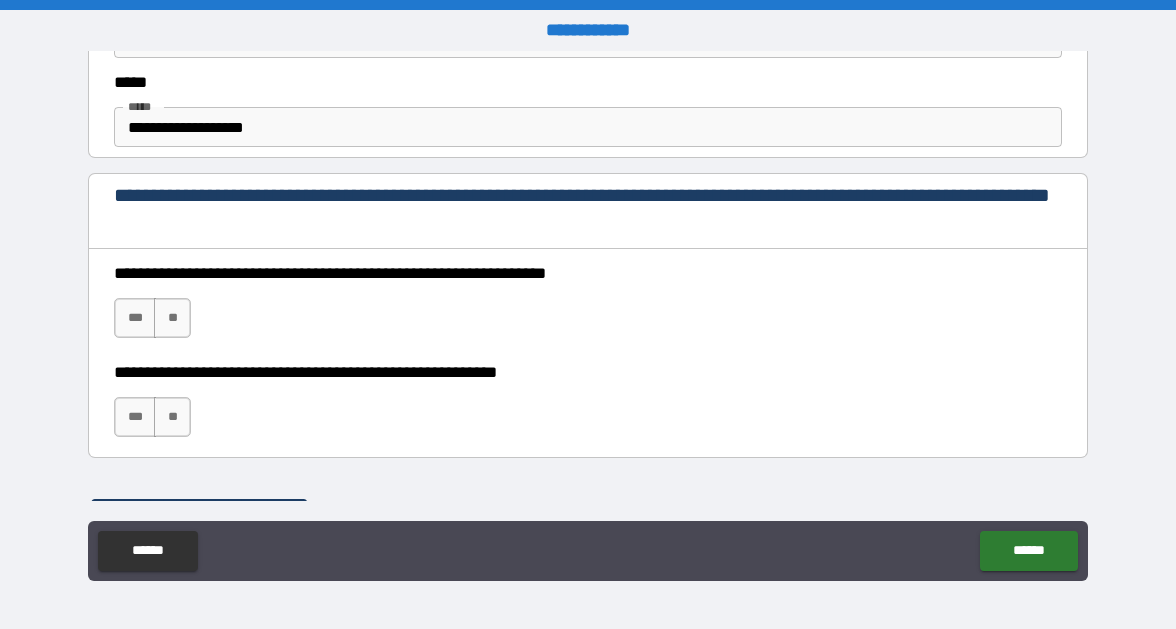 scroll, scrollTop: 1242, scrollLeft: 0, axis: vertical 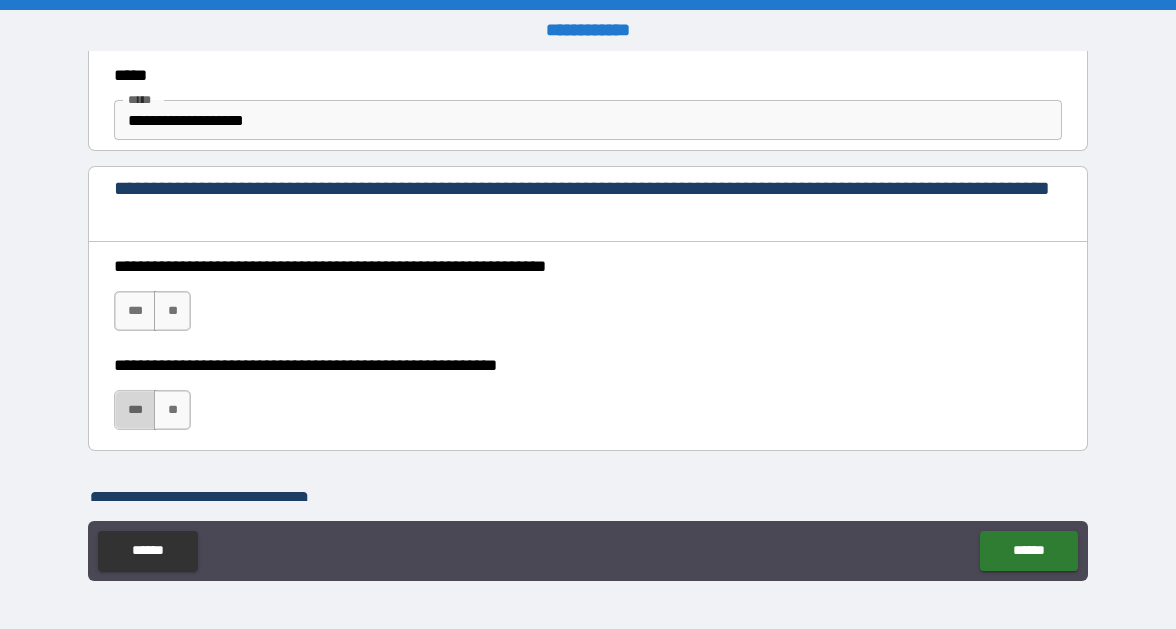 click on "***" at bounding box center (135, 410) 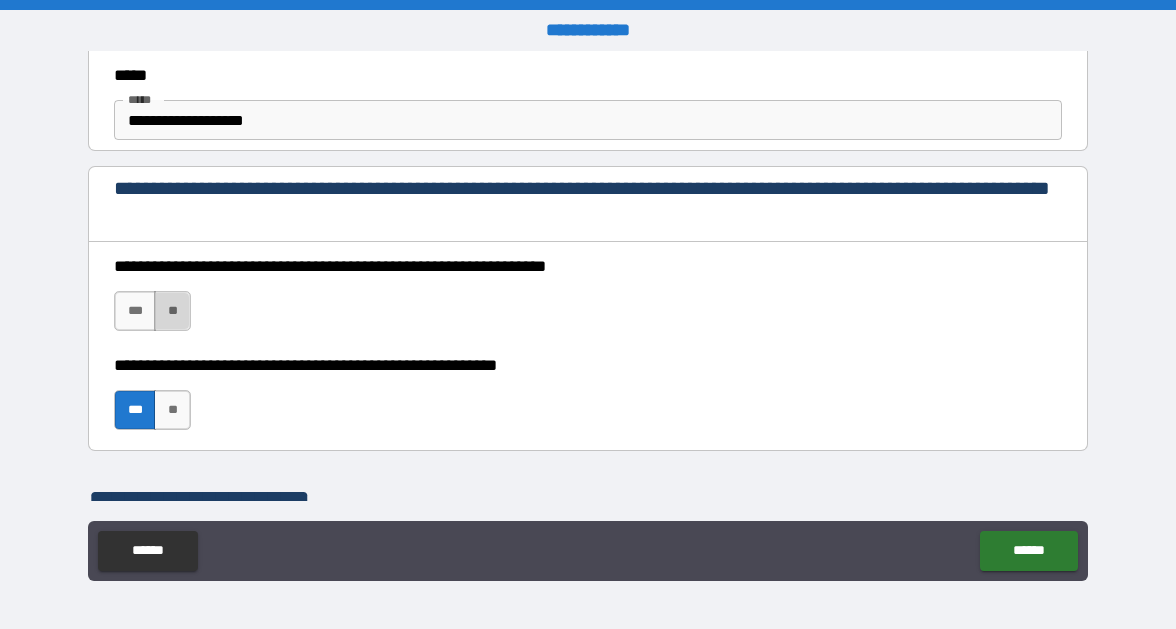 click on "**" at bounding box center [172, 311] 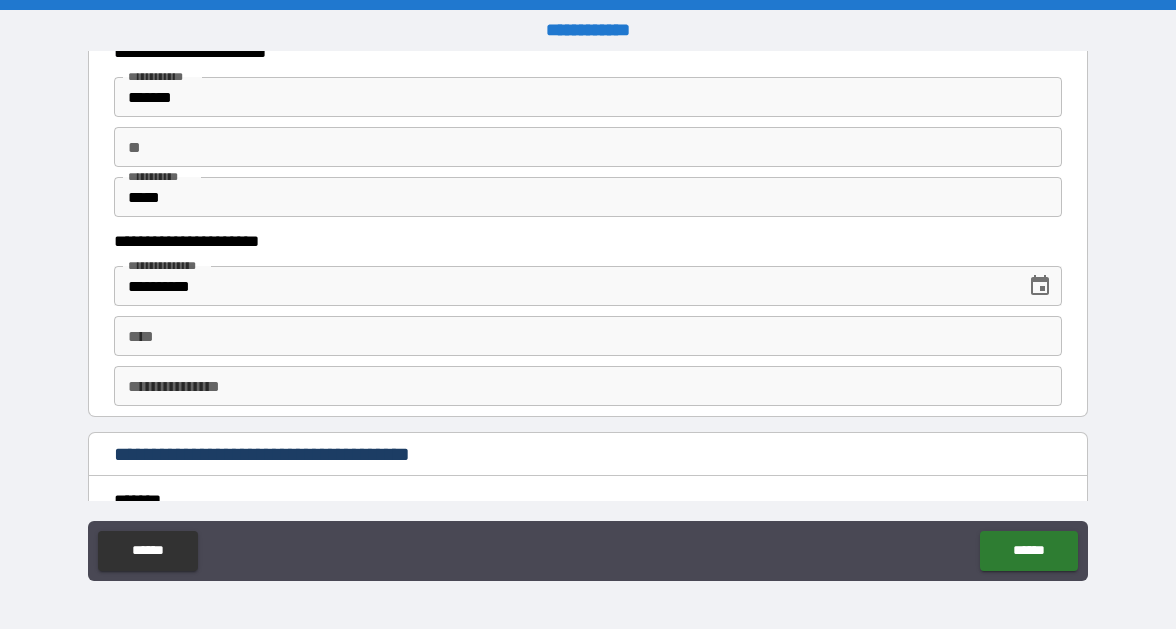 scroll, scrollTop: 1969, scrollLeft: 0, axis: vertical 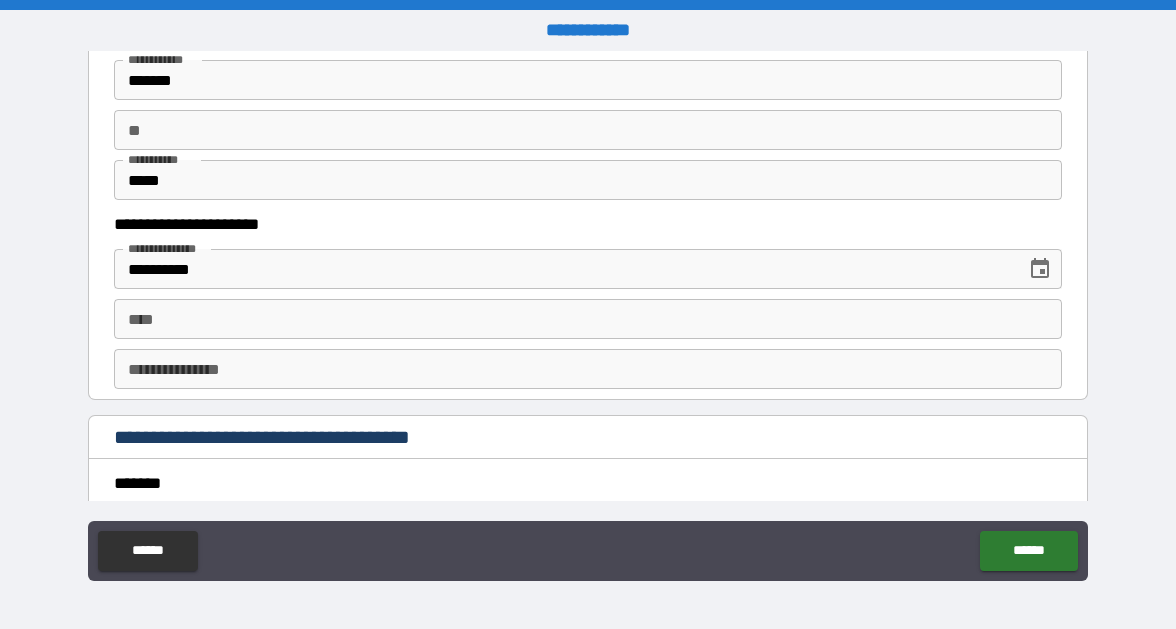 click on "**" at bounding box center [588, 130] 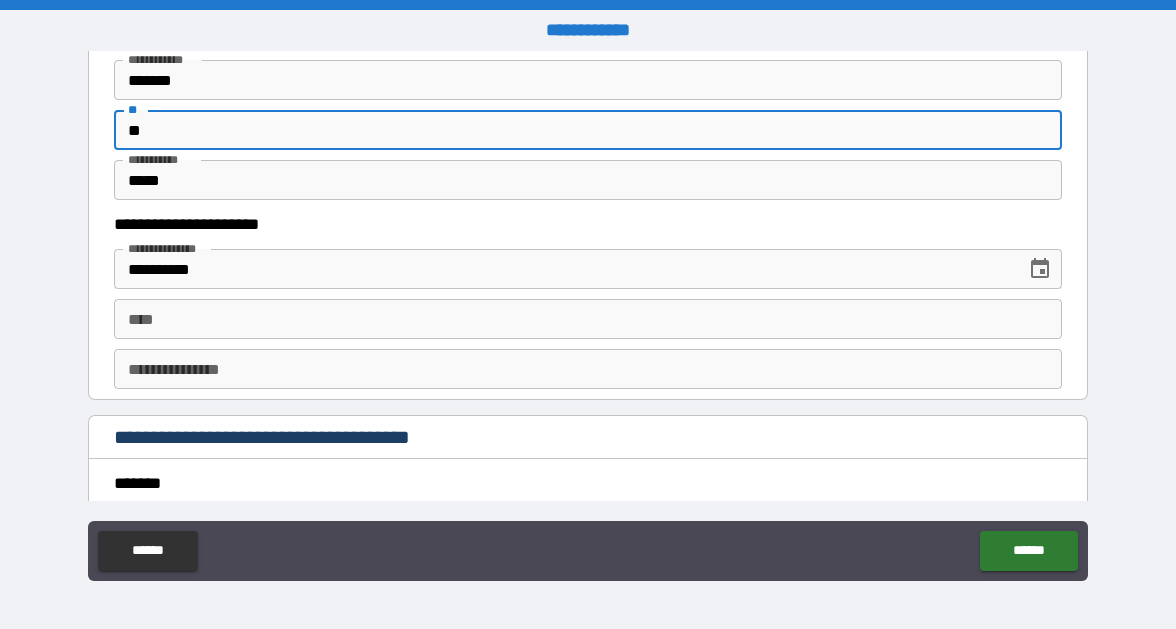 type on "*" 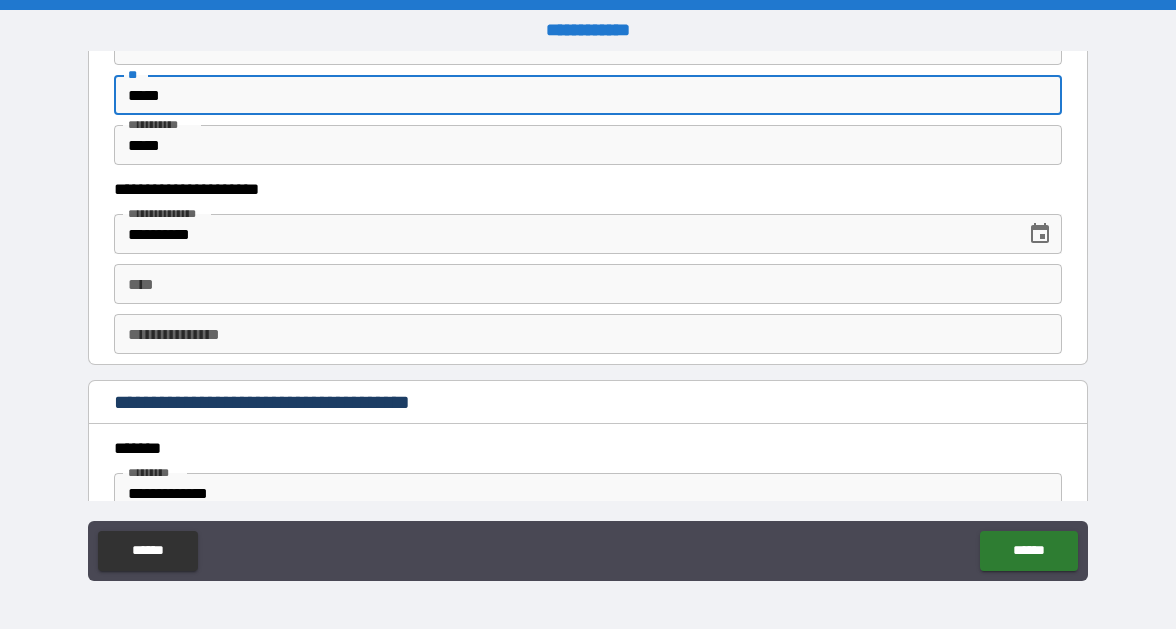 scroll, scrollTop: 2008, scrollLeft: 0, axis: vertical 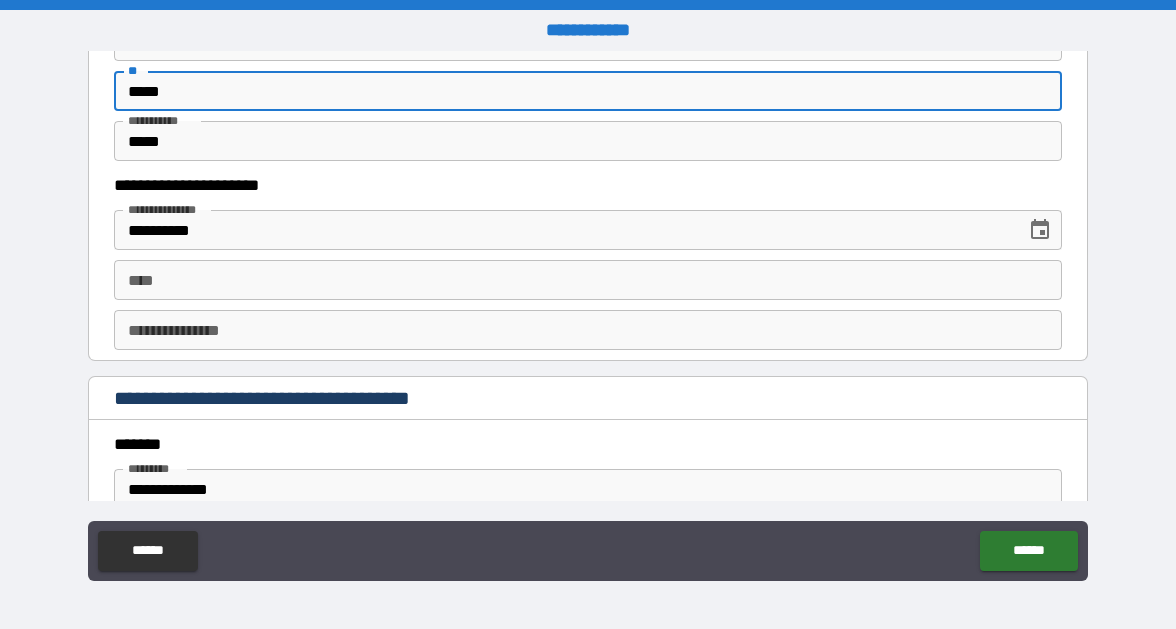 type on "*****" 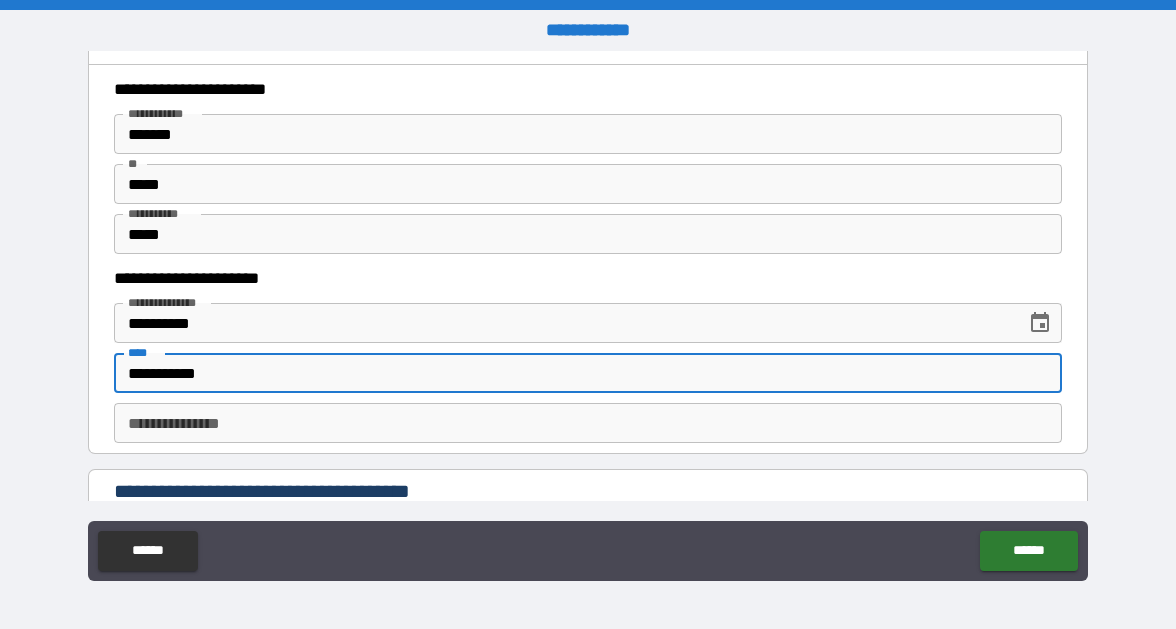 scroll, scrollTop: 1929, scrollLeft: 0, axis: vertical 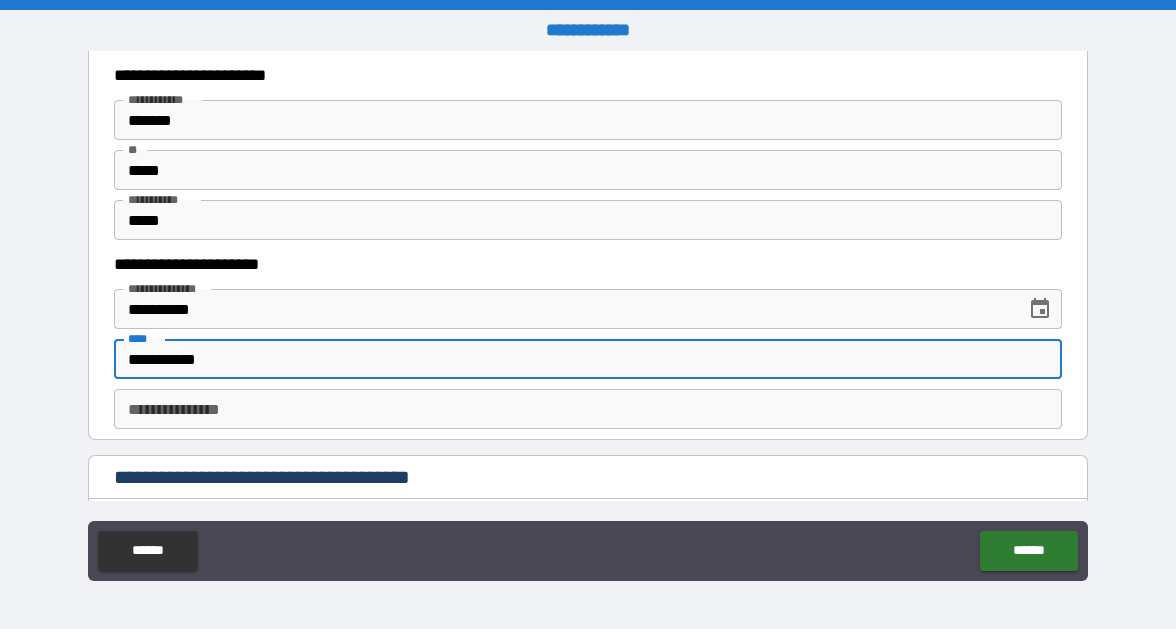 type on "**********" 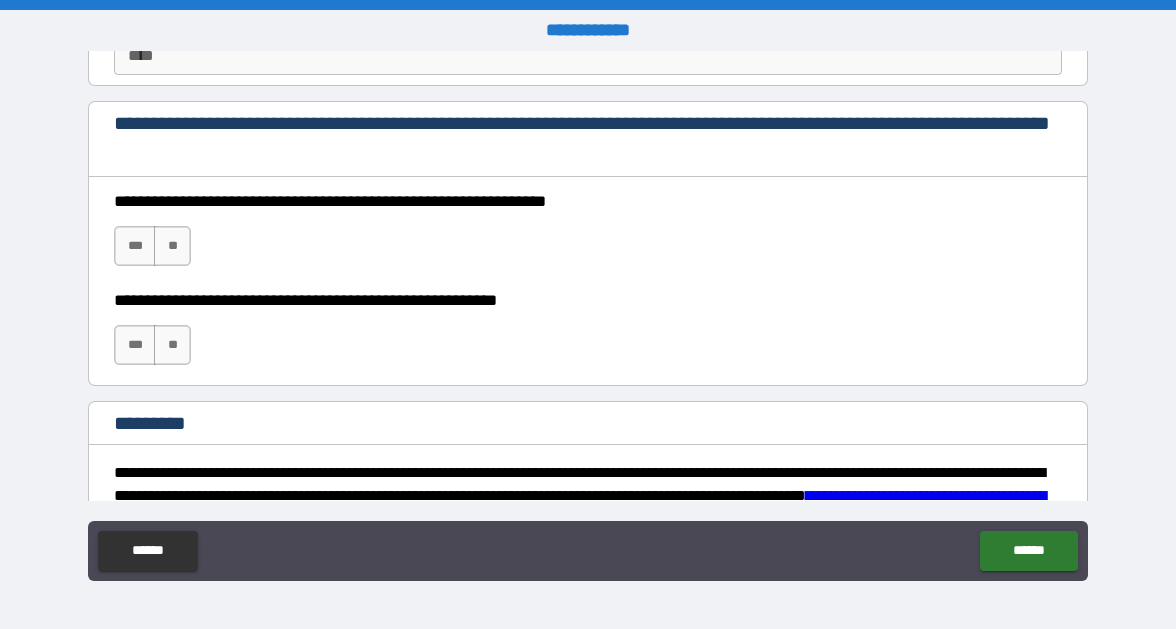 scroll, scrollTop: 2920, scrollLeft: 0, axis: vertical 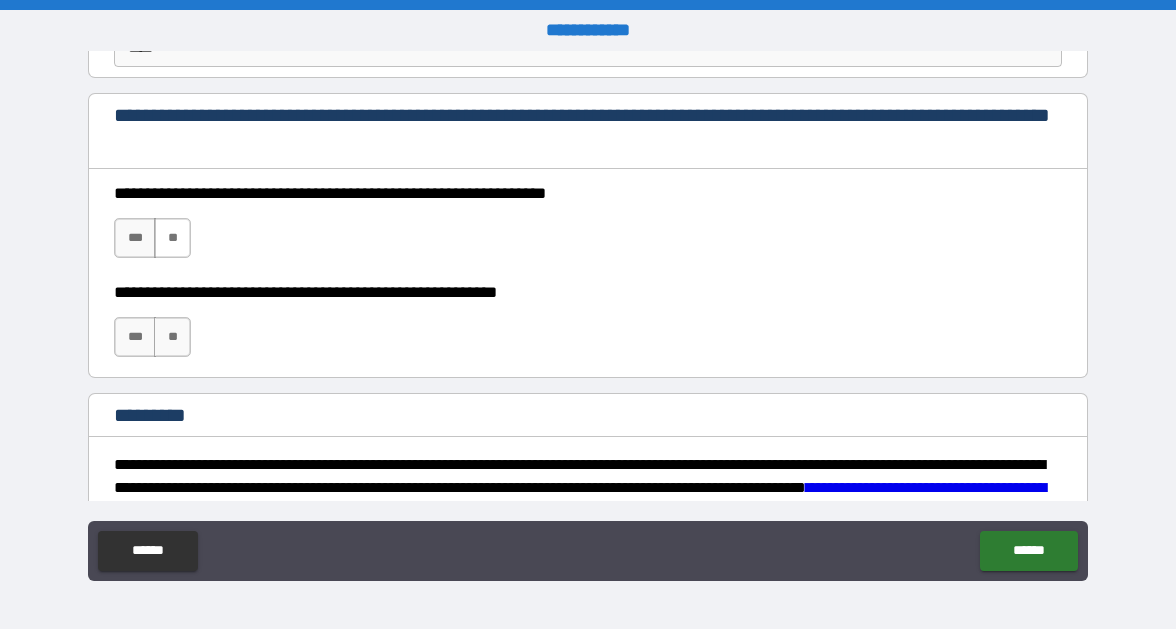 type on "********" 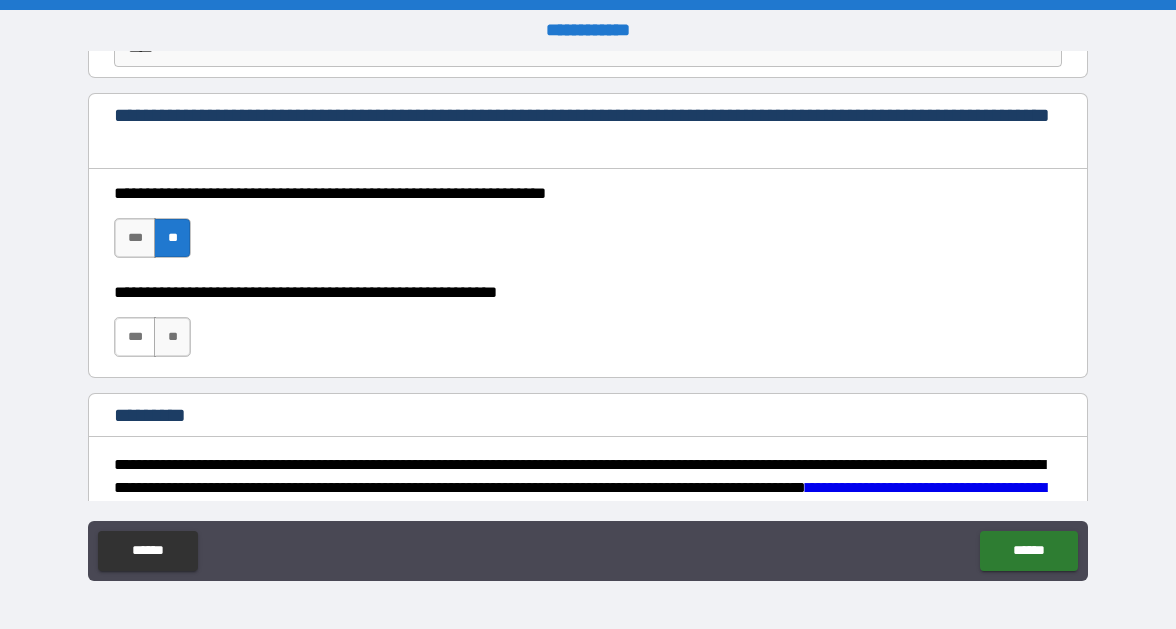 click on "***" at bounding box center [135, 337] 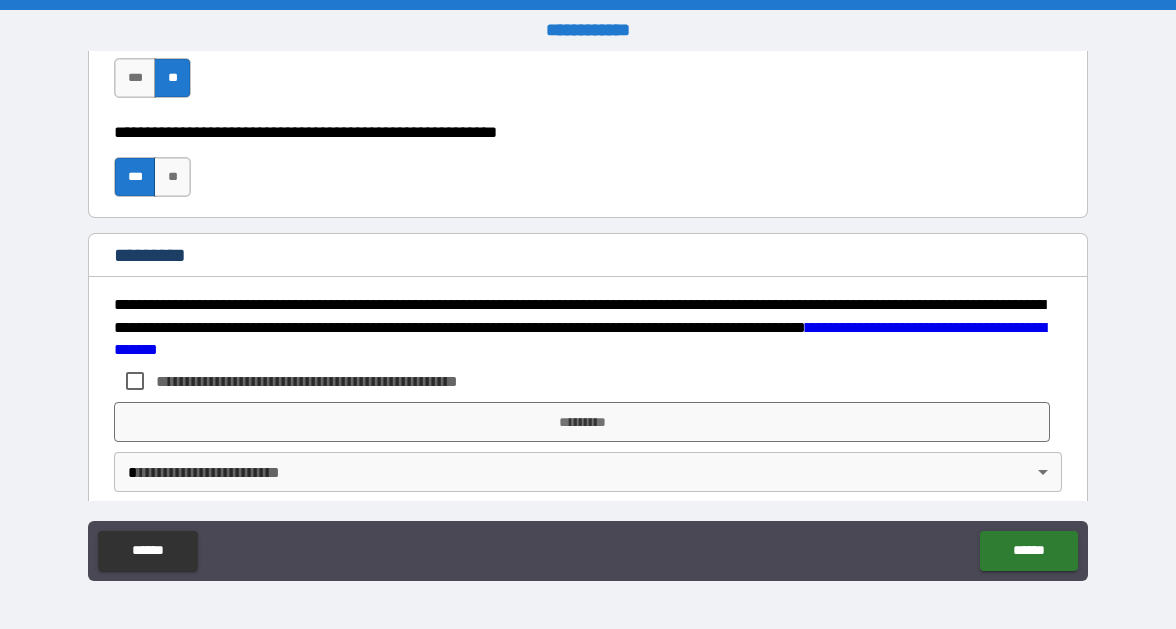 scroll, scrollTop: 3102, scrollLeft: 0, axis: vertical 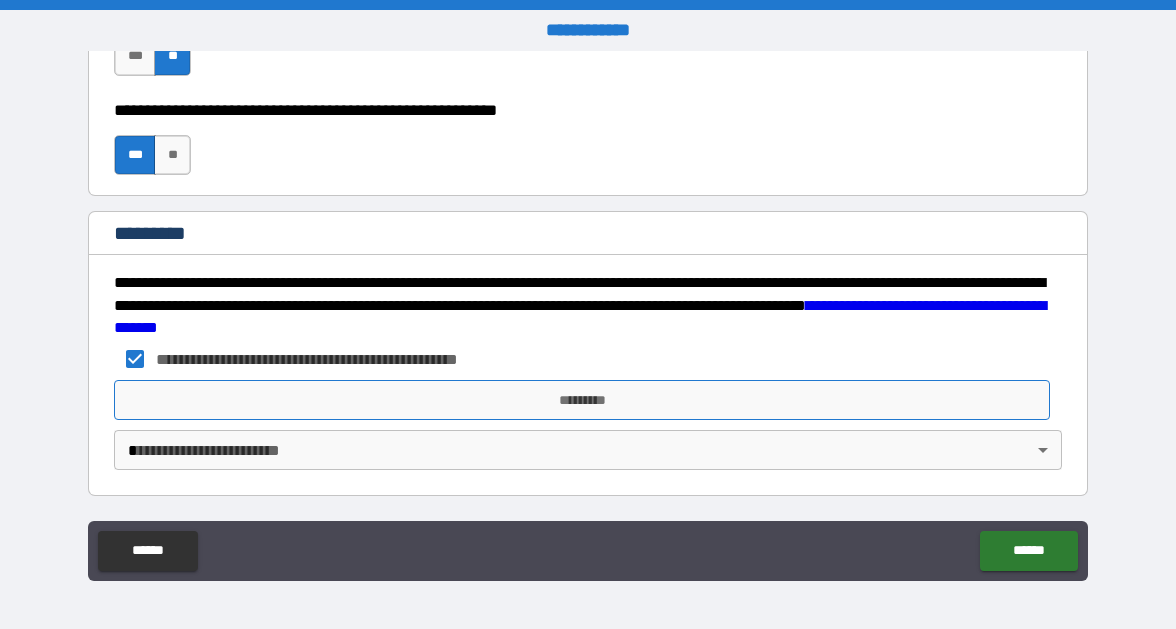 click on "*********" at bounding box center [582, 400] 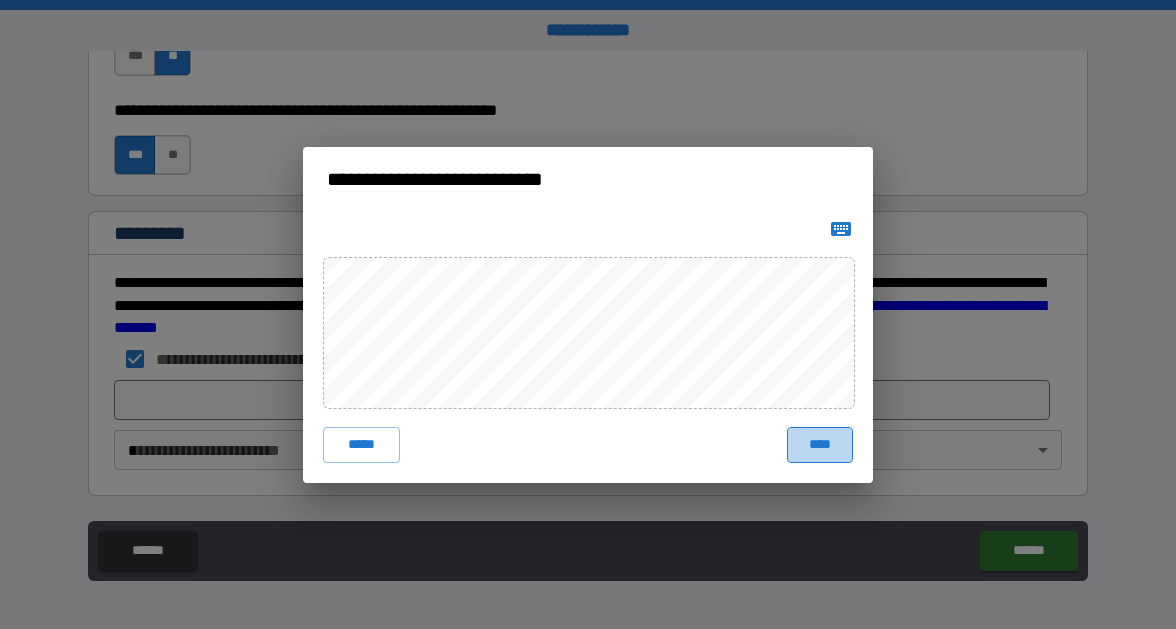 click on "****" at bounding box center (820, 445) 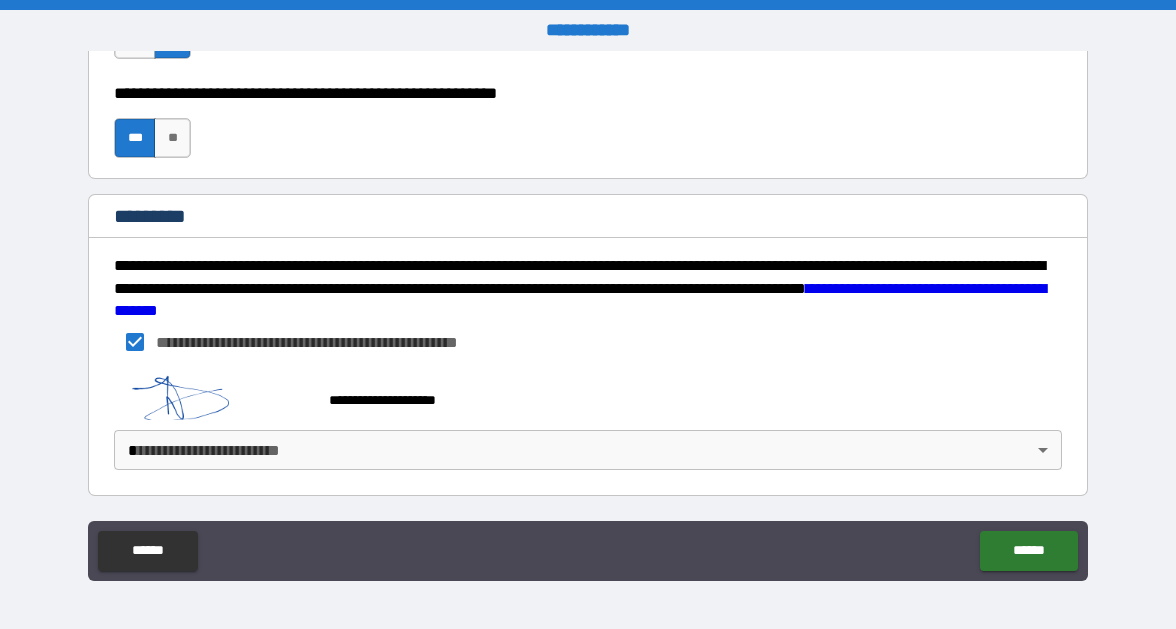 scroll, scrollTop: 3119, scrollLeft: 0, axis: vertical 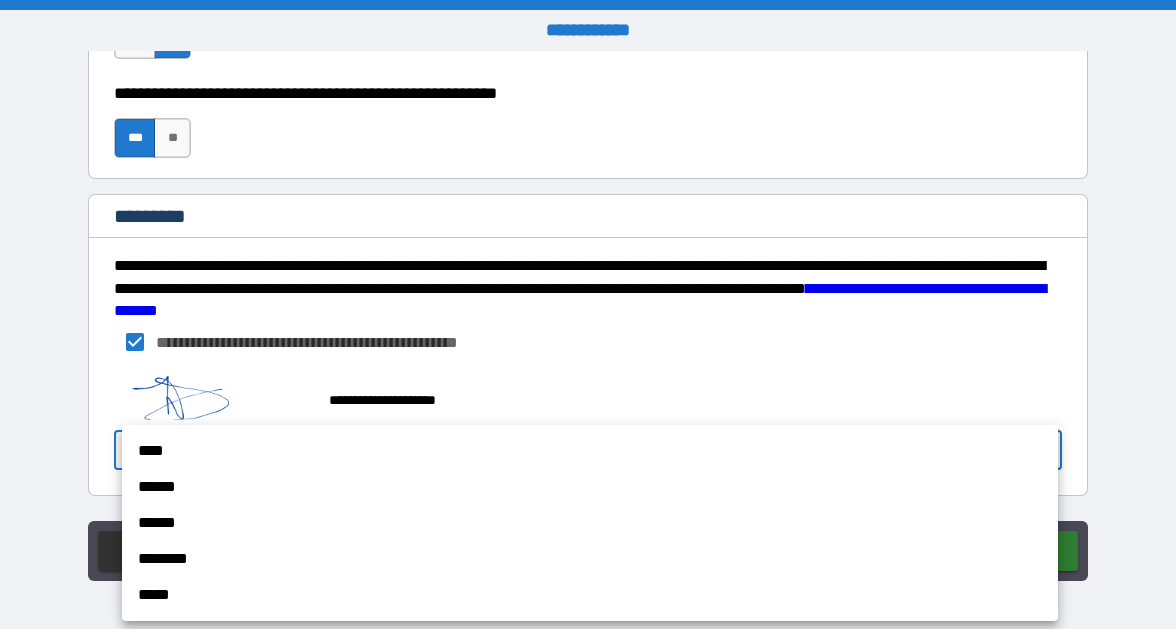 click on "****" at bounding box center [590, 451] 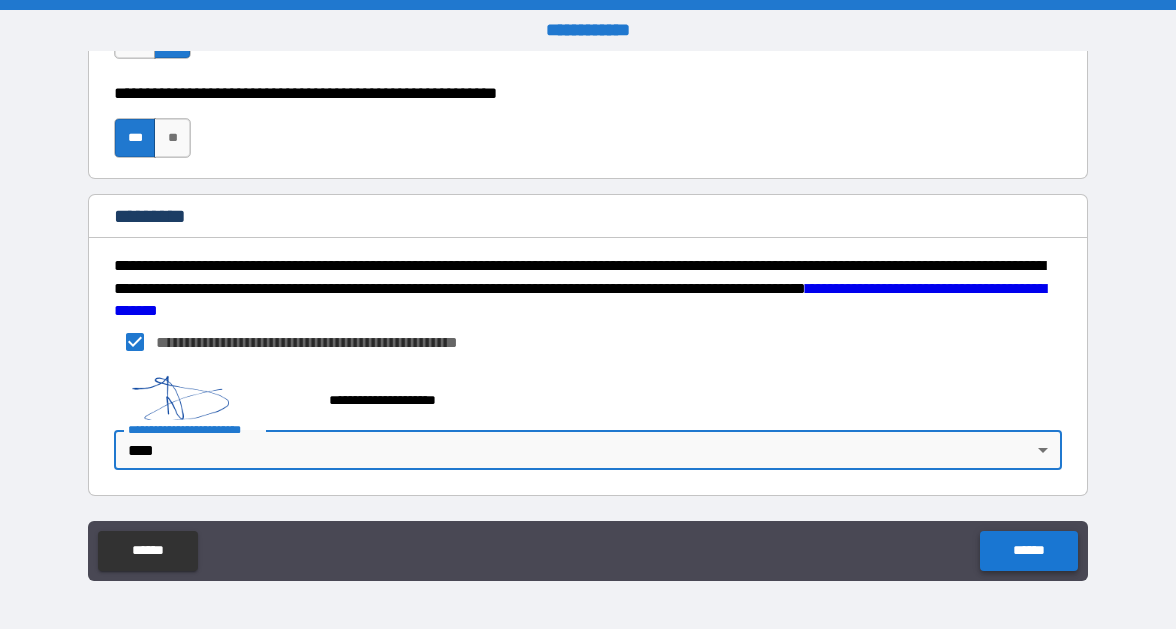click on "******" at bounding box center (1028, 551) 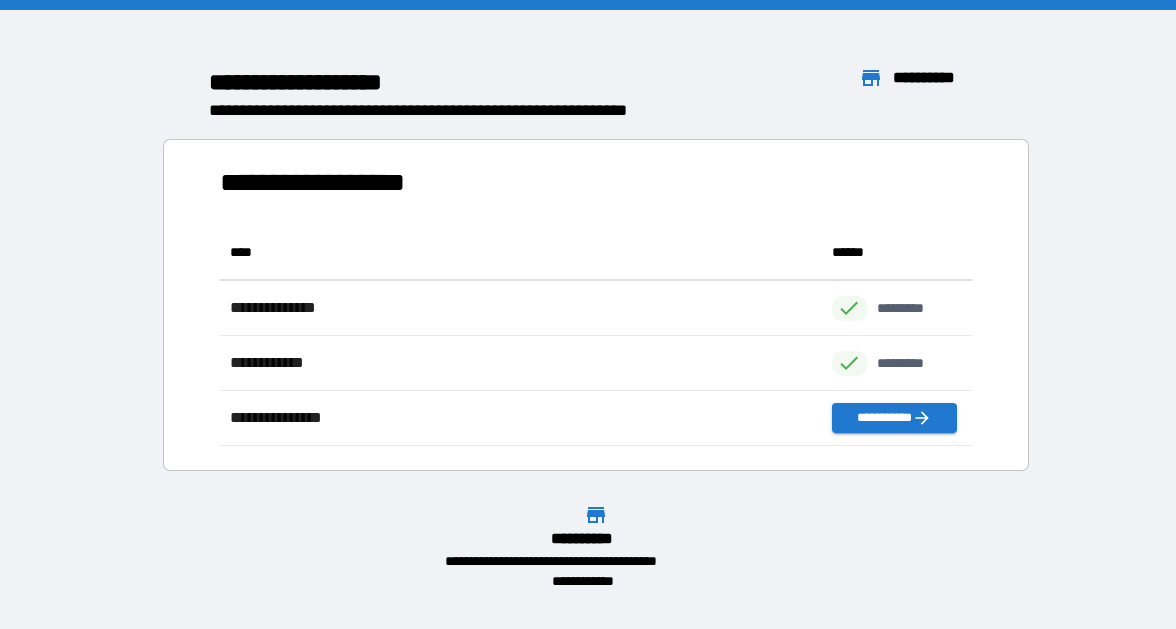 scroll, scrollTop: 1, scrollLeft: 1, axis: both 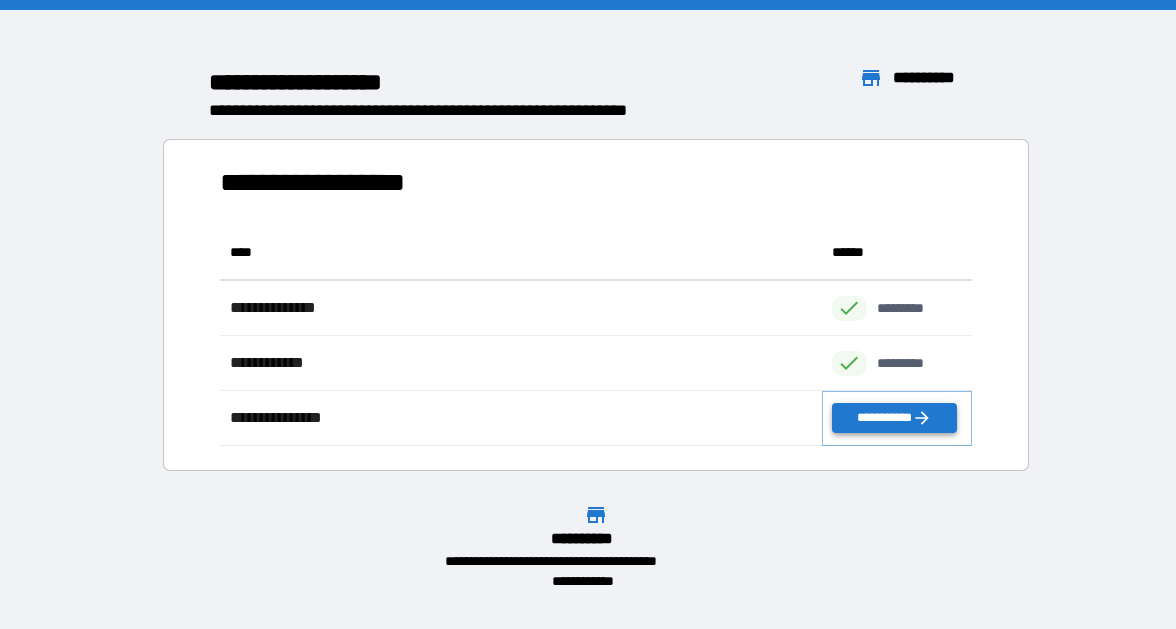 click on "**********" at bounding box center (894, 418) 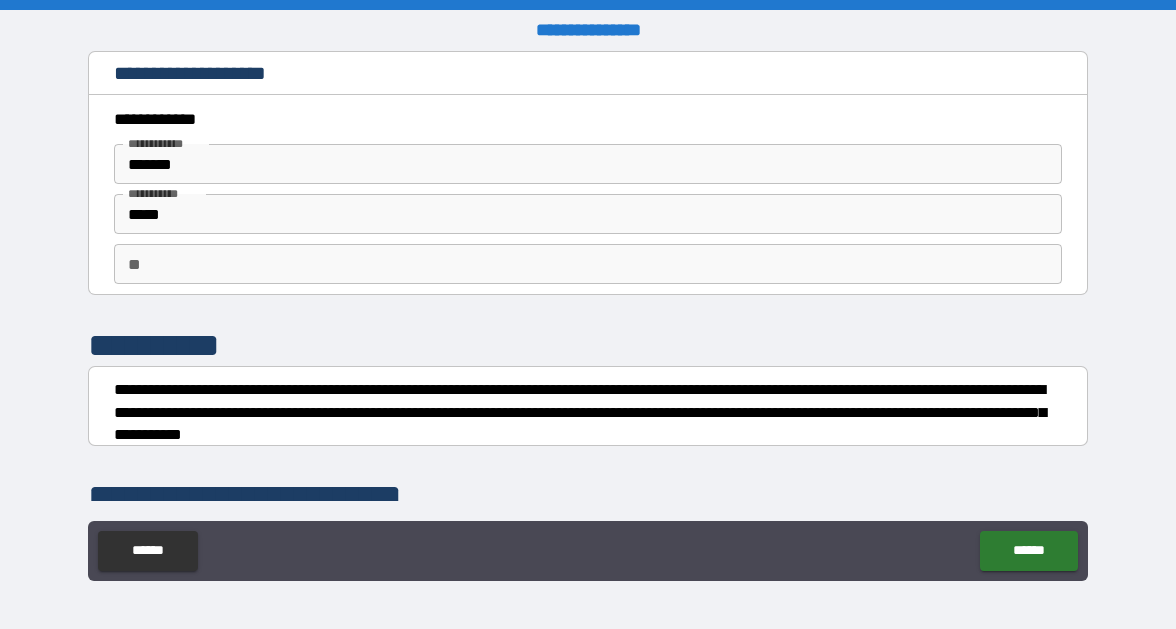 click on "**" at bounding box center (588, 264) 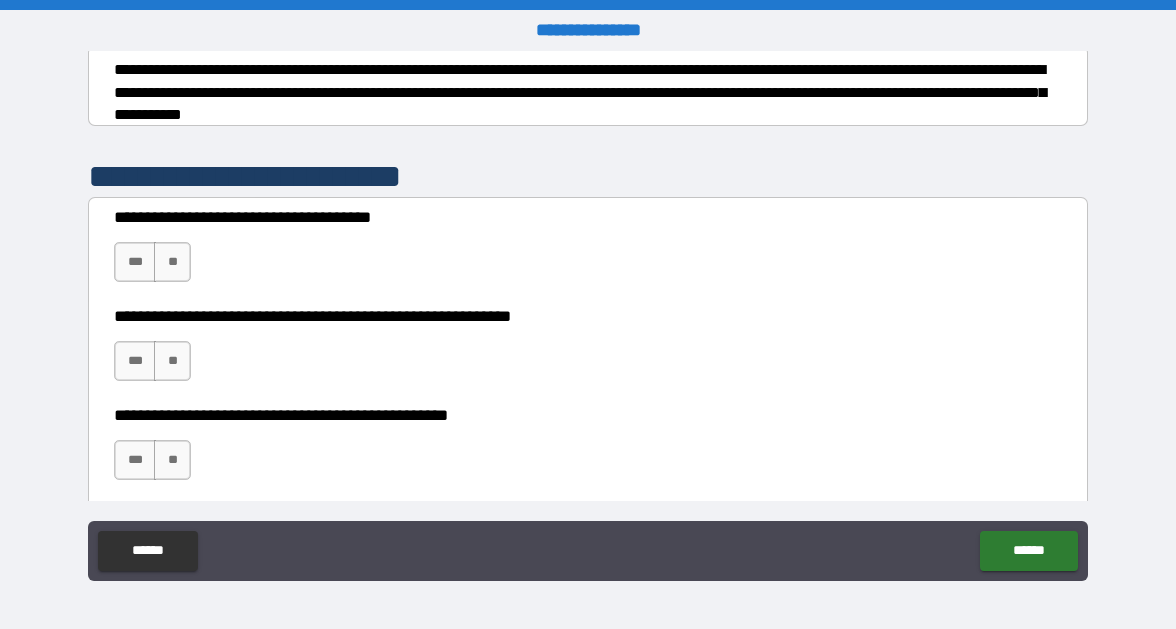 scroll, scrollTop: 326, scrollLeft: 0, axis: vertical 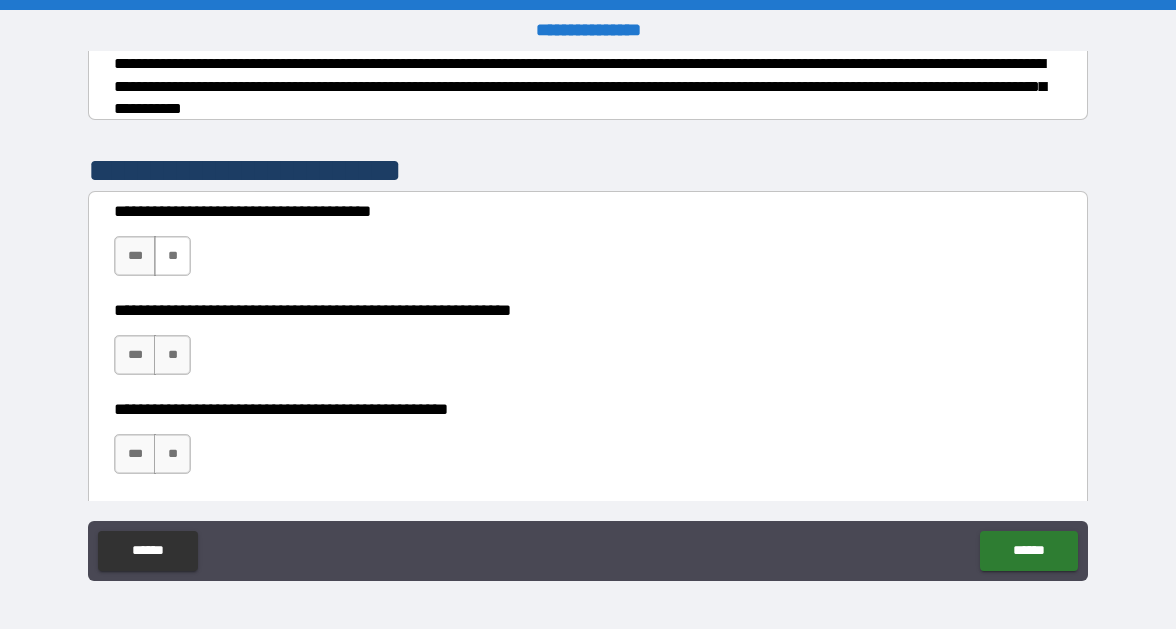type on "*****" 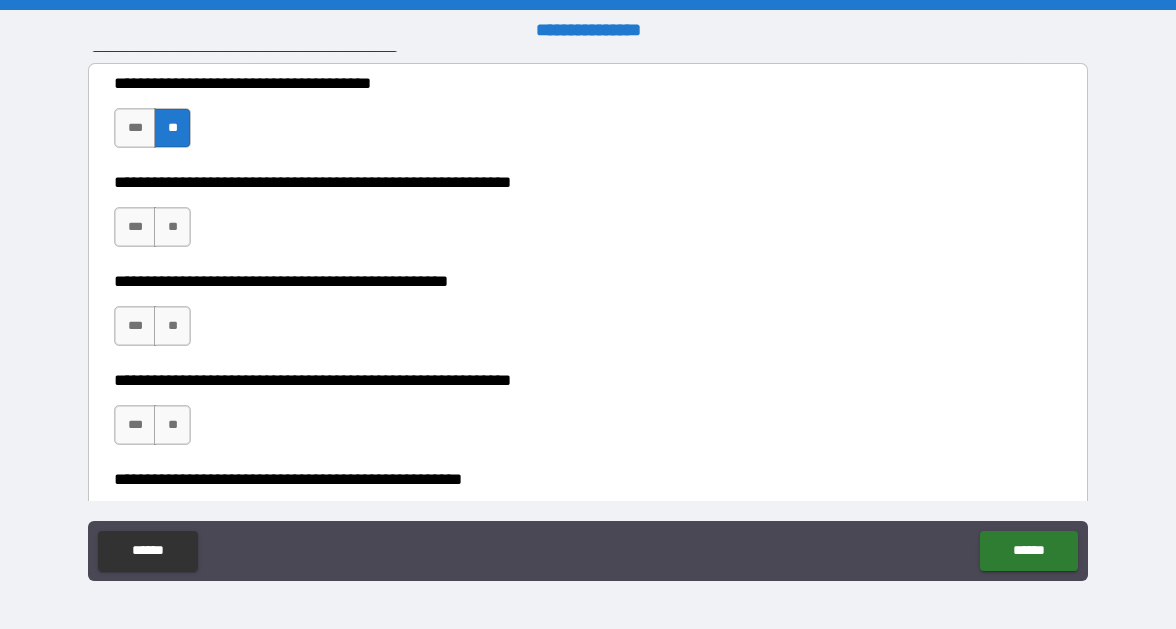 scroll, scrollTop: 458, scrollLeft: 0, axis: vertical 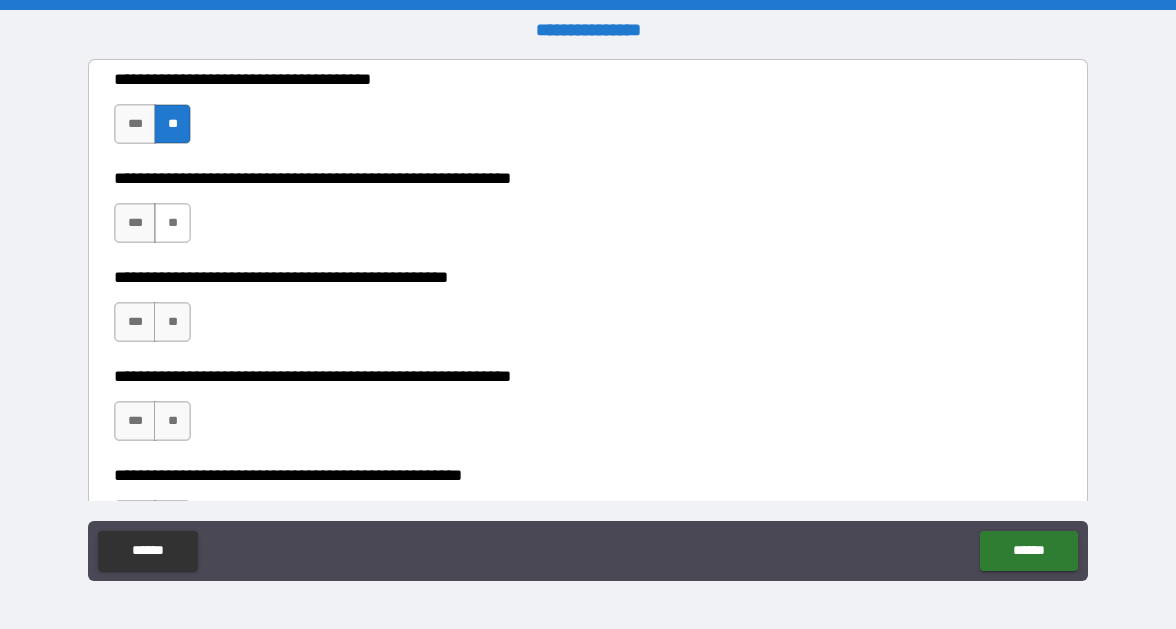 click on "**" at bounding box center (172, 223) 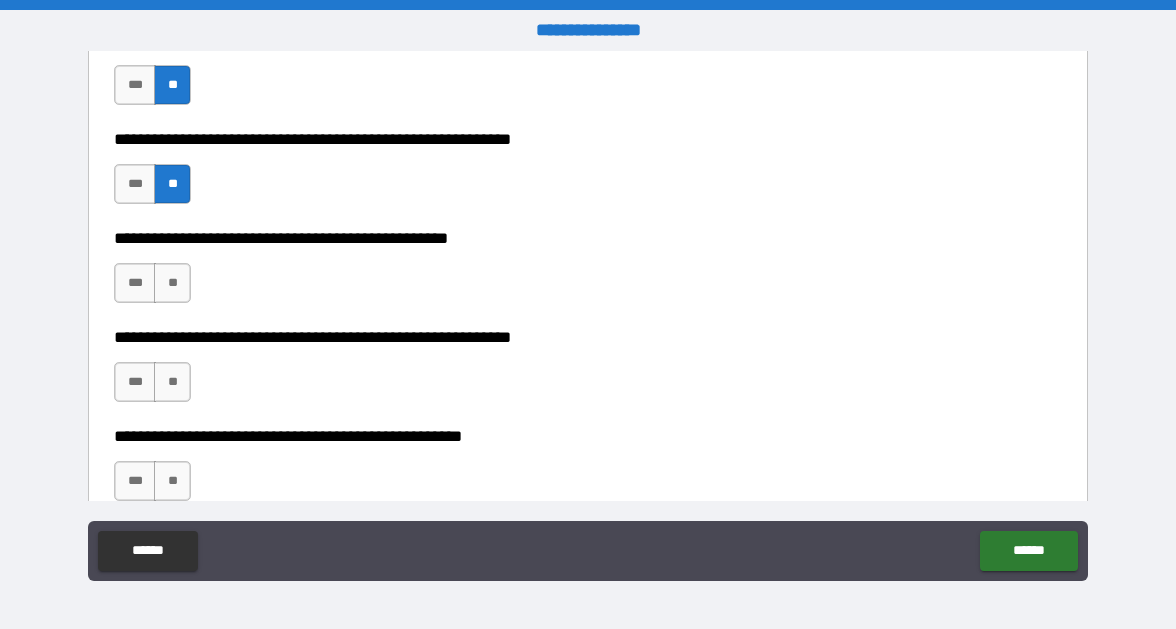 scroll, scrollTop: 505, scrollLeft: 0, axis: vertical 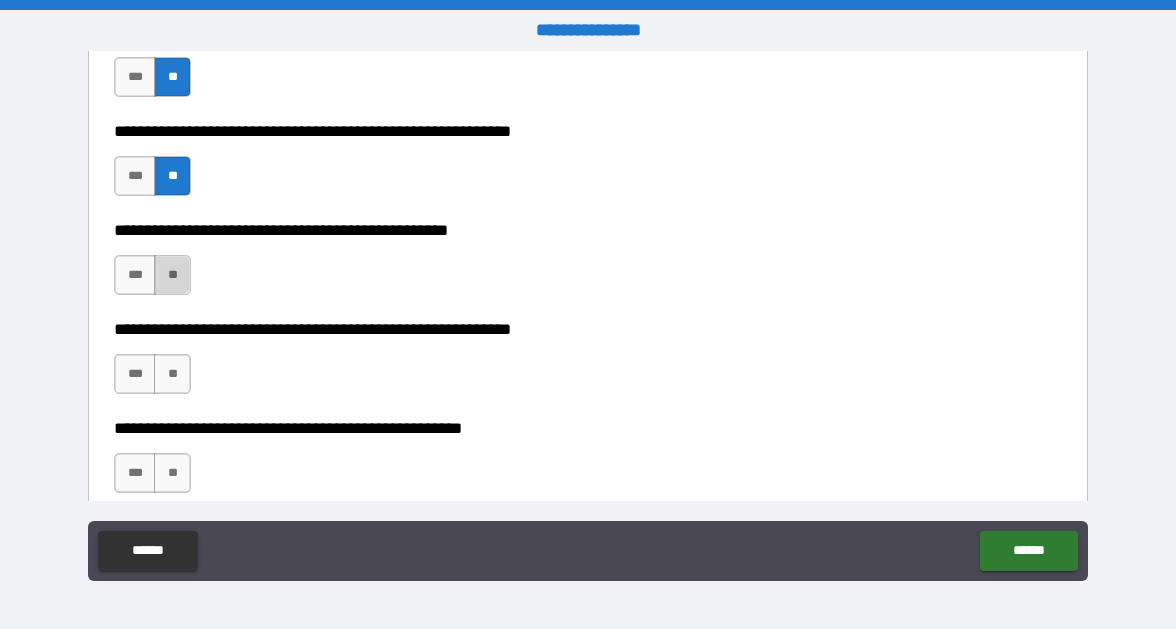 click on "**" at bounding box center [172, 275] 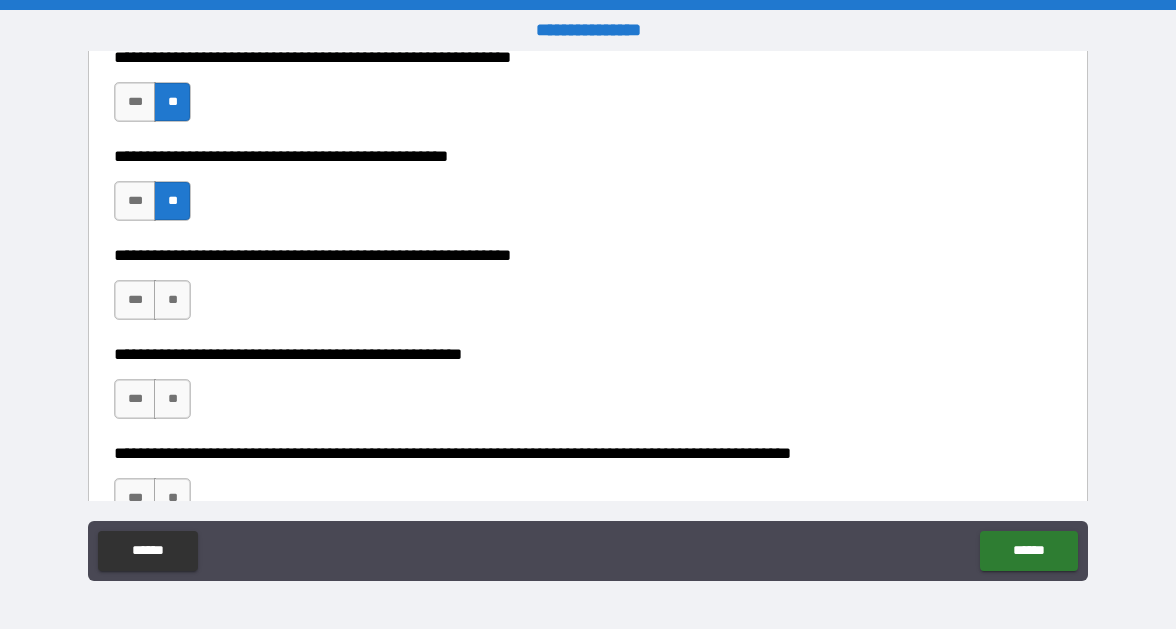 scroll, scrollTop: 584, scrollLeft: 0, axis: vertical 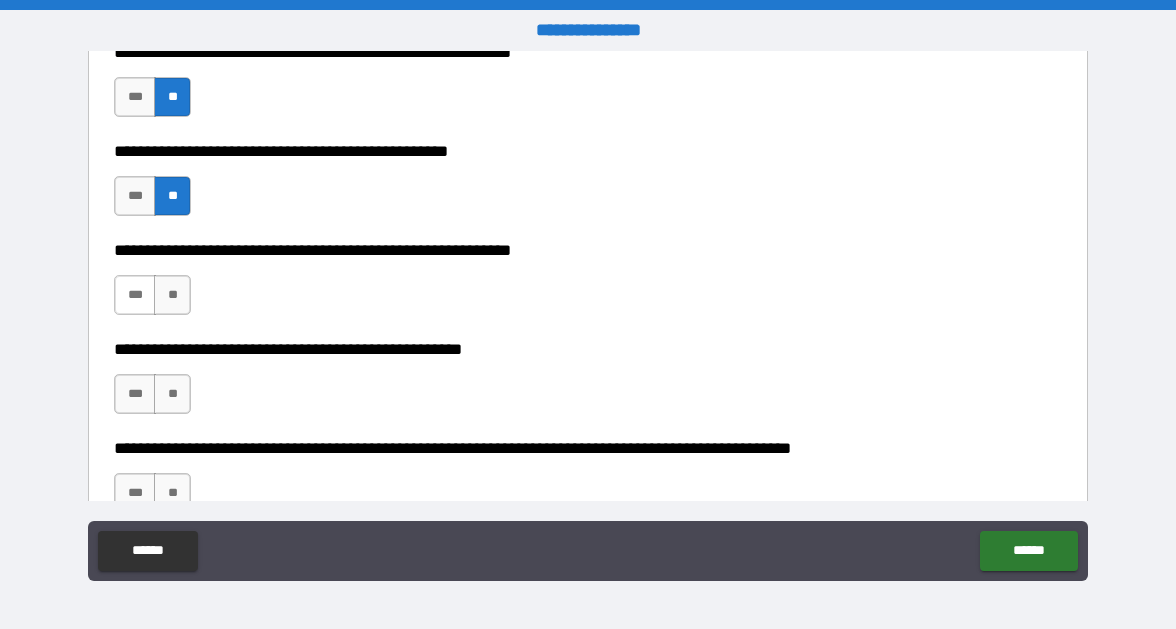 click on "***" at bounding box center [135, 295] 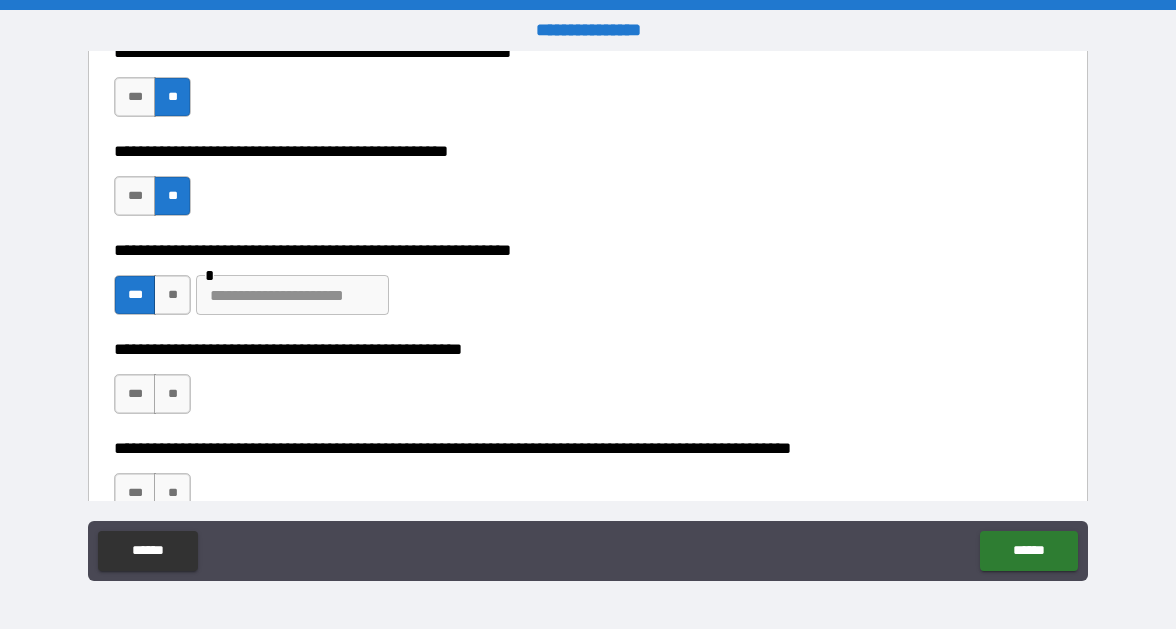 click at bounding box center [292, 295] 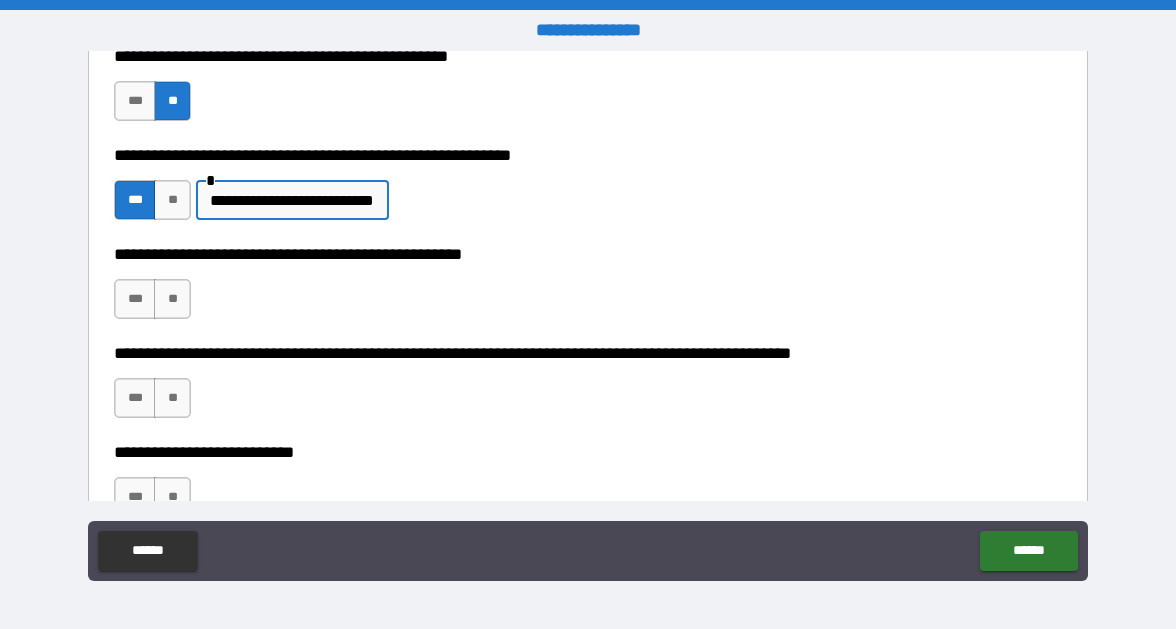 scroll, scrollTop: 681, scrollLeft: 0, axis: vertical 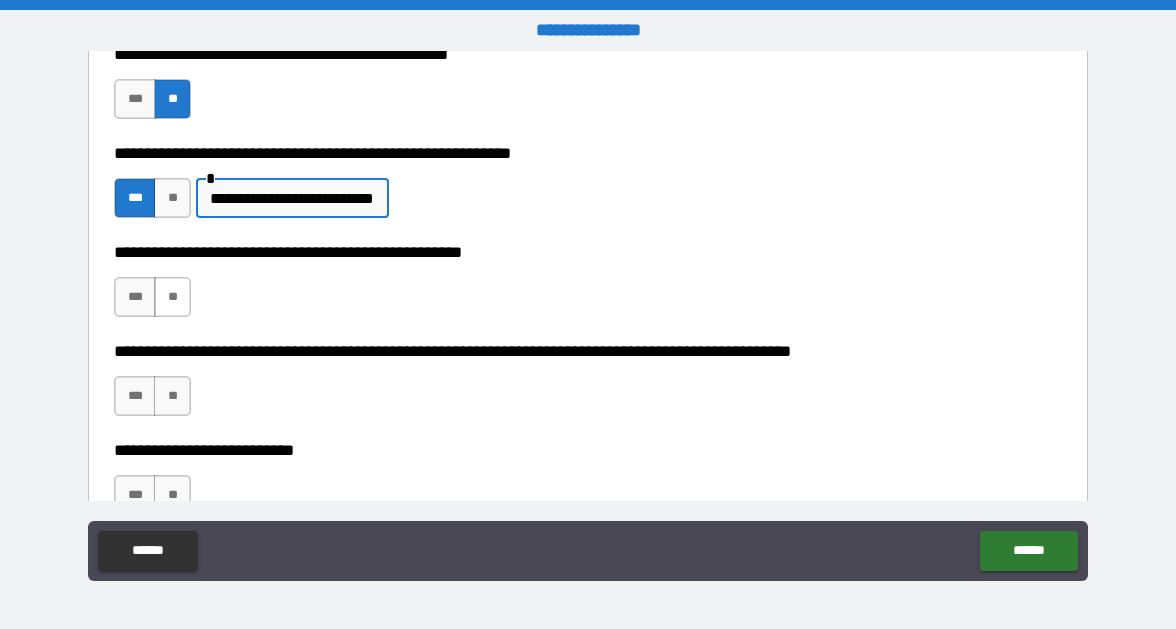 type on "**********" 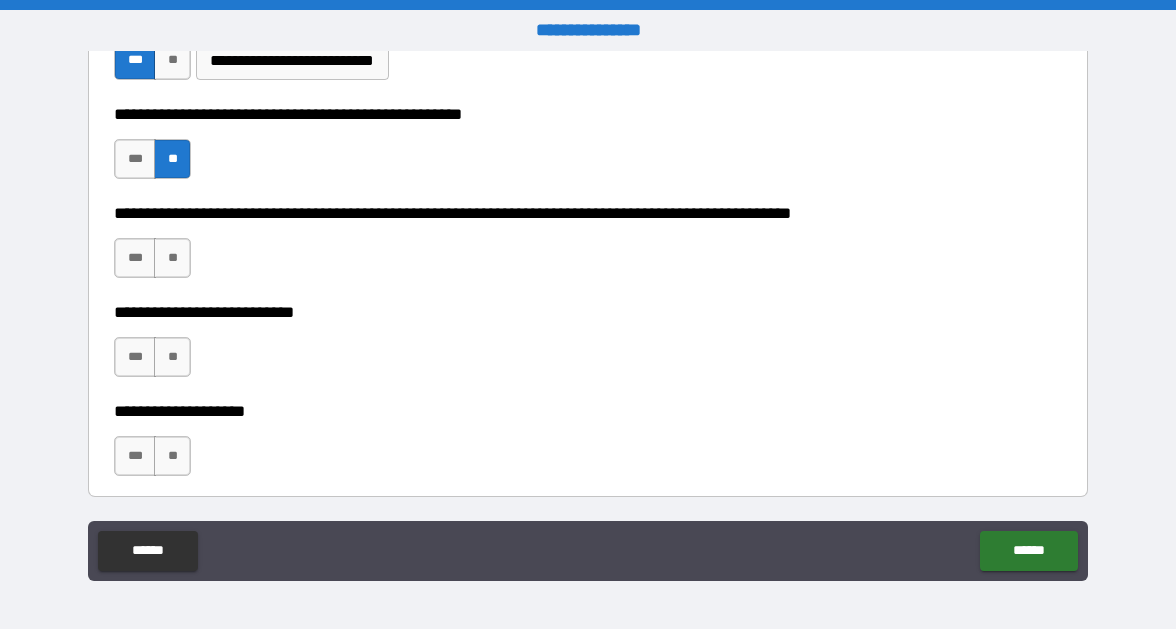 scroll, scrollTop: 822, scrollLeft: 0, axis: vertical 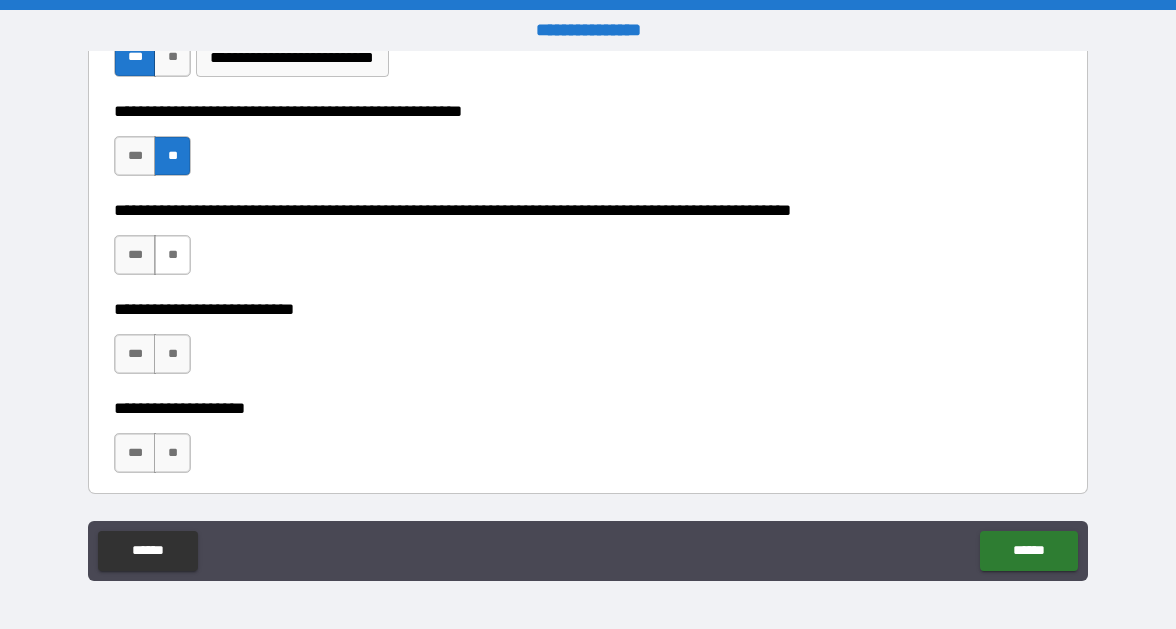 click on "**" at bounding box center (172, 255) 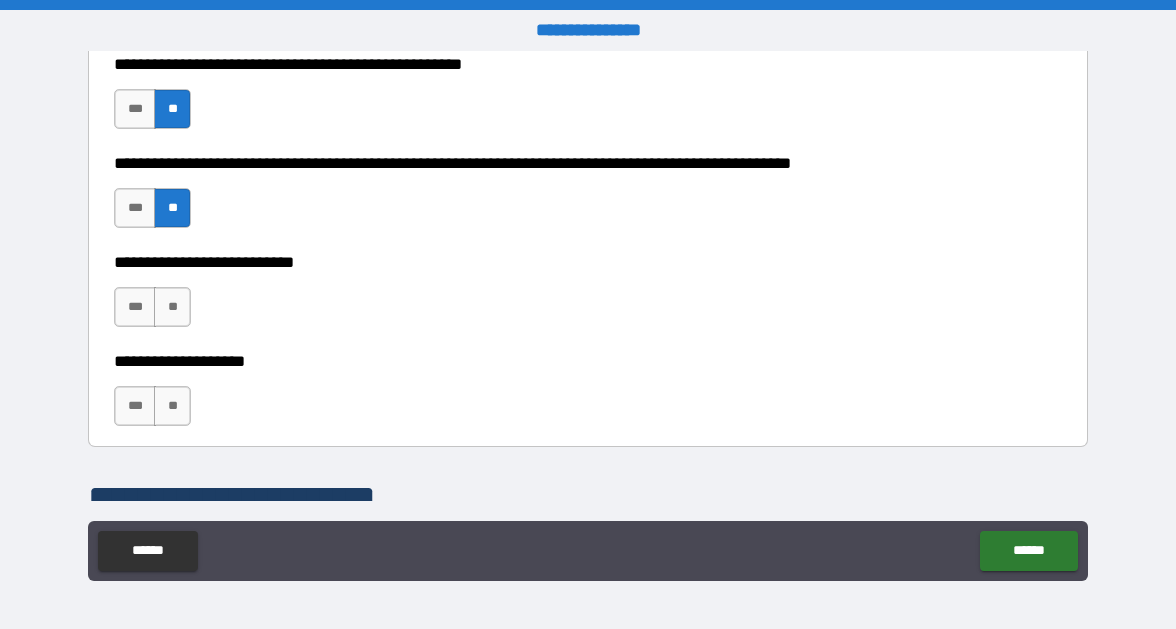 scroll, scrollTop: 893, scrollLeft: 0, axis: vertical 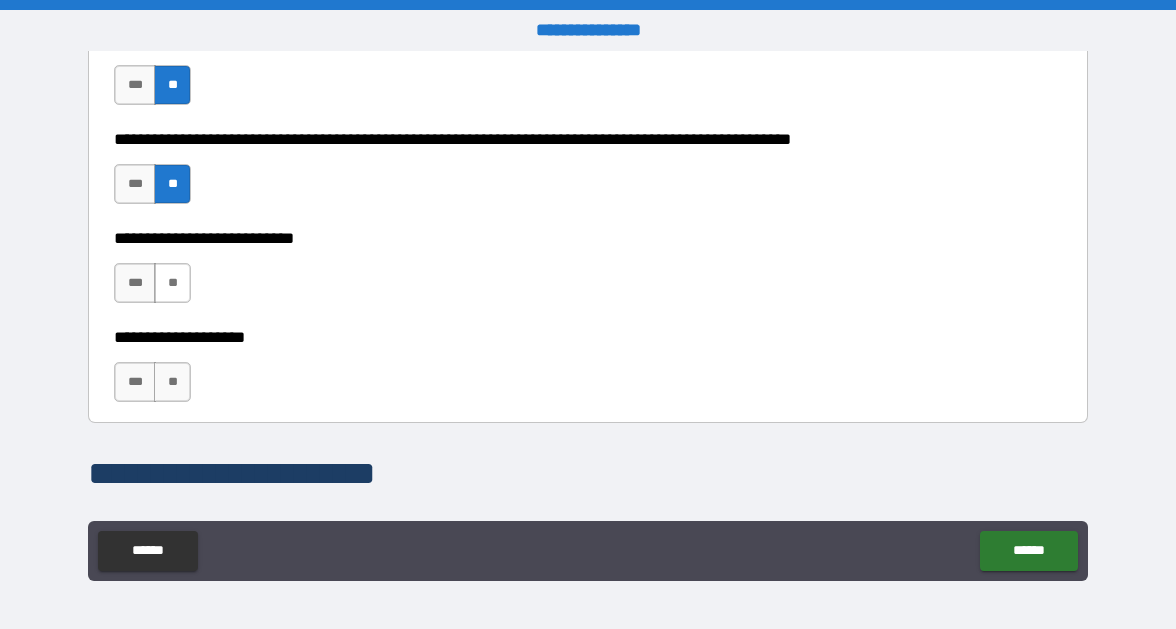 click on "**" at bounding box center [172, 283] 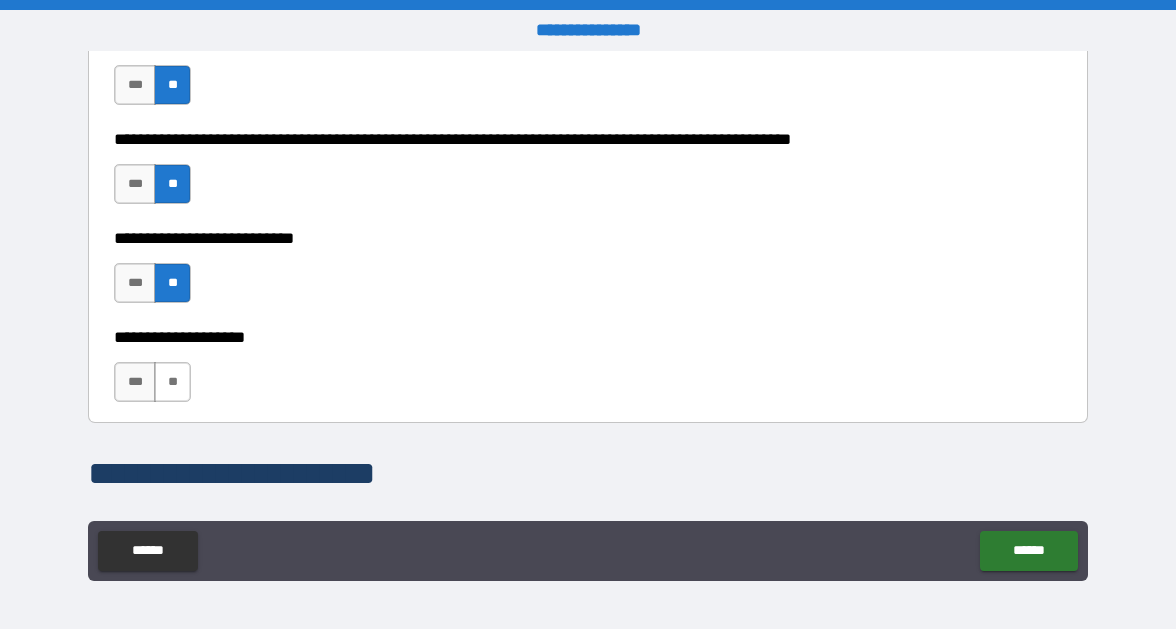 click on "**" at bounding box center (172, 382) 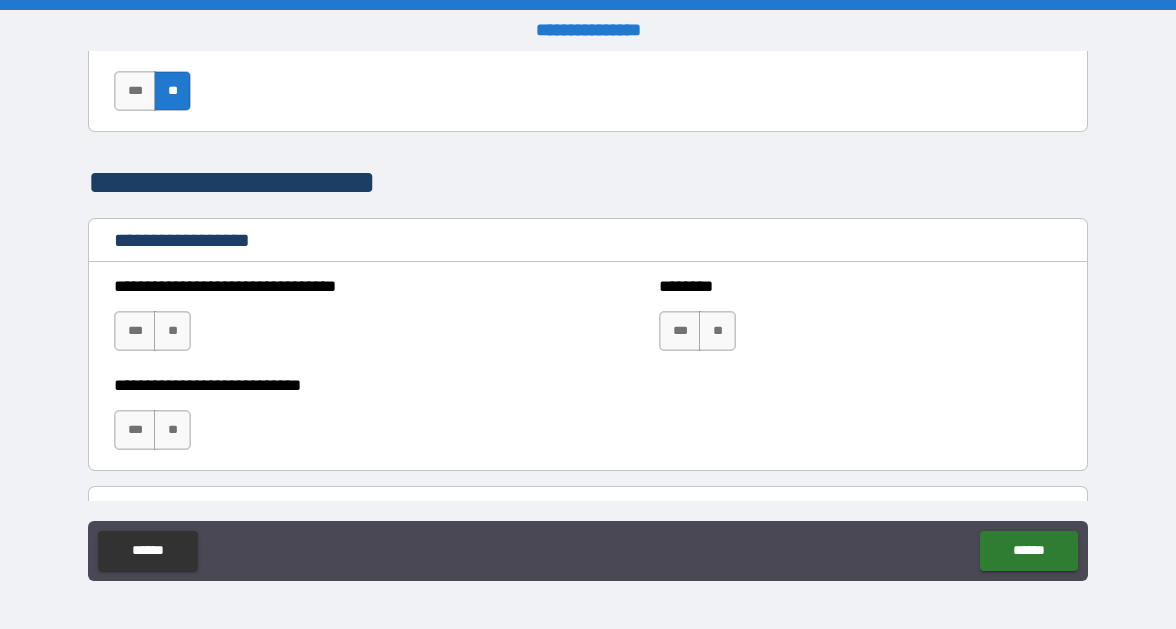 scroll, scrollTop: 1189, scrollLeft: 0, axis: vertical 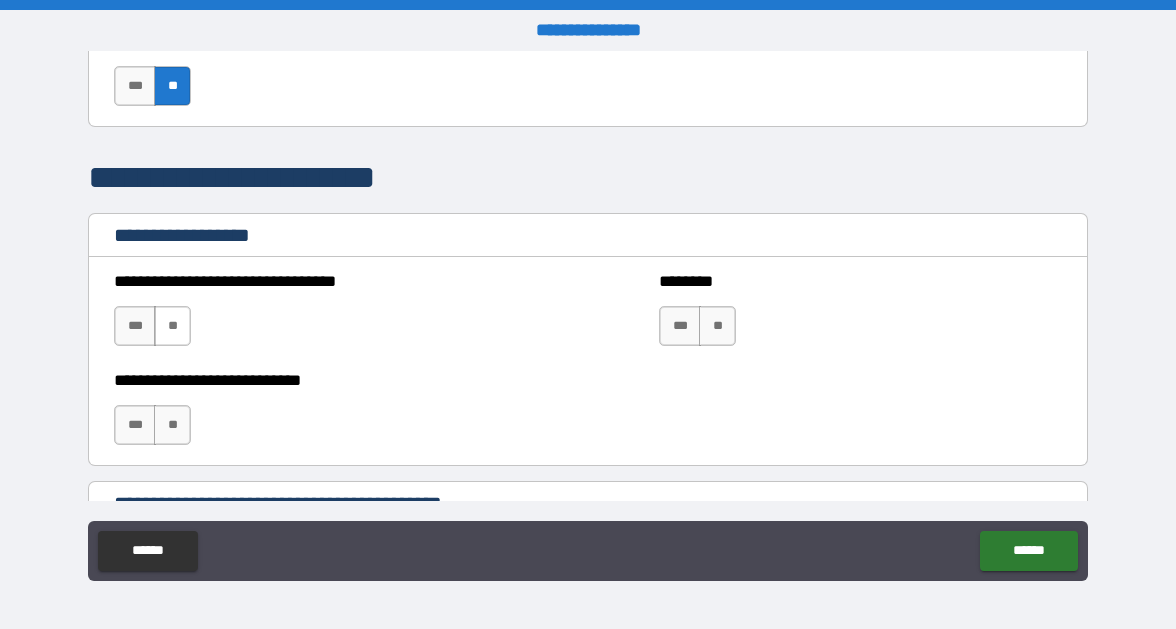 click on "**" at bounding box center [172, 326] 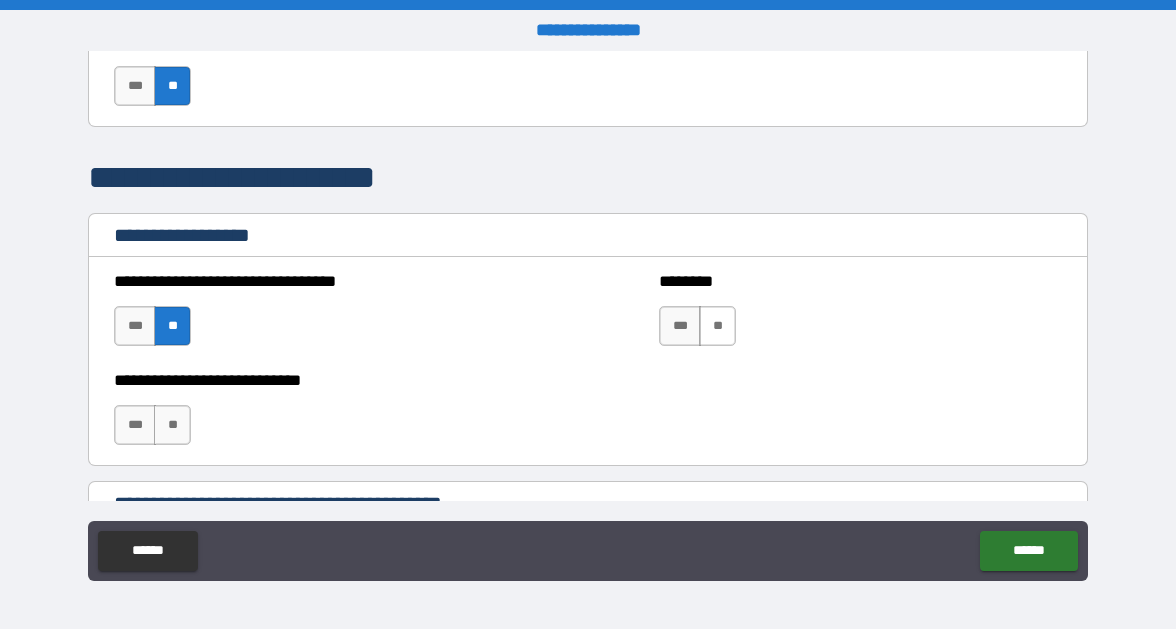 click on "**" at bounding box center (717, 326) 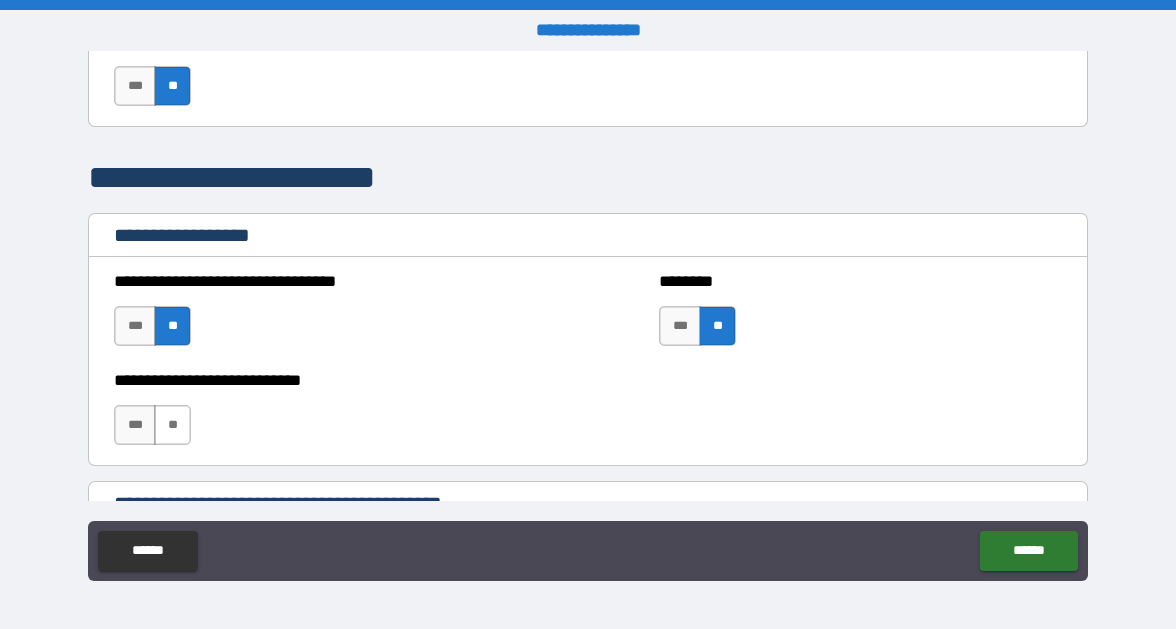 click on "**" at bounding box center (172, 425) 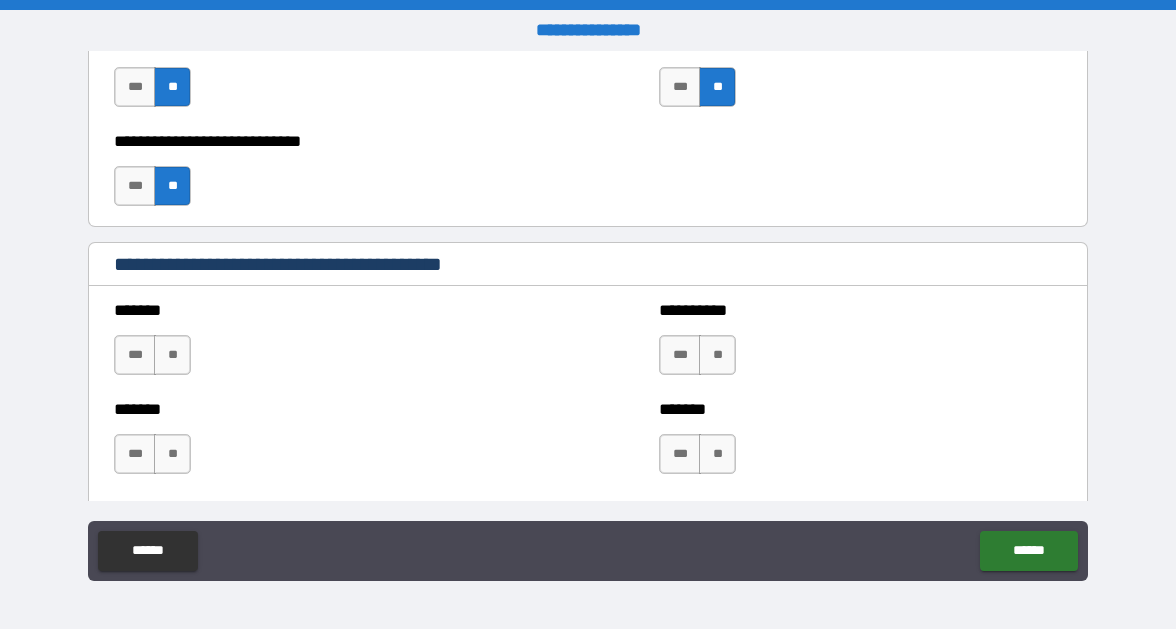 scroll, scrollTop: 1445, scrollLeft: 0, axis: vertical 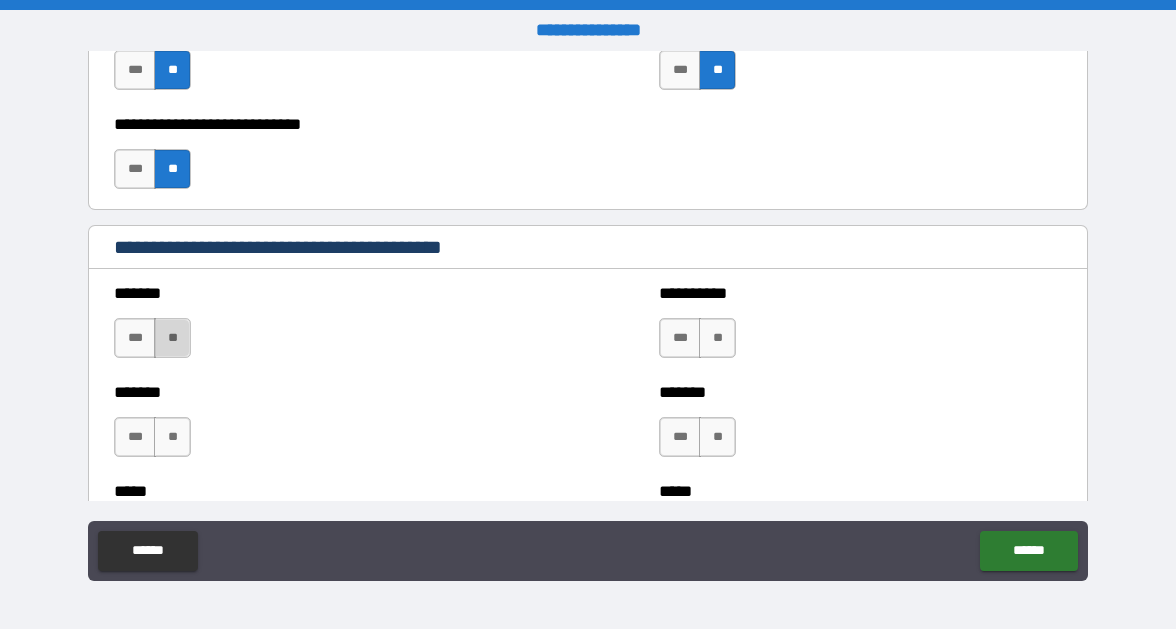 click on "**" at bounding box center (172, 338) 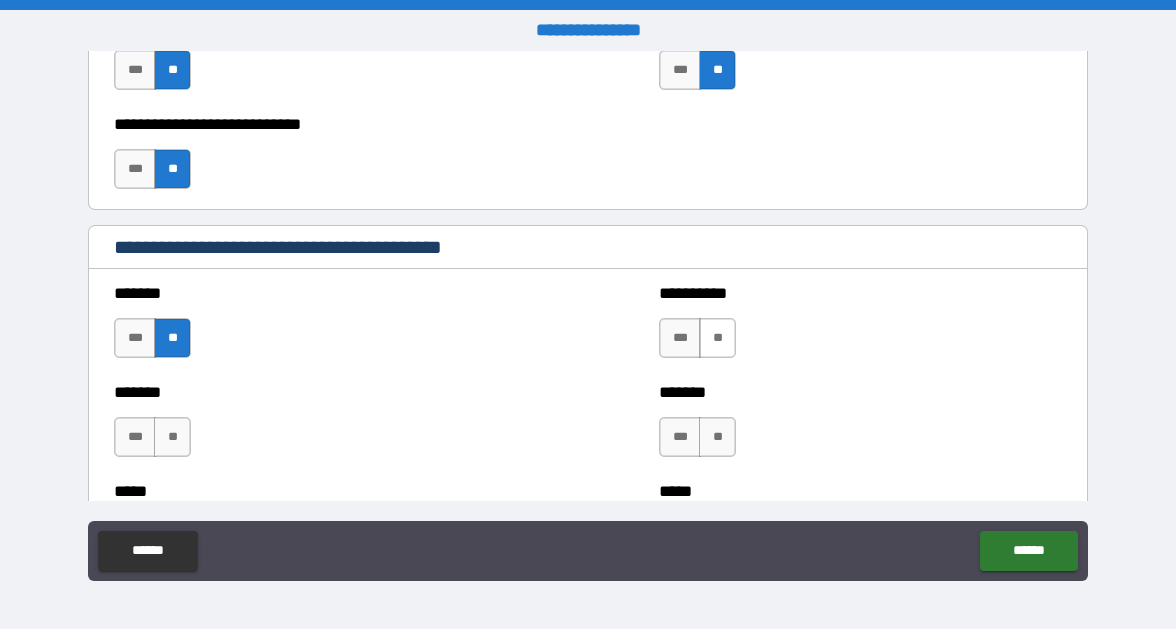 click on "**" at bounding box center [717, 338] 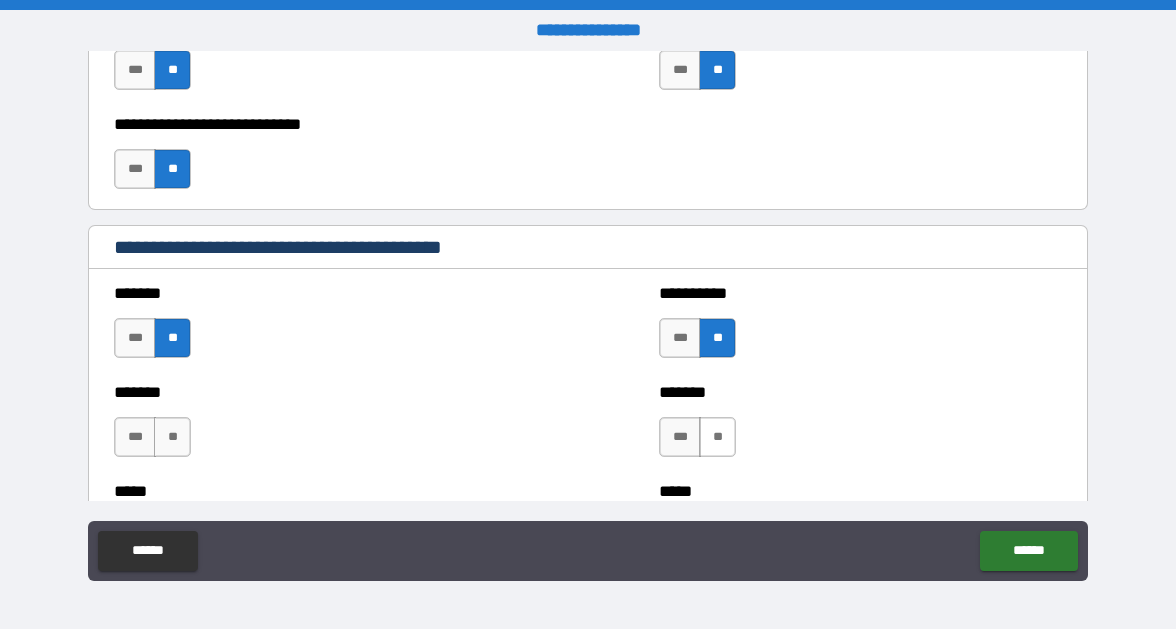 click on "**" at bounding box center (717, 437) 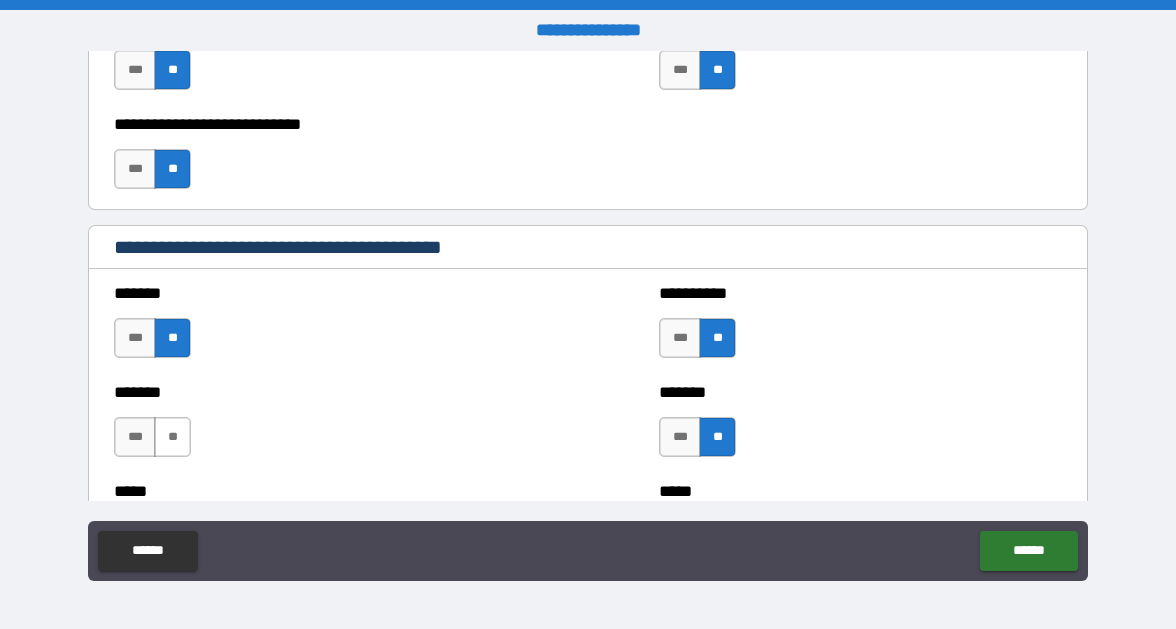 click on "**" at bounding box center (172, 437) 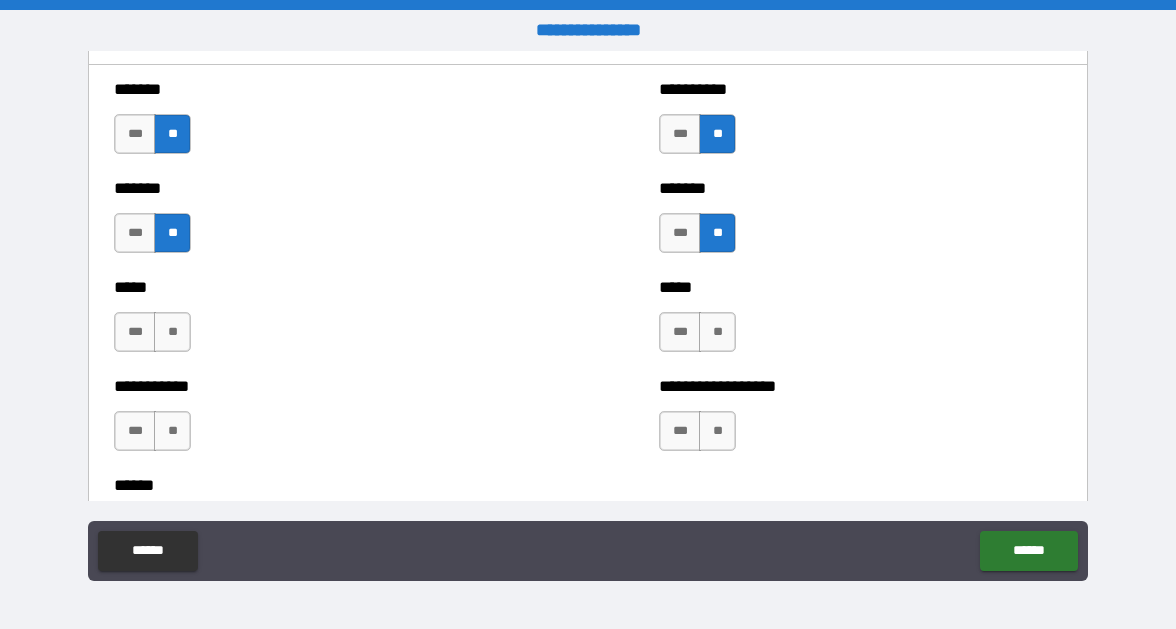scroll, scrollTop: 1651, scrollLeft: 0, axis: vertical 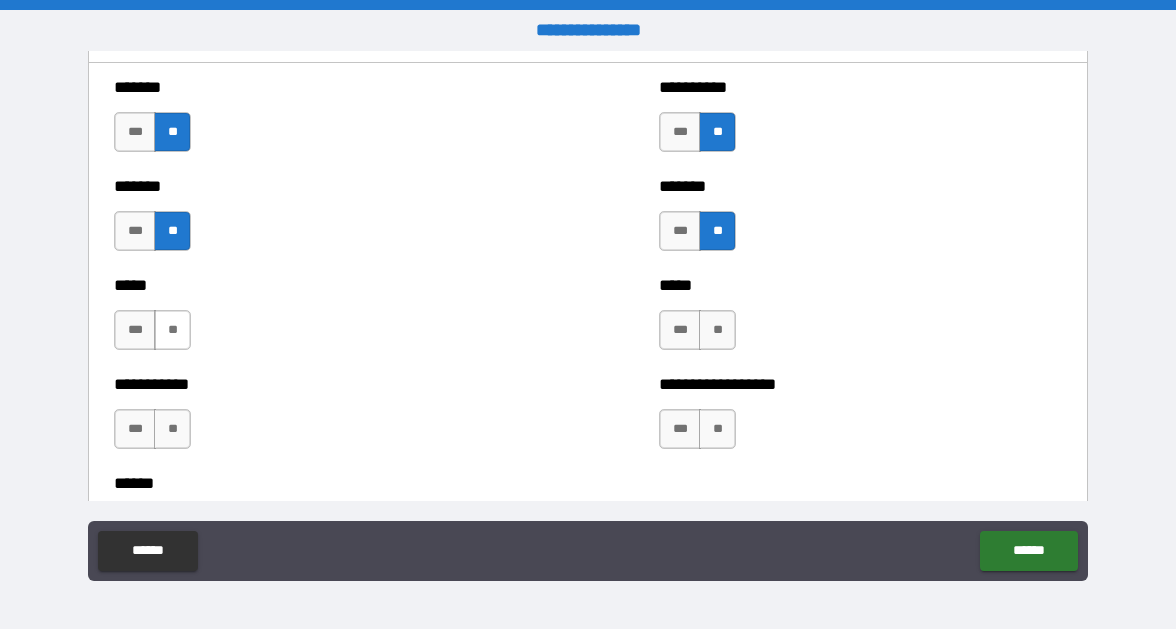 click on "**" at bounding box center (172, 330) 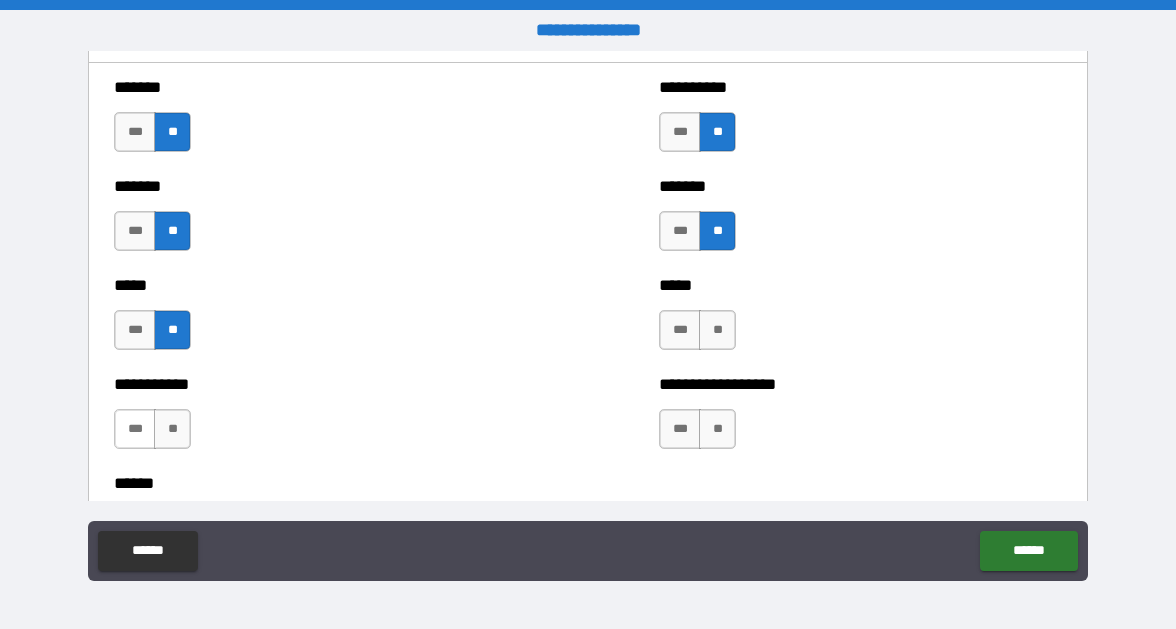 click on "***" at bounding box center (135, 429) 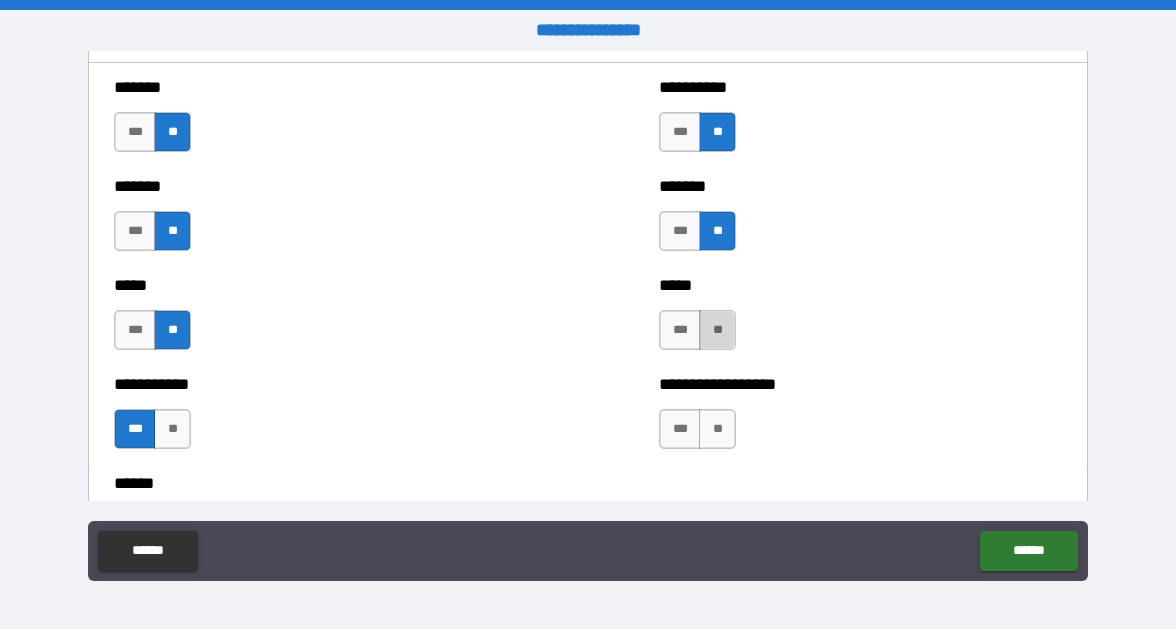 click on "**" at bounding box center [717, 330] 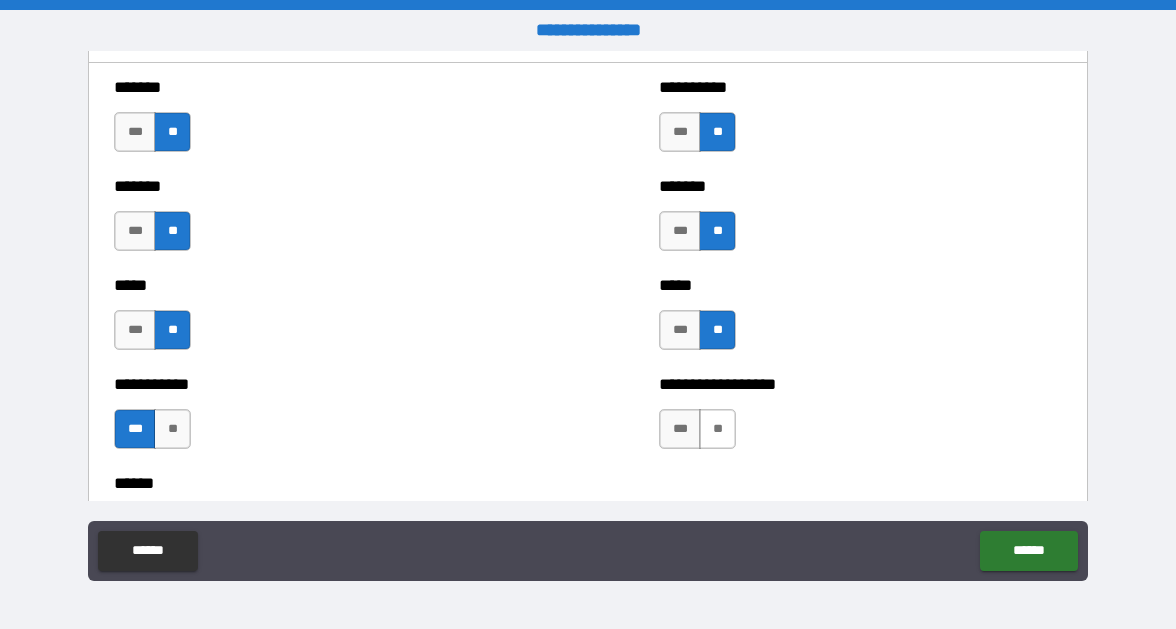 click on "**" at bounding box center (717, 429) 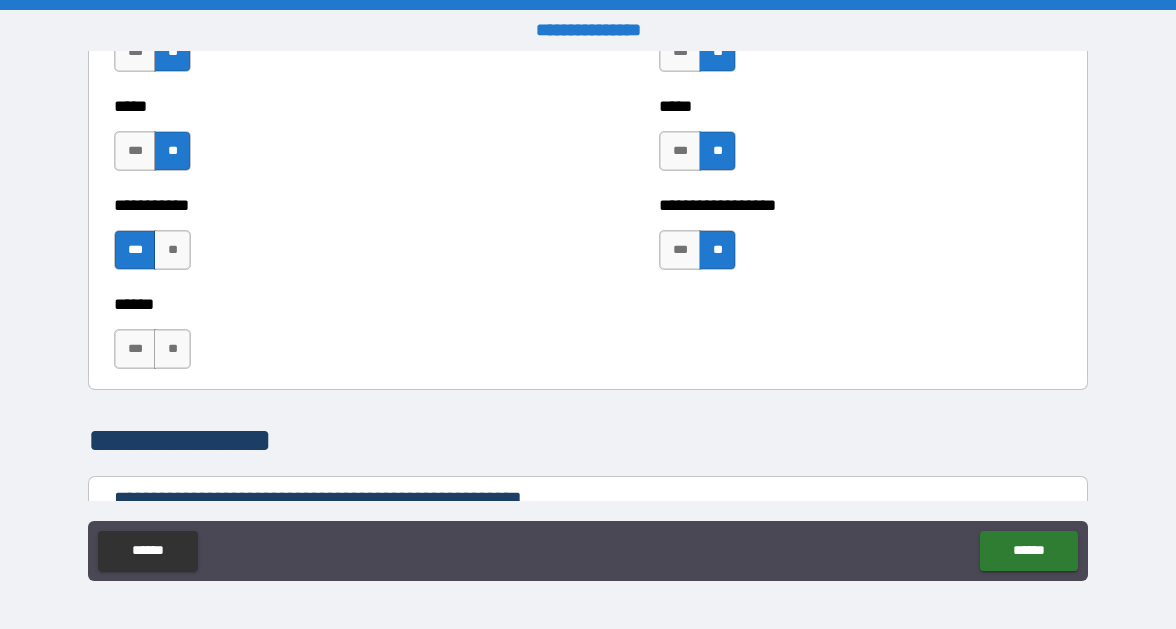 scroll, scrollTop: 1855, scrollLeft: 0, axis: vertical 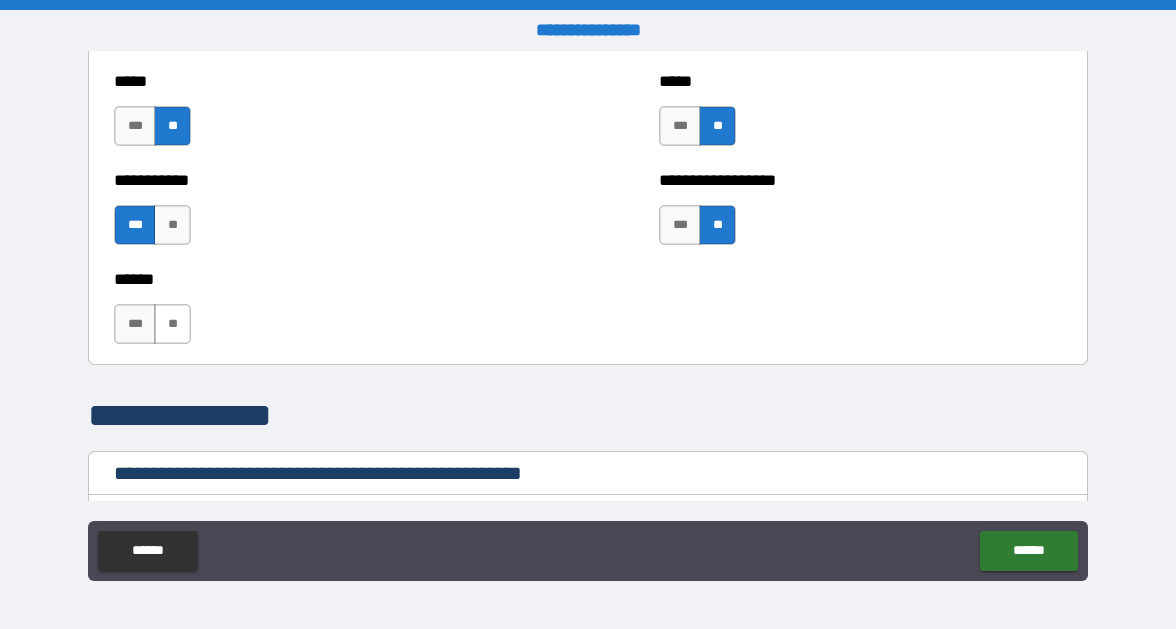 click on "**" at bounding box center [172, 324] 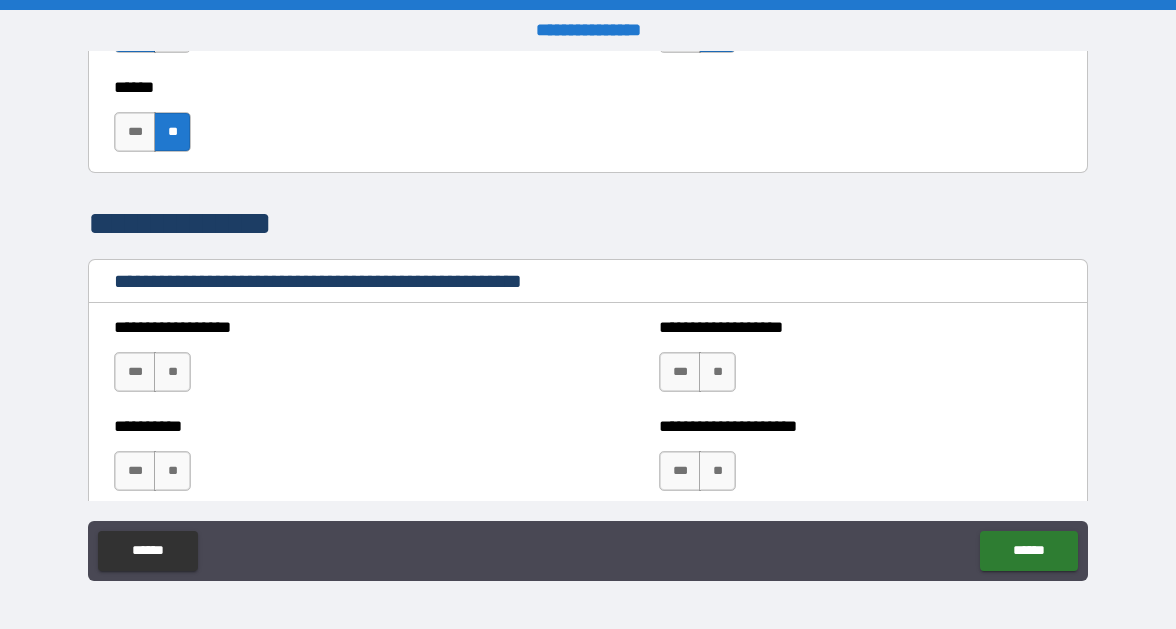 scroll, scrollTop: 2072, scrollLeft: 0, axis: vertical 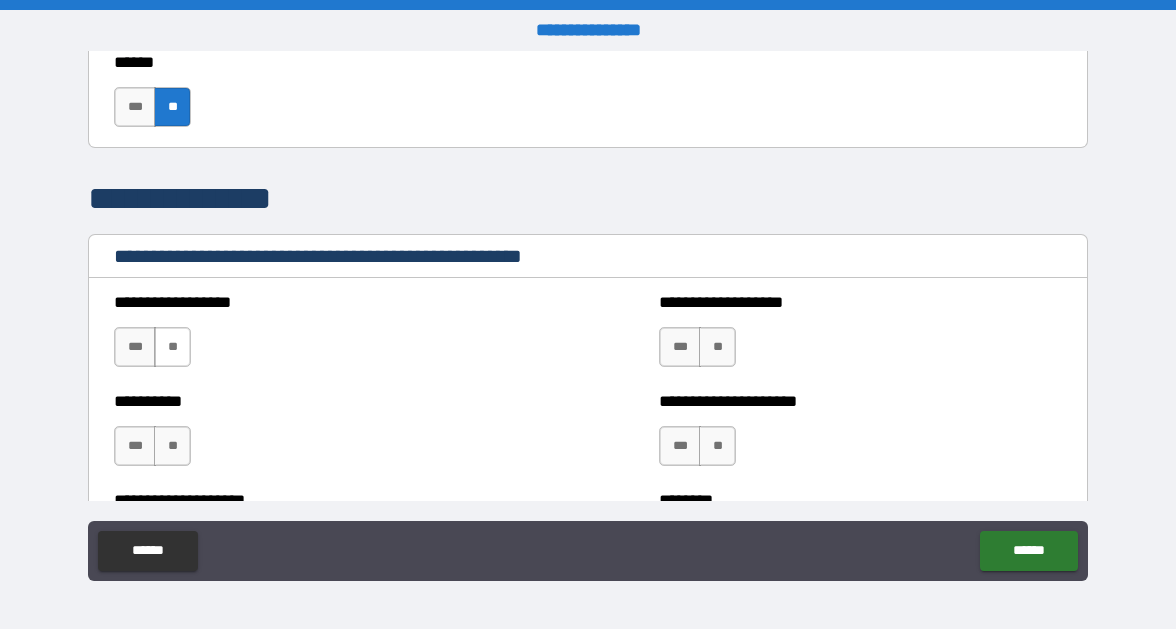 click on "**" at bounding box center (172, 347) 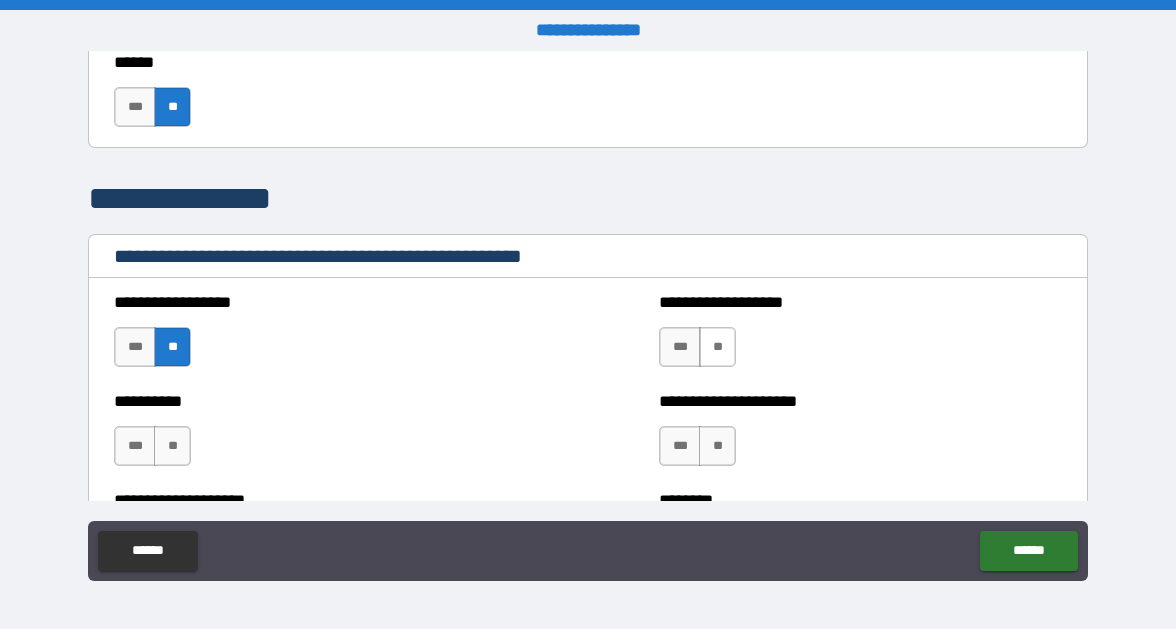 click on "**" at bounding box center [717, 347] 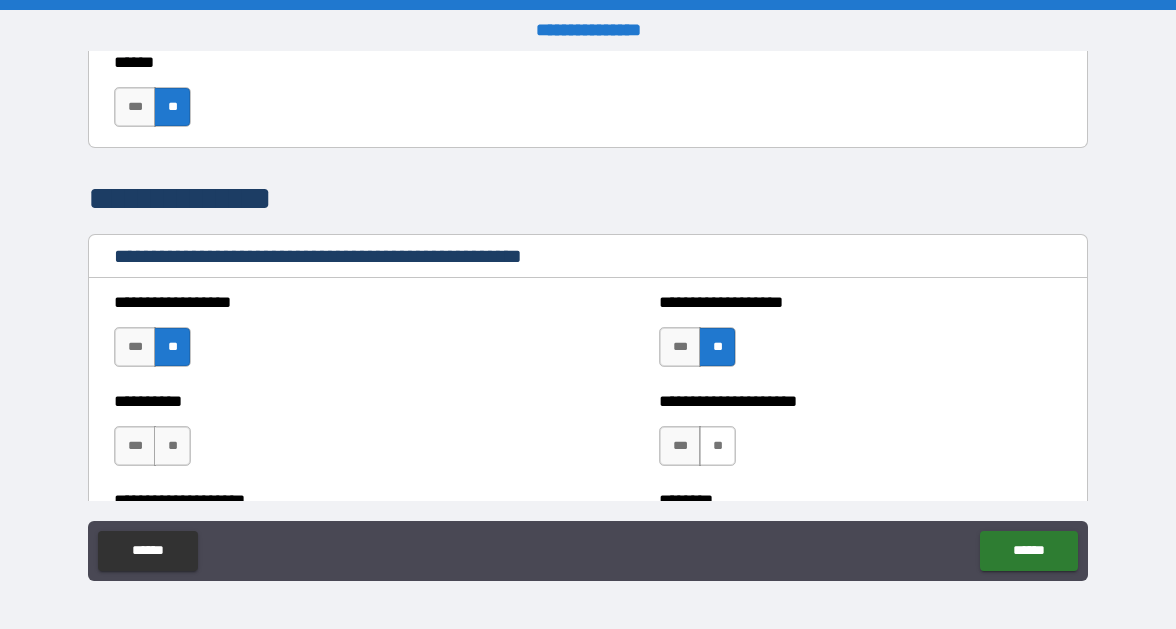 click on "**" at bounding box center [717, 446] 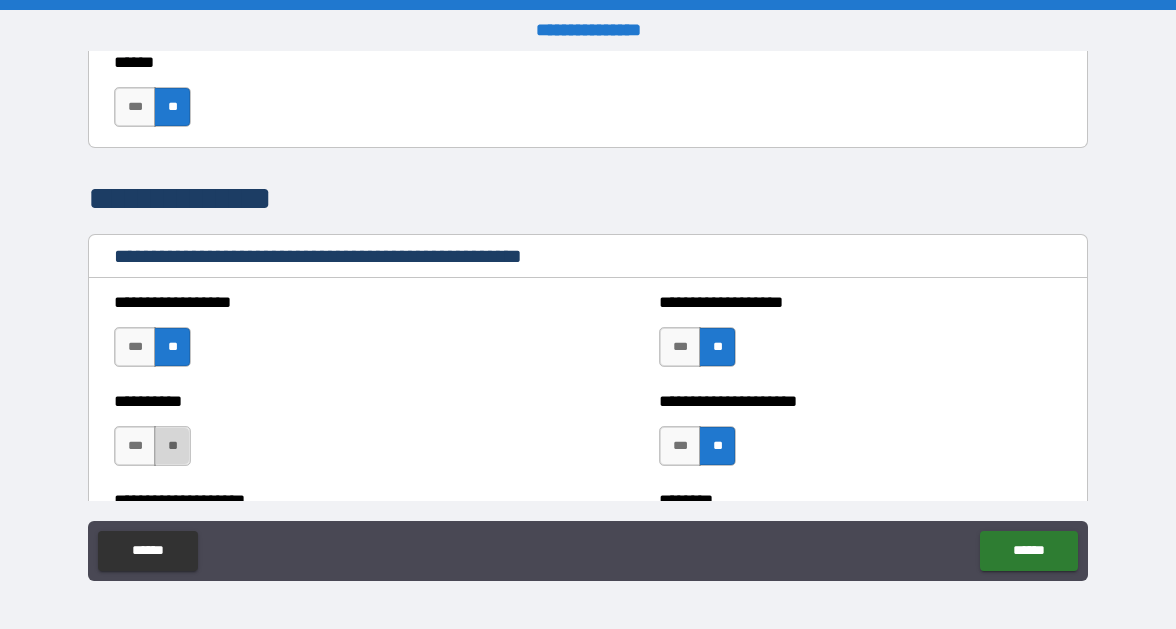 click on "**" at bounding box center [172, 446] 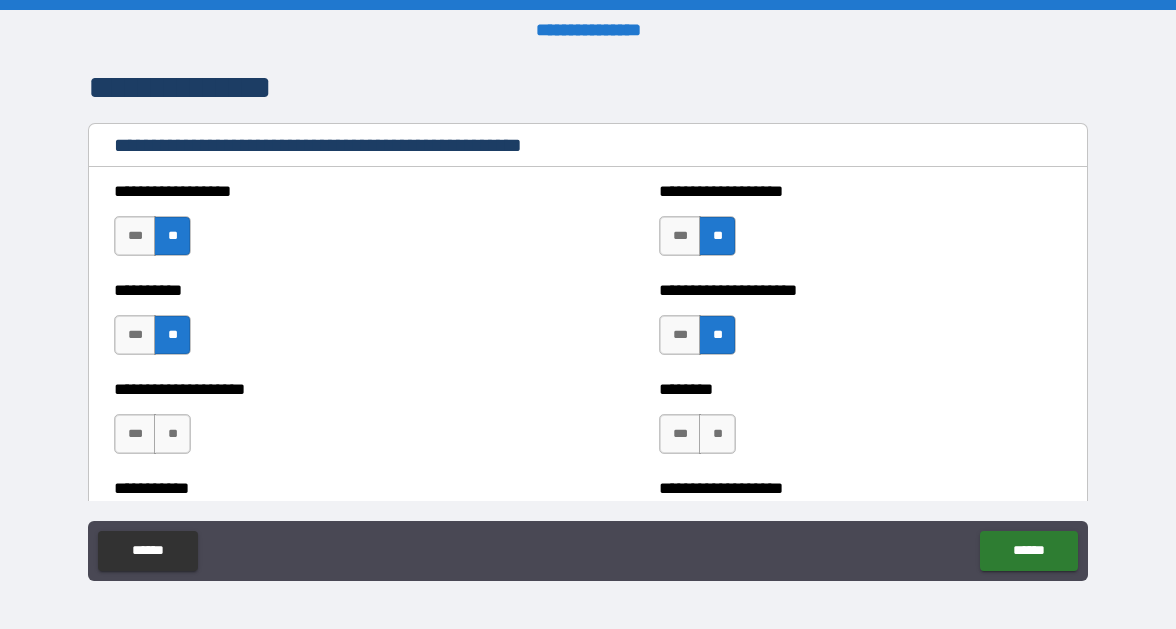 scroll, scrollTop: 2221, scrollLeft: 0, axis: vertical 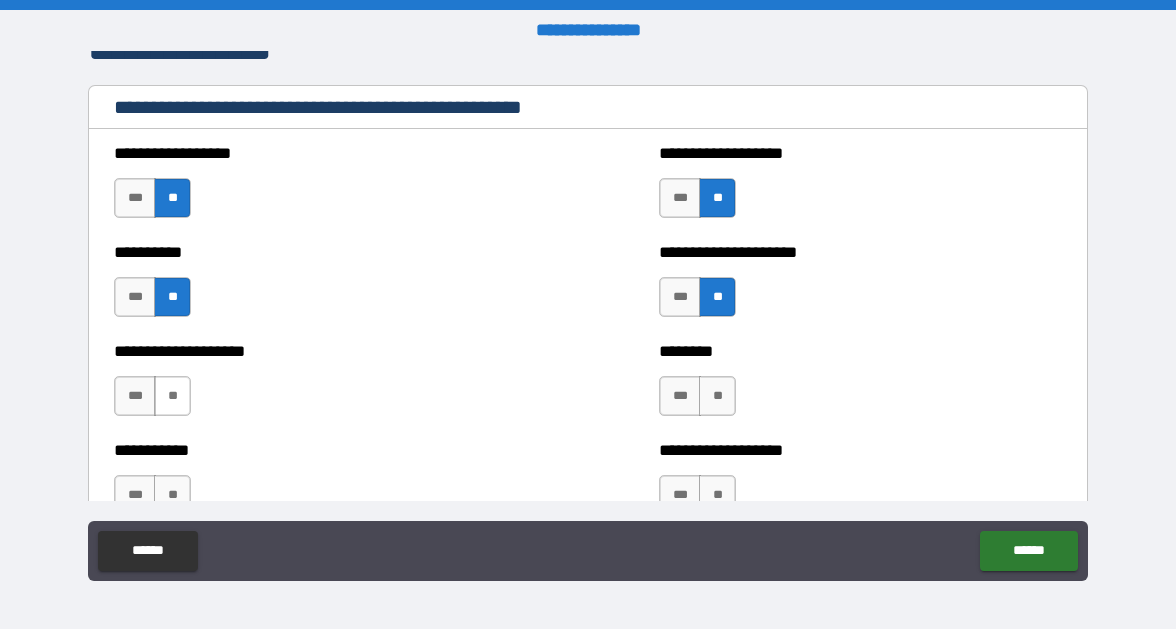 click on "**" at bounding box center [172, 396] 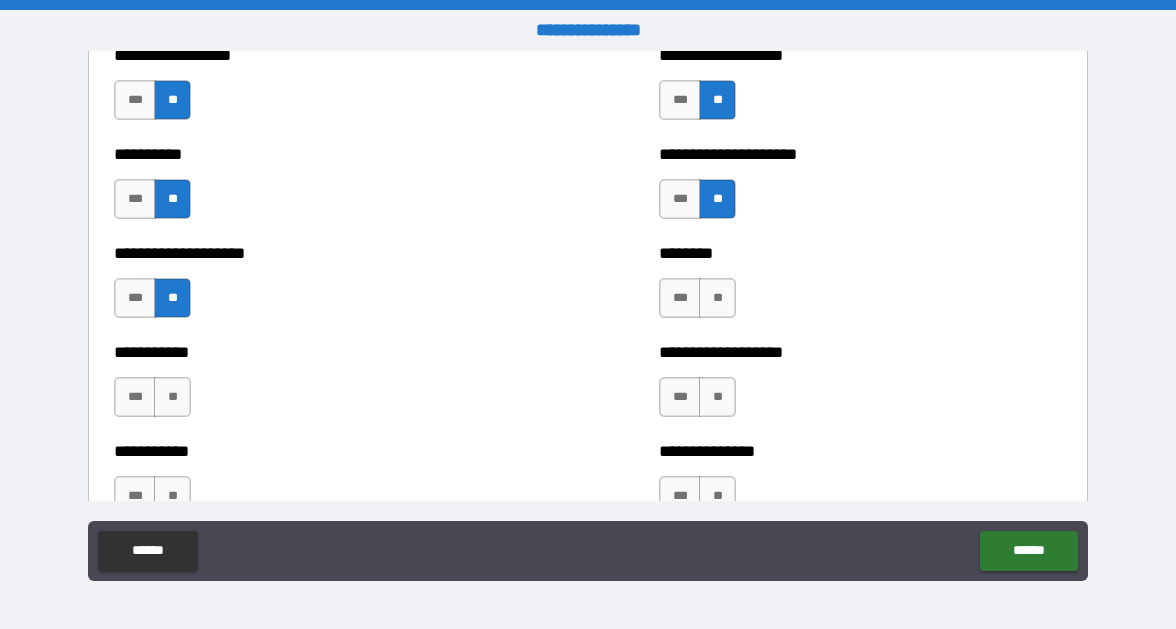 scroll, scrollTop: 2374, scrollLeft: 0, axis: vertical 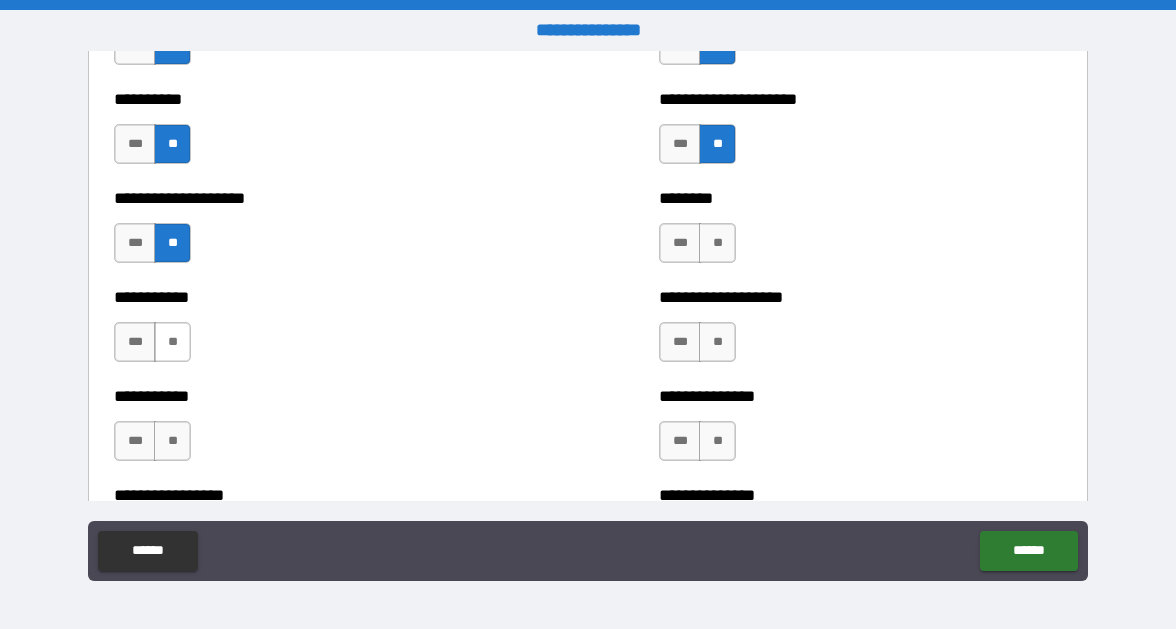 click on "**" at bounding box center [172, 342] 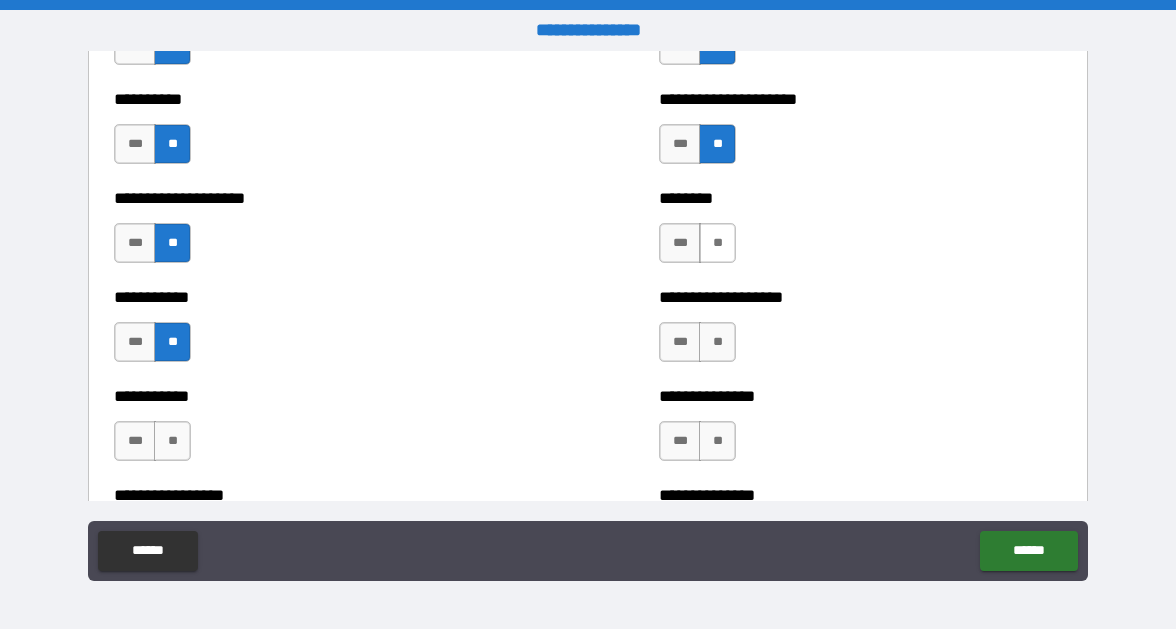 click on "**" at bounding box center [717, 243] 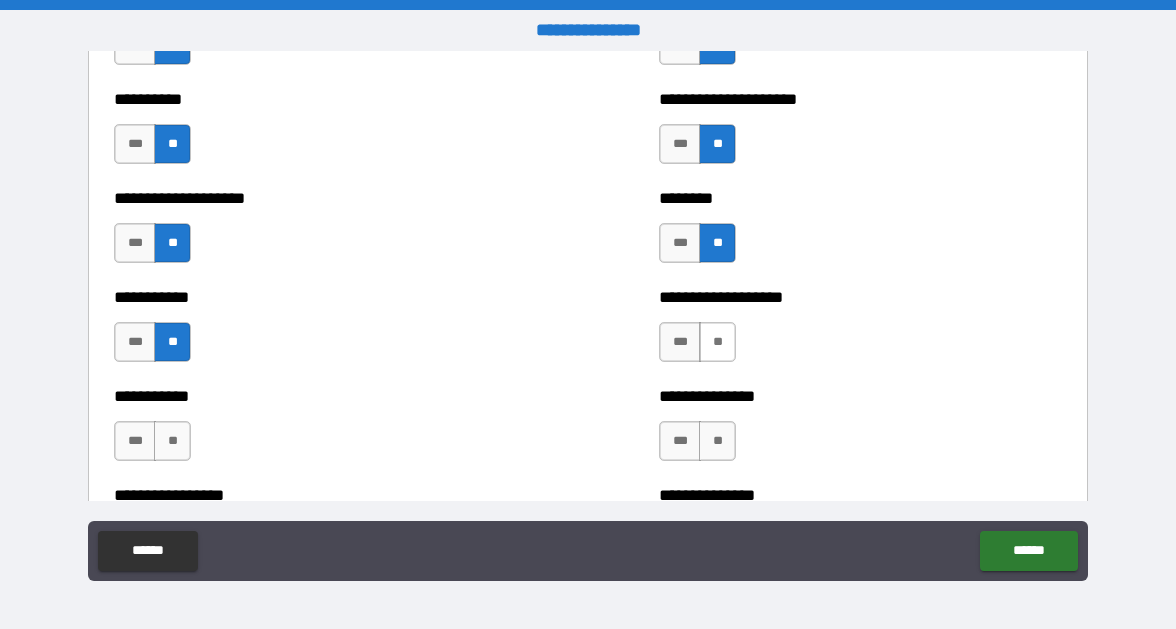 click on "**" at bounding box center [717, 342] 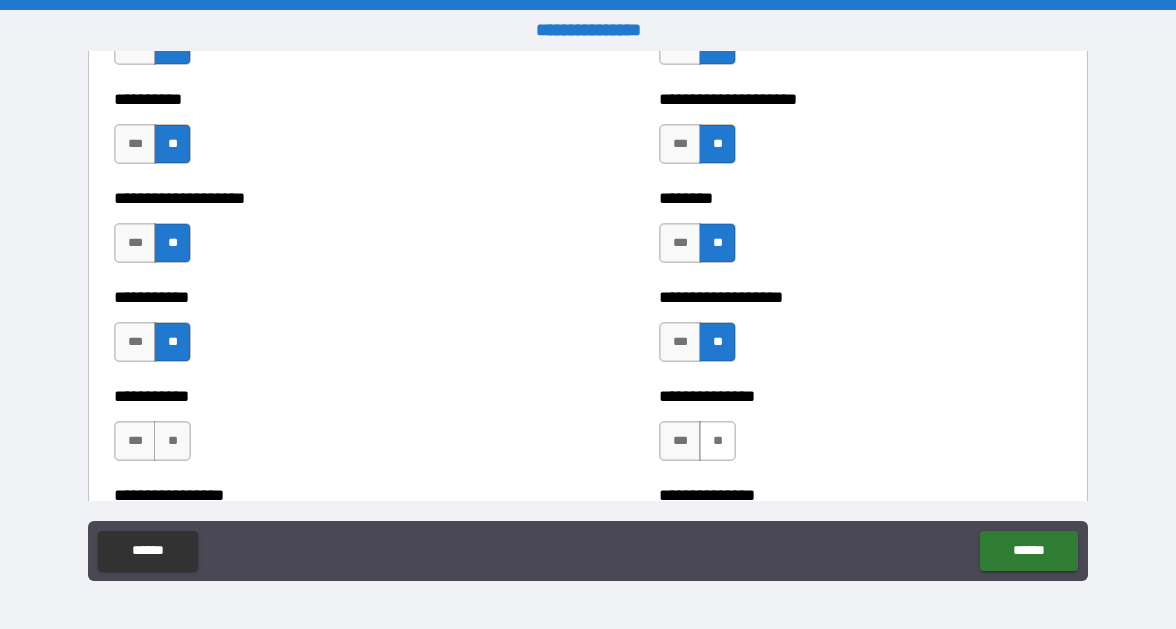click on "**" at bounding box center (717, 441) 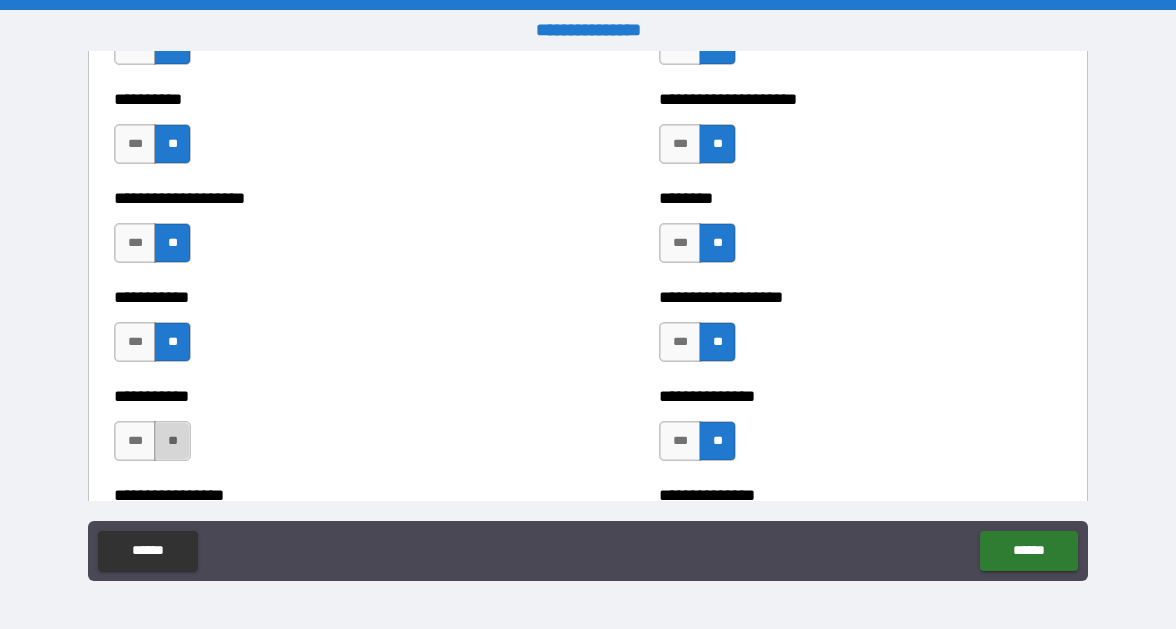 click on "**" at bounding box center [172, 441] 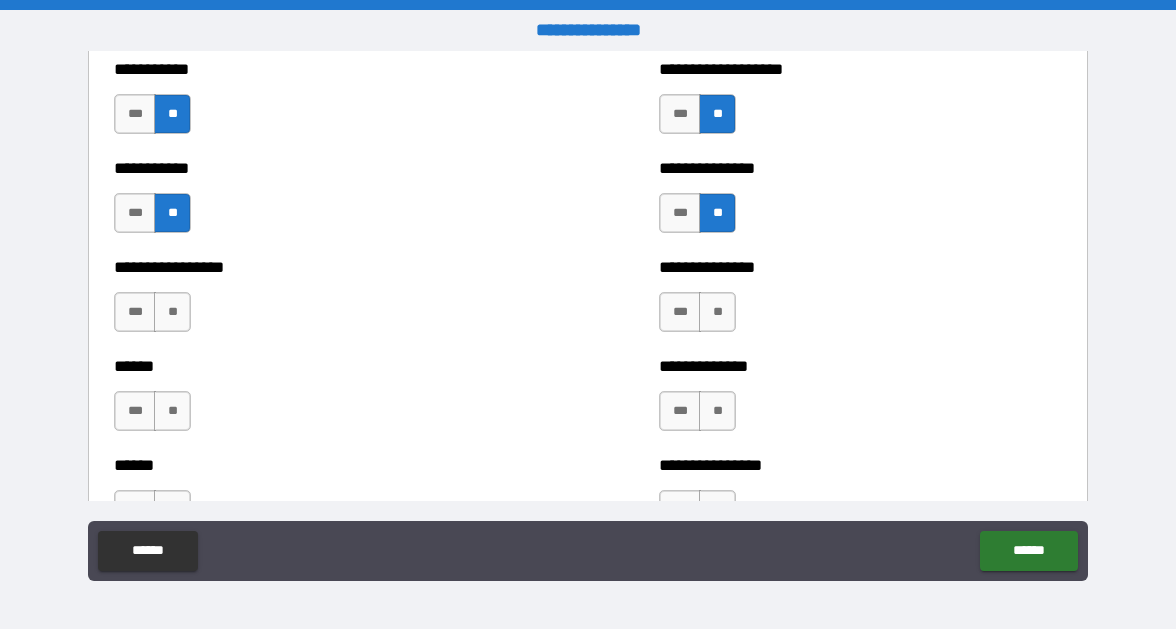 scroll, scrollTop: 2640, scrollLeft: 0, axis: vertical 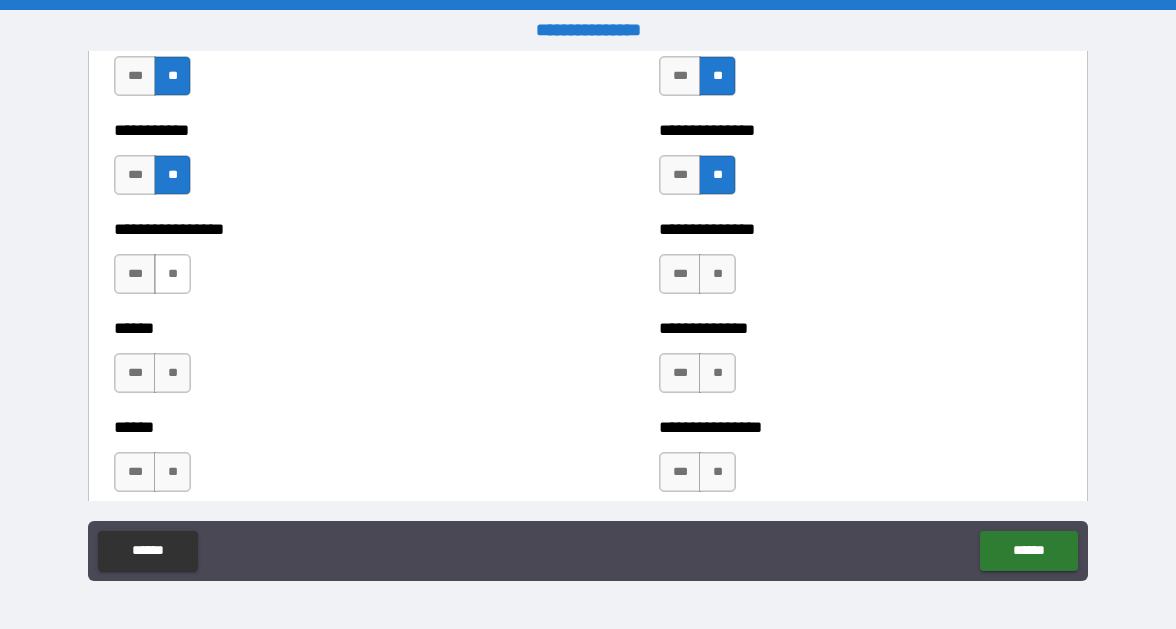 click on "**" at bounding box center (172, 274) 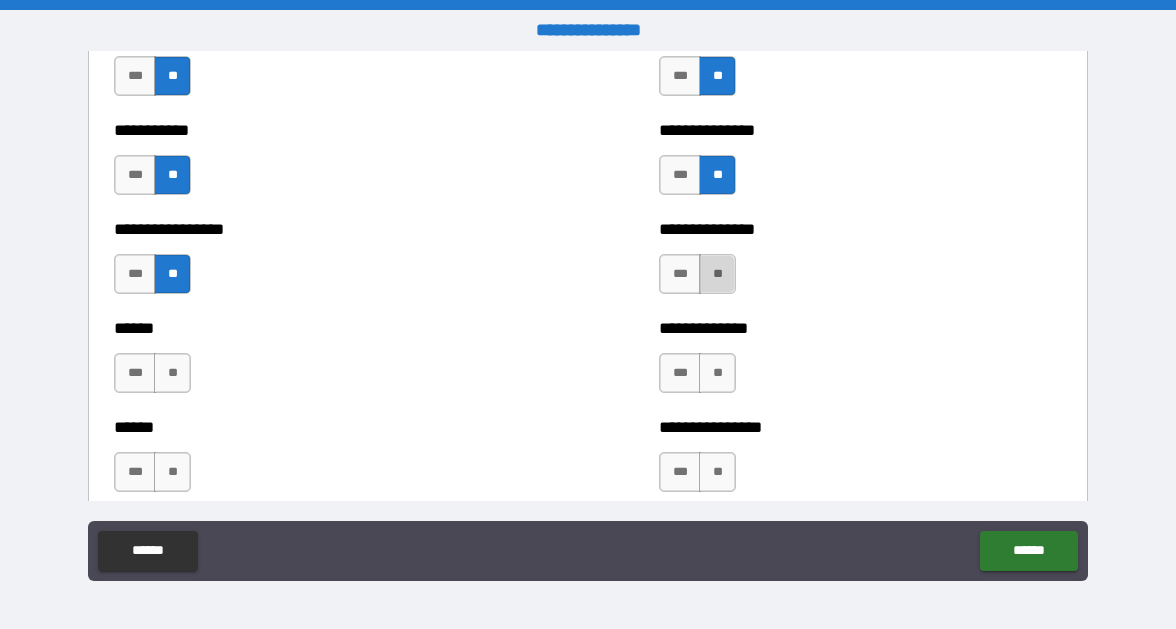 click on "**" at bounding box center (717, 274) 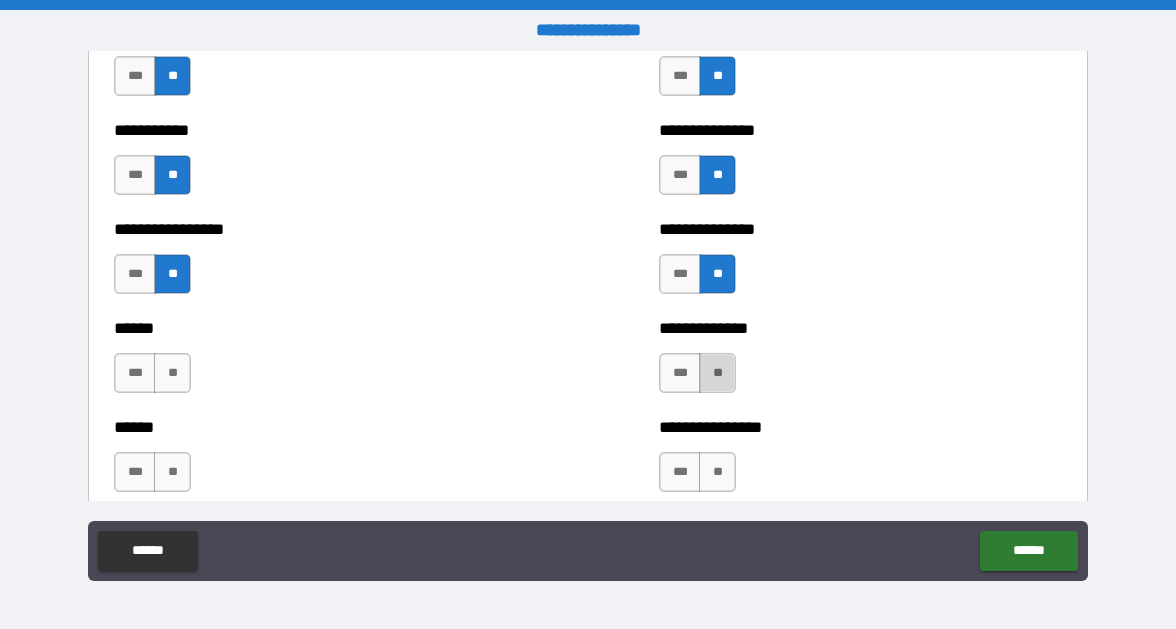 click on "**" at bounding box center [717, 373] 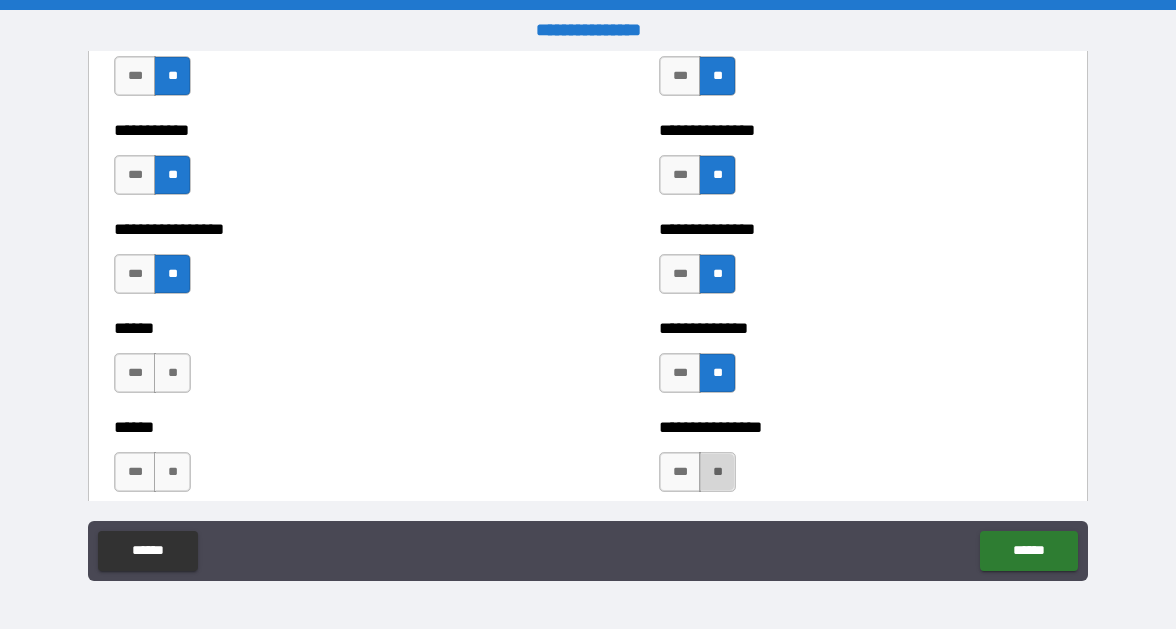click on "**" at bounding box center (717, 472) 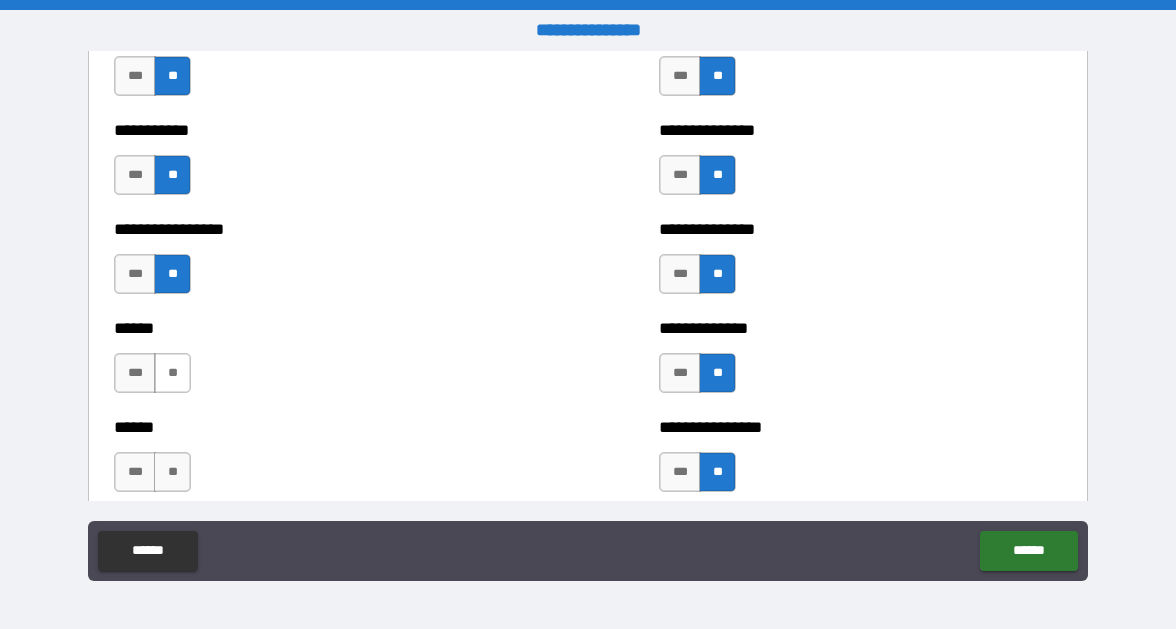 click on "**" at bounding box center [172, 373] 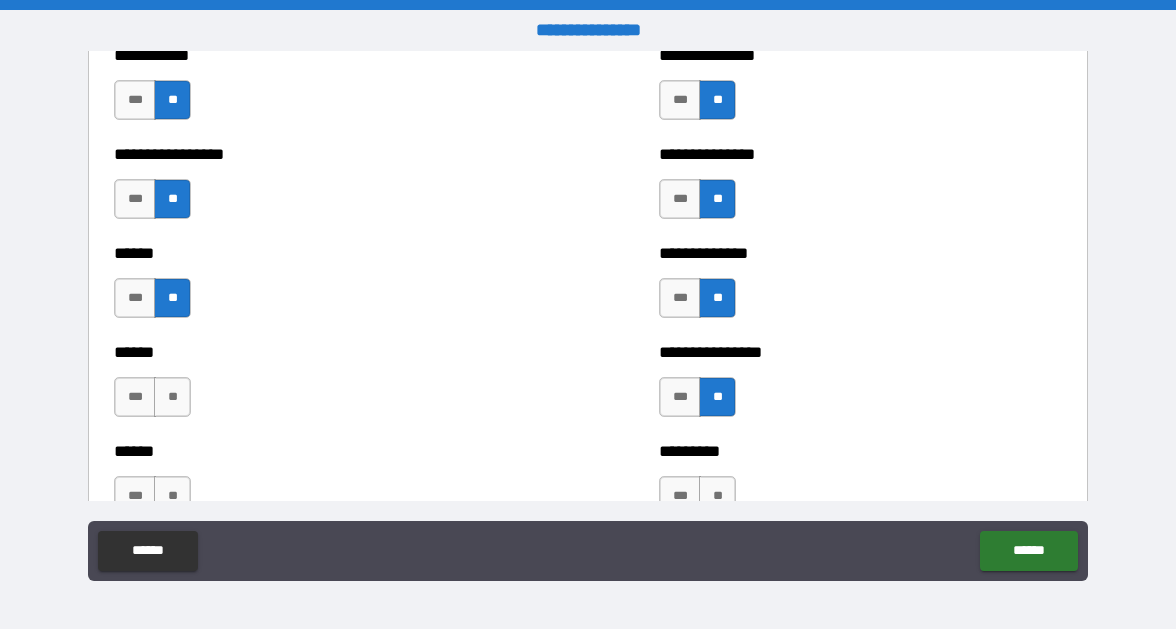 scroll, scrollTop: 2727, scrollLeft: 0, axis: vertical 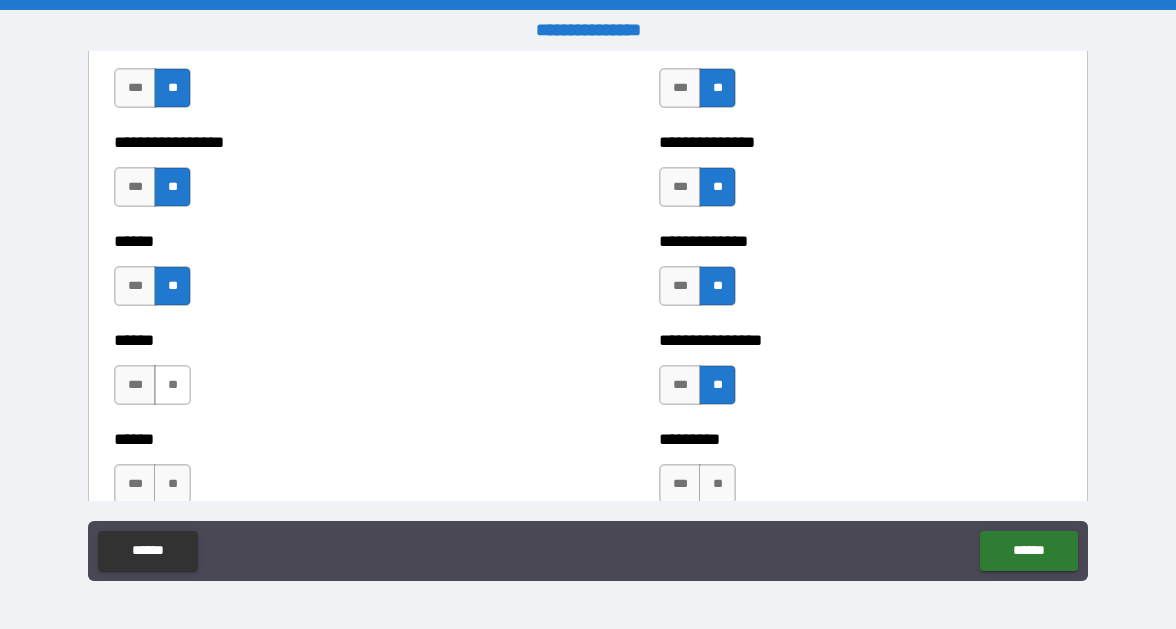 click on "**" at bounding box center (172, 385) 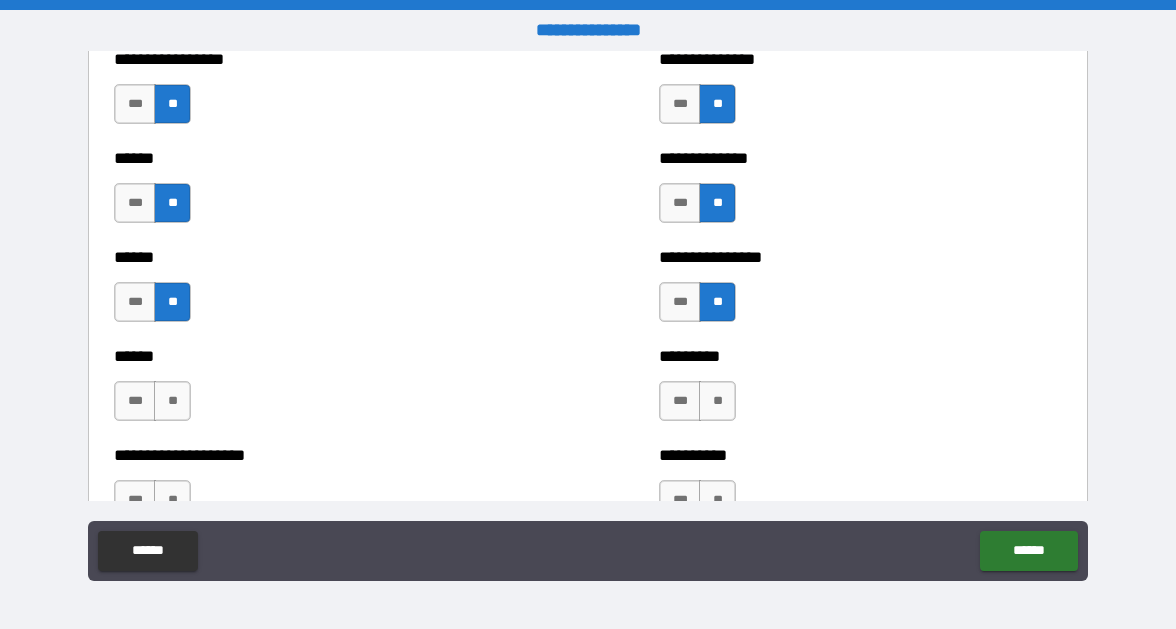 scroll, scrollTop: 2831, scrollLeft: 0, axis: vertical 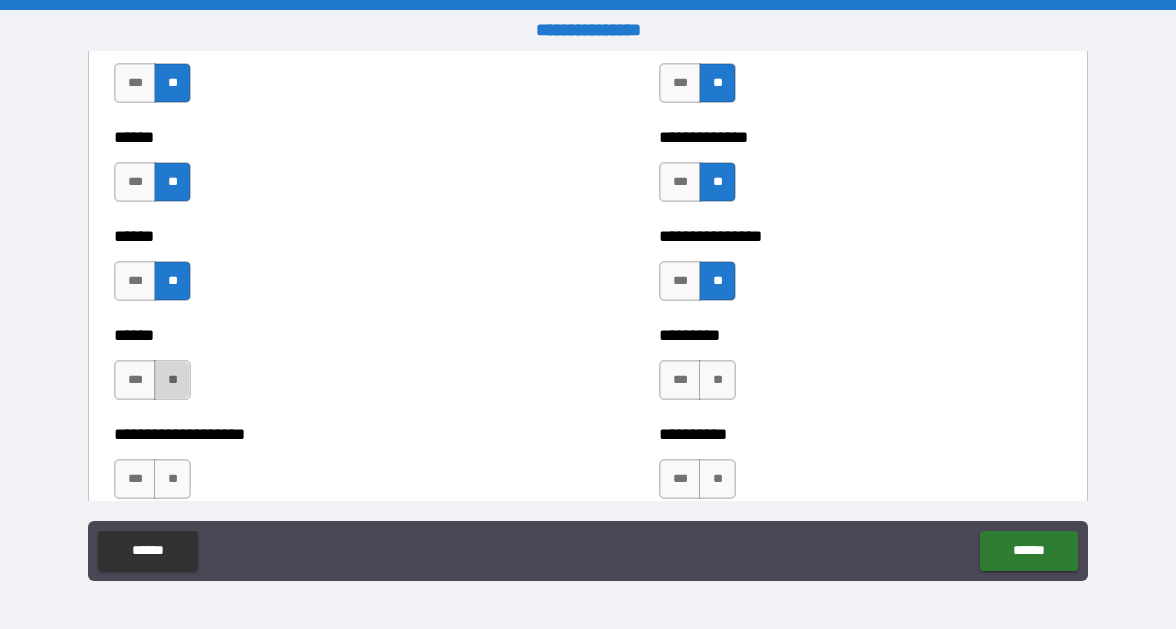click on "**" at bounding box center (172, 380) 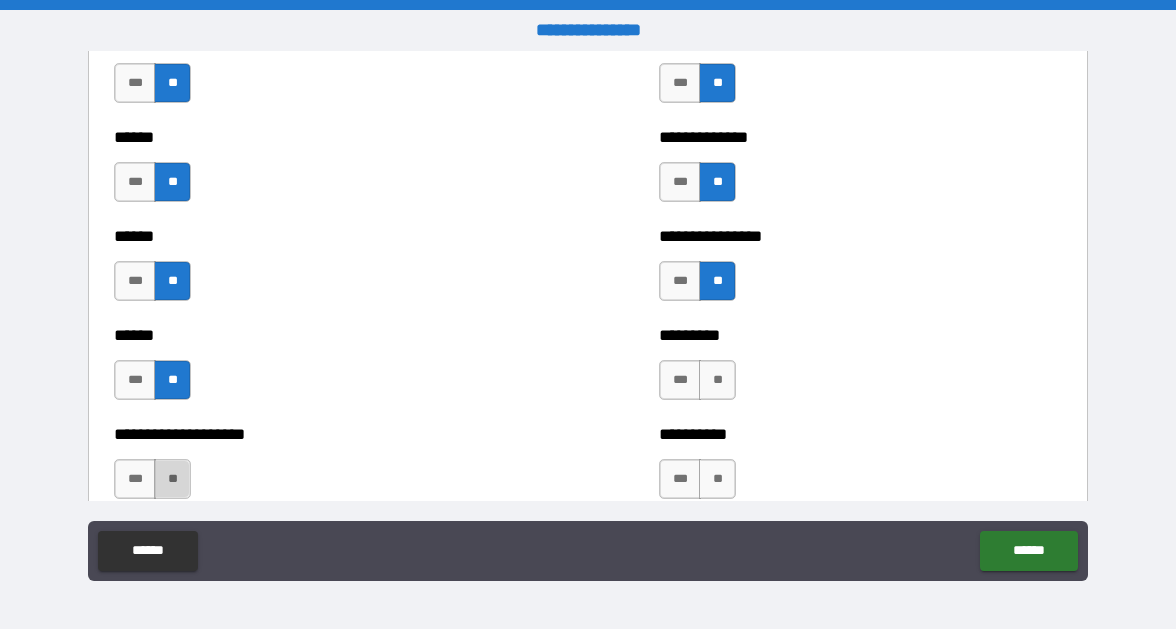click on "**" at bounding box center (172, 479) 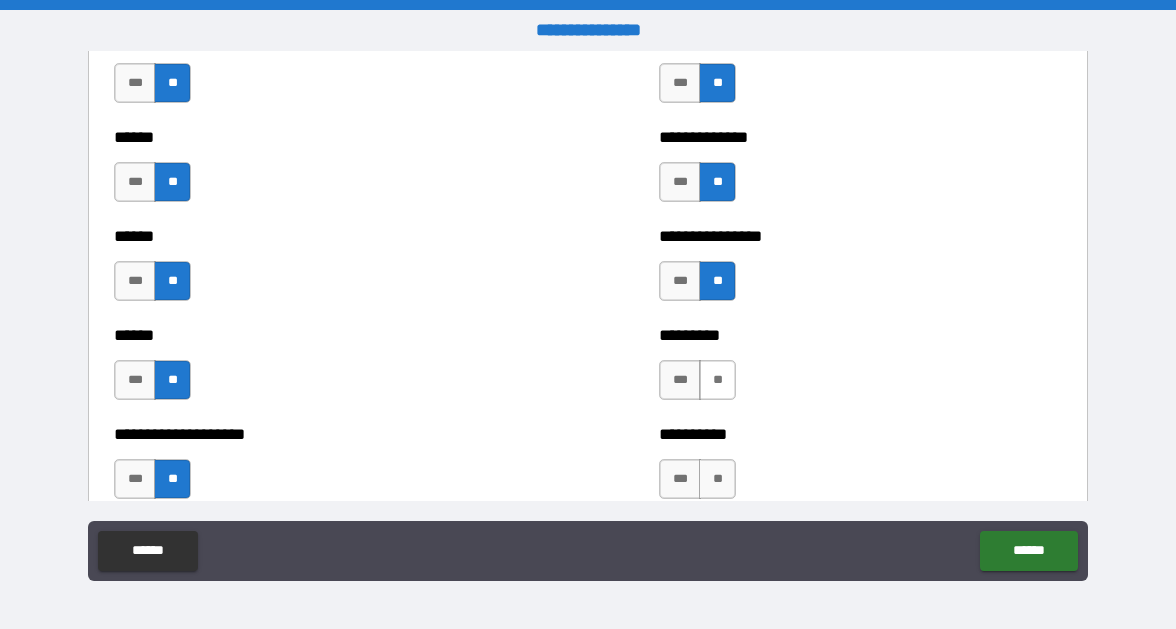 click on "**" at bounding box center (717, 380) 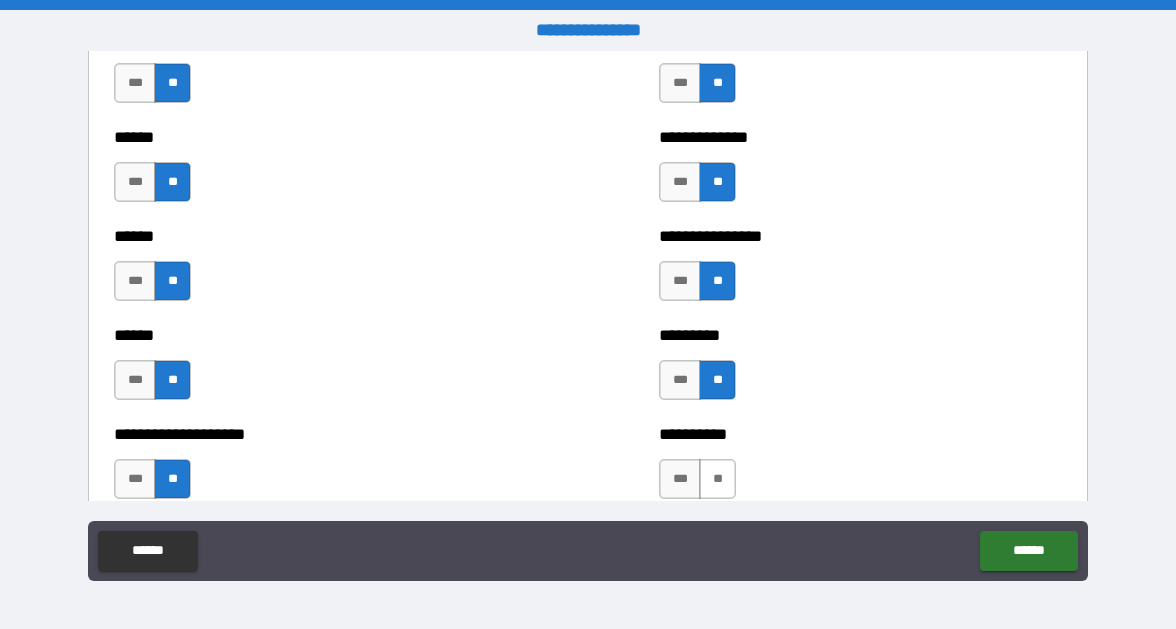 click on "**" at bounding box center (717, 479) 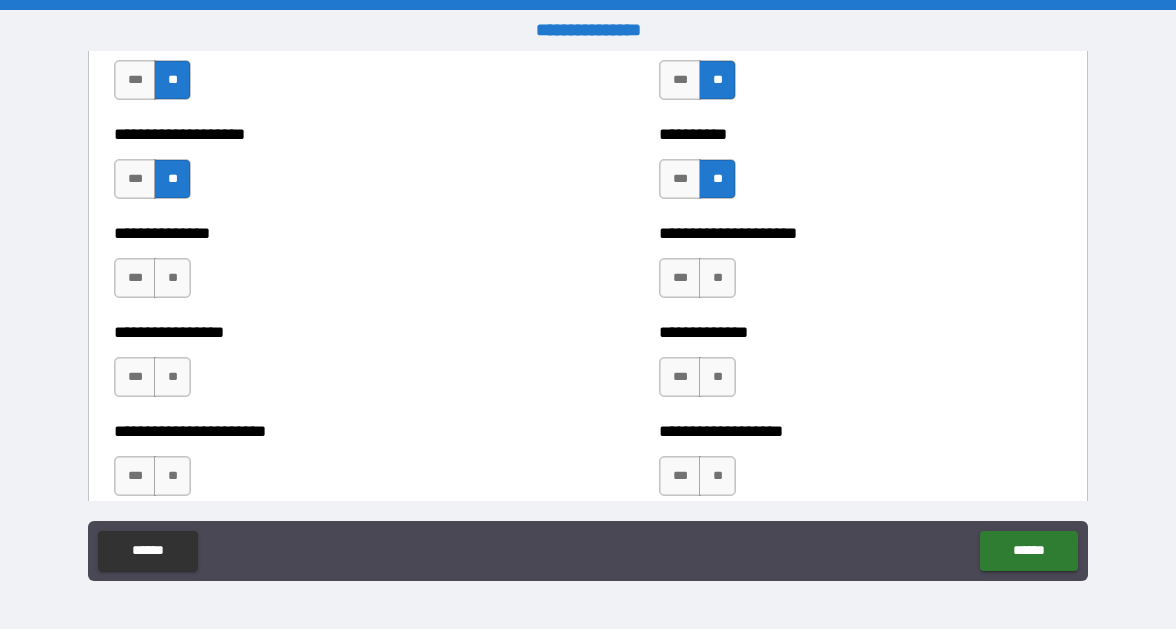 scroll, scrollTop: 3134, scrollLeft: 0, axis: vertical 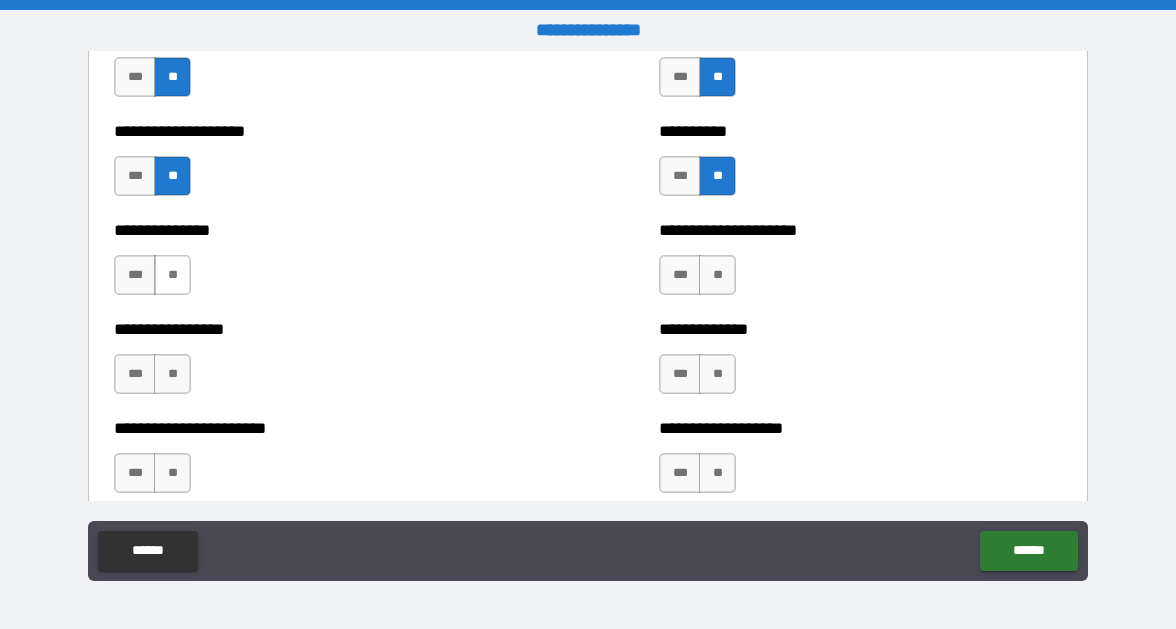 click on "**" at bounding box center [172, 275] 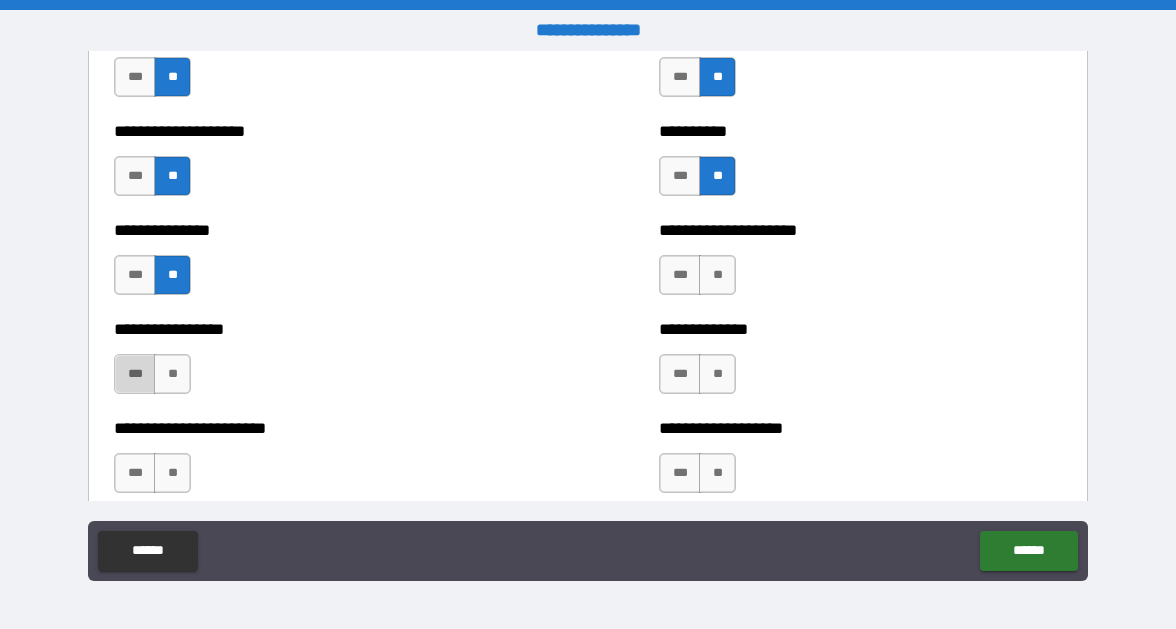 click on "***" at bounding box center [135, 374] 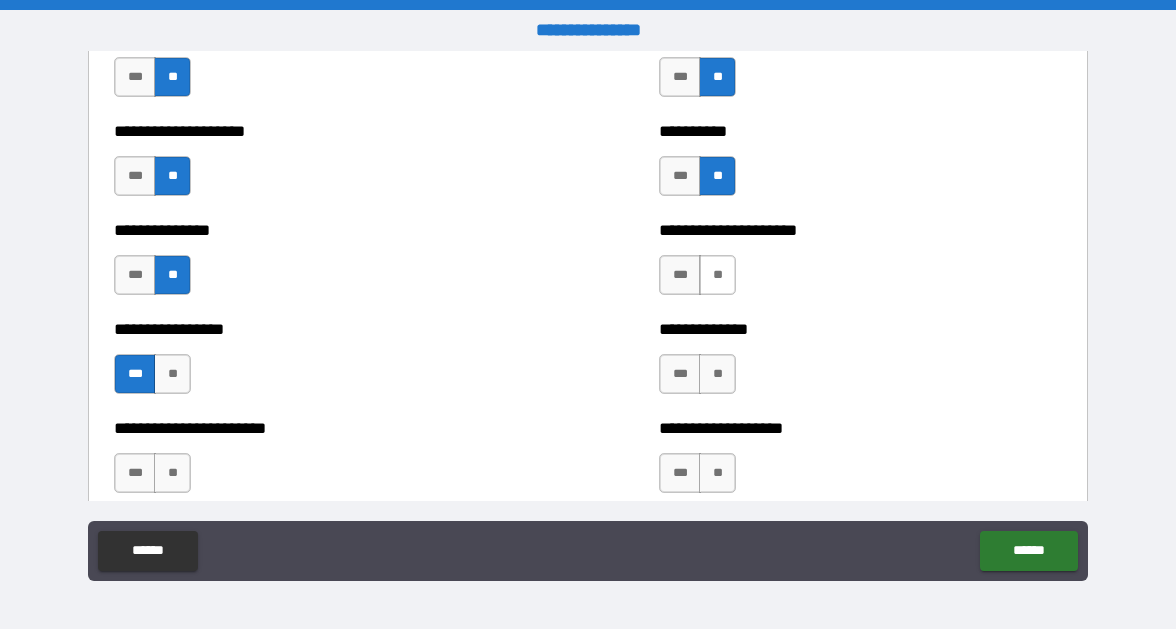 click on "**" at bounding box center (717, 275) 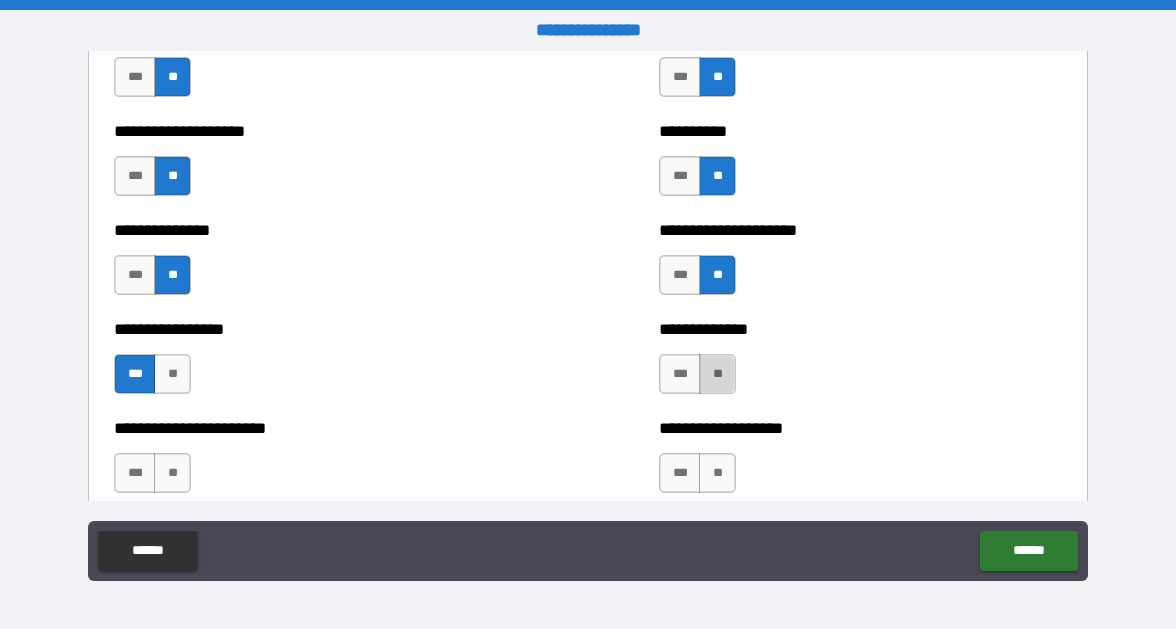 click on "**" at bounding box center (717, 374) 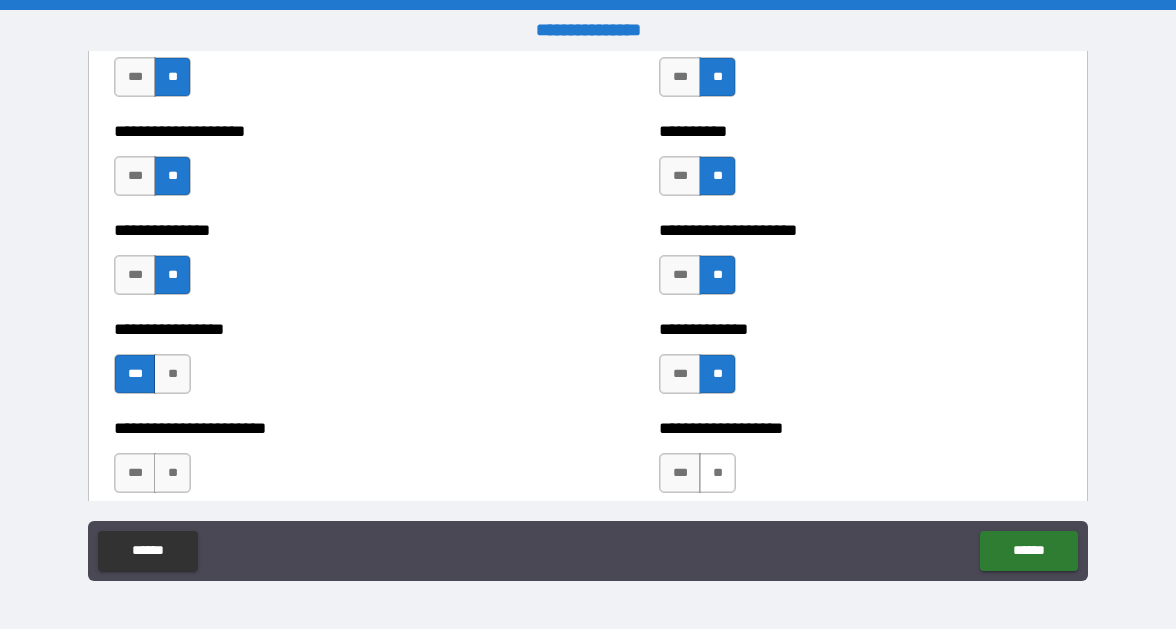 click on "**" at bounding box center [717, 473] 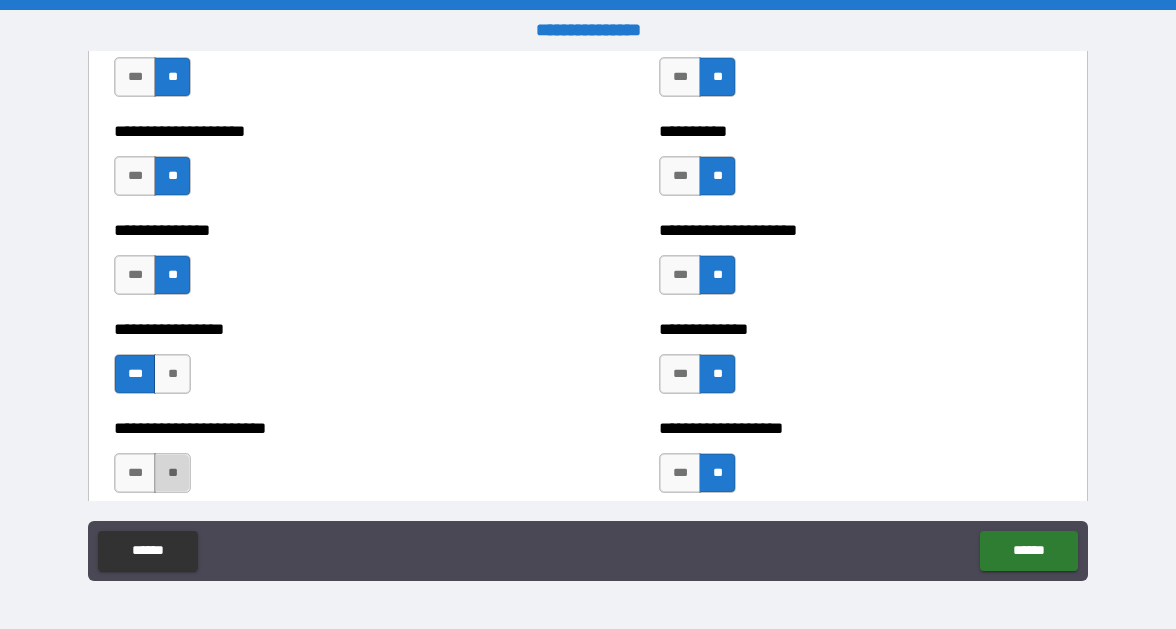 click on "**" at bounding box center (172, 473) 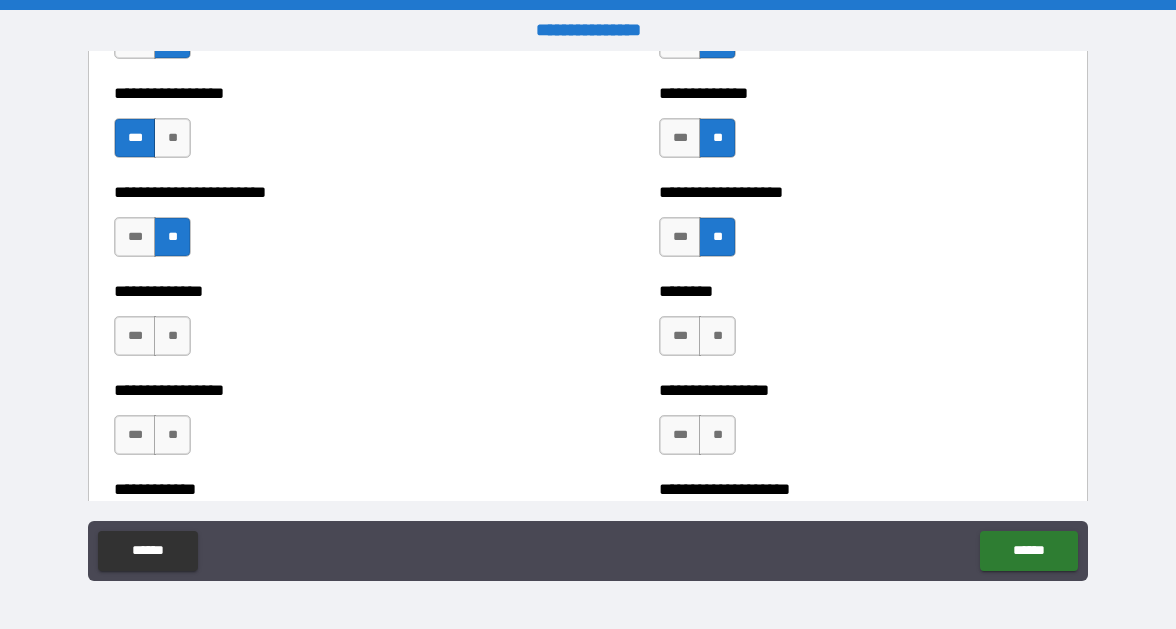 scroll, scrollTop: 3418, scrollLeft: 0, axis: vertical 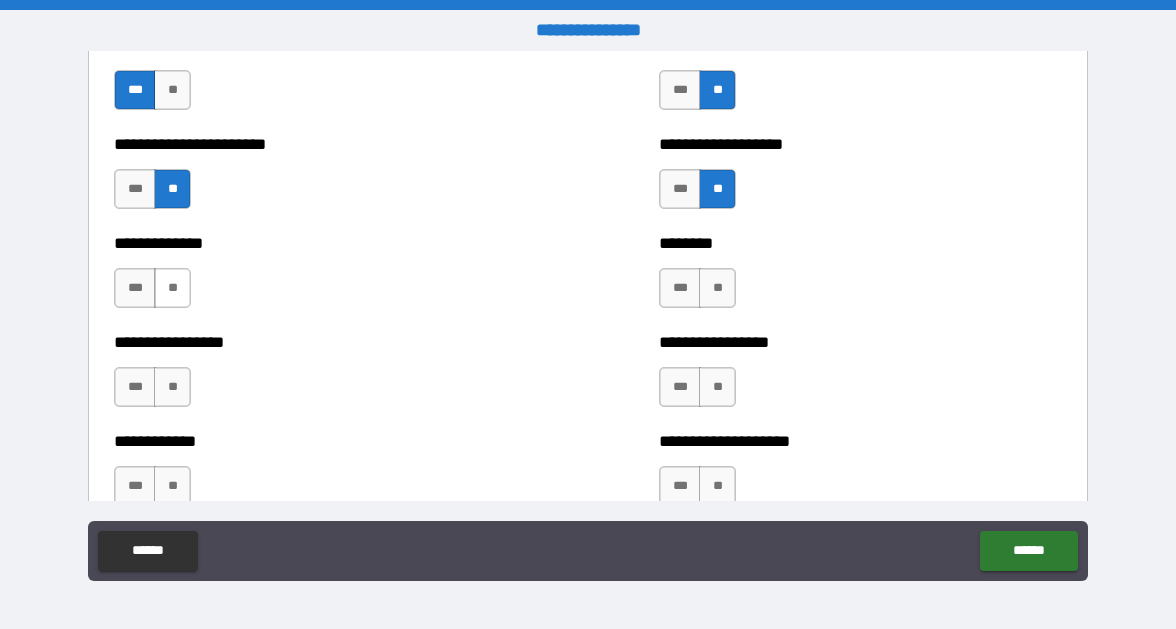 click on "**" at bounding box center (172, 288) 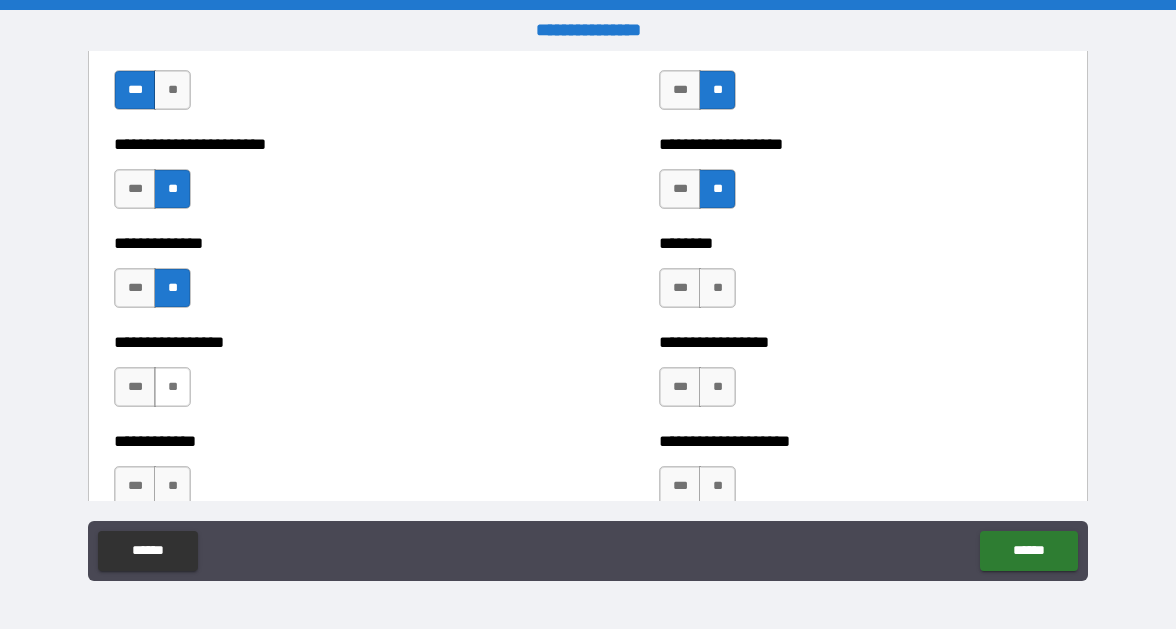 click on "**" at bounding box center [172, 387] 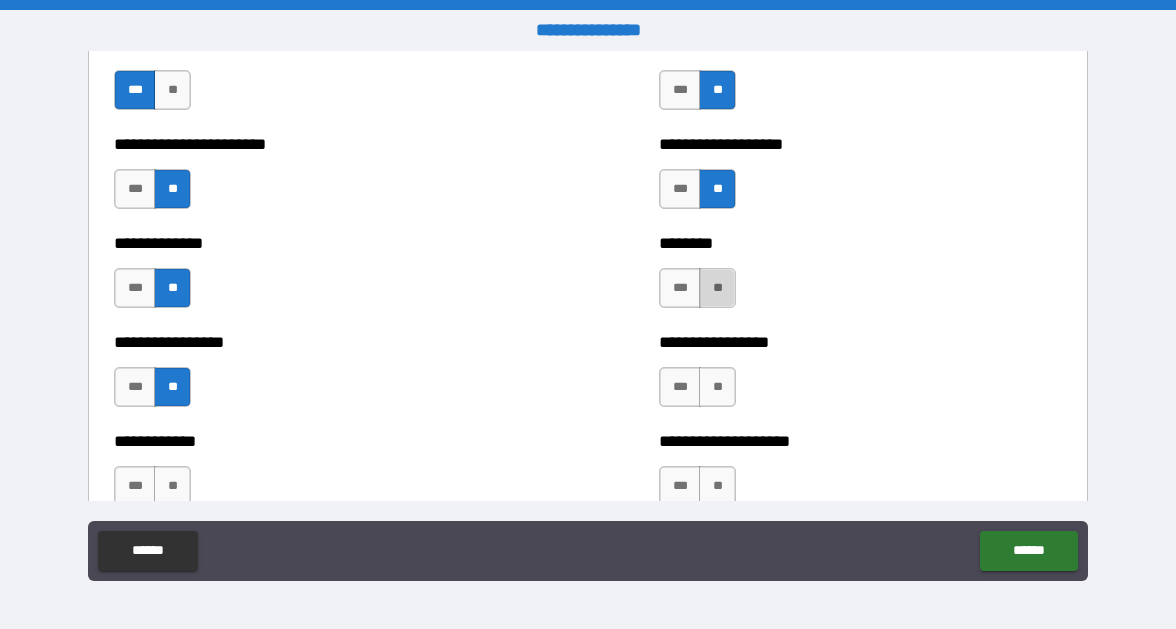 click on "**" at bounding box center [717, 288] 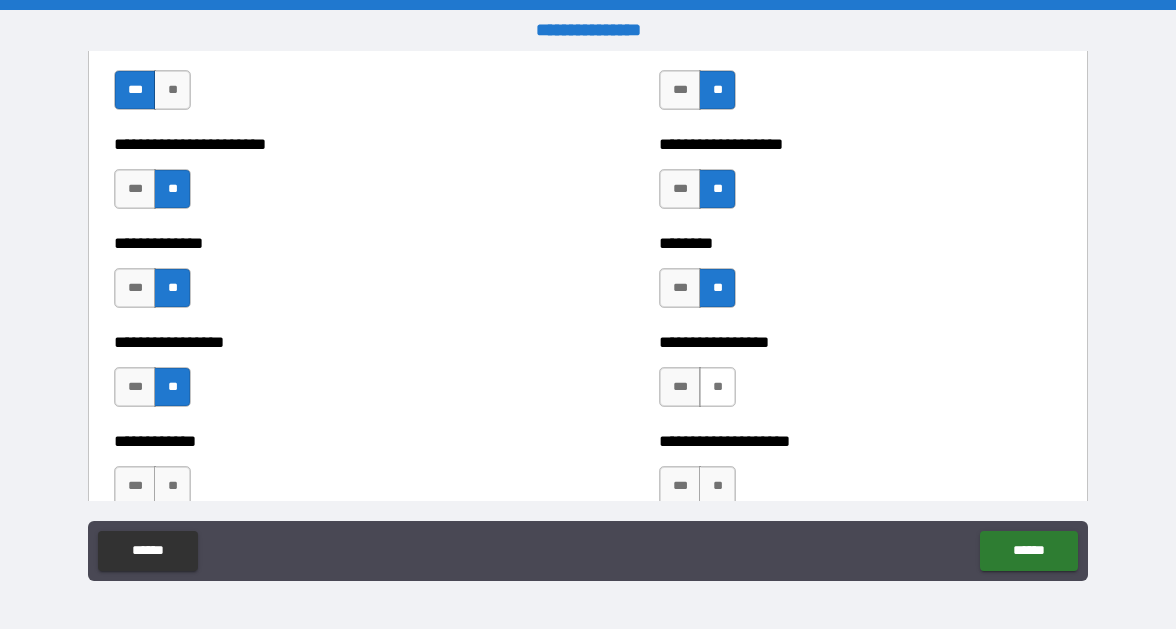 click on "**" at bounding box center (717, 387) 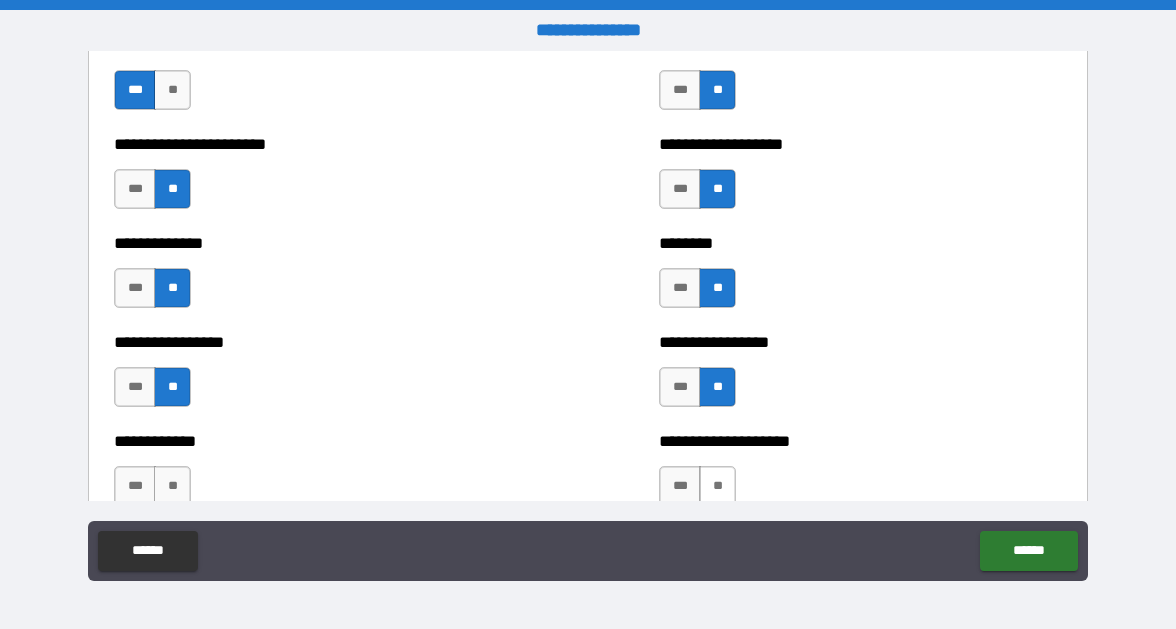 click on "**" at bounding box center [717, 486] 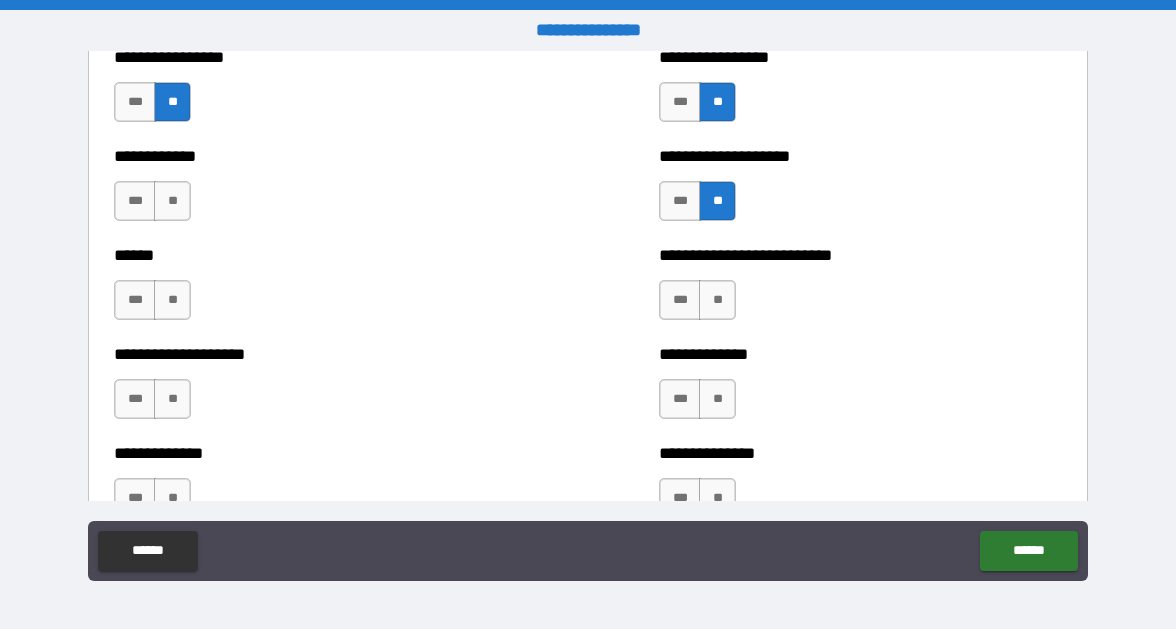 scroll, scrollTop: 3703, scrollLeft: 0, axis: vertical 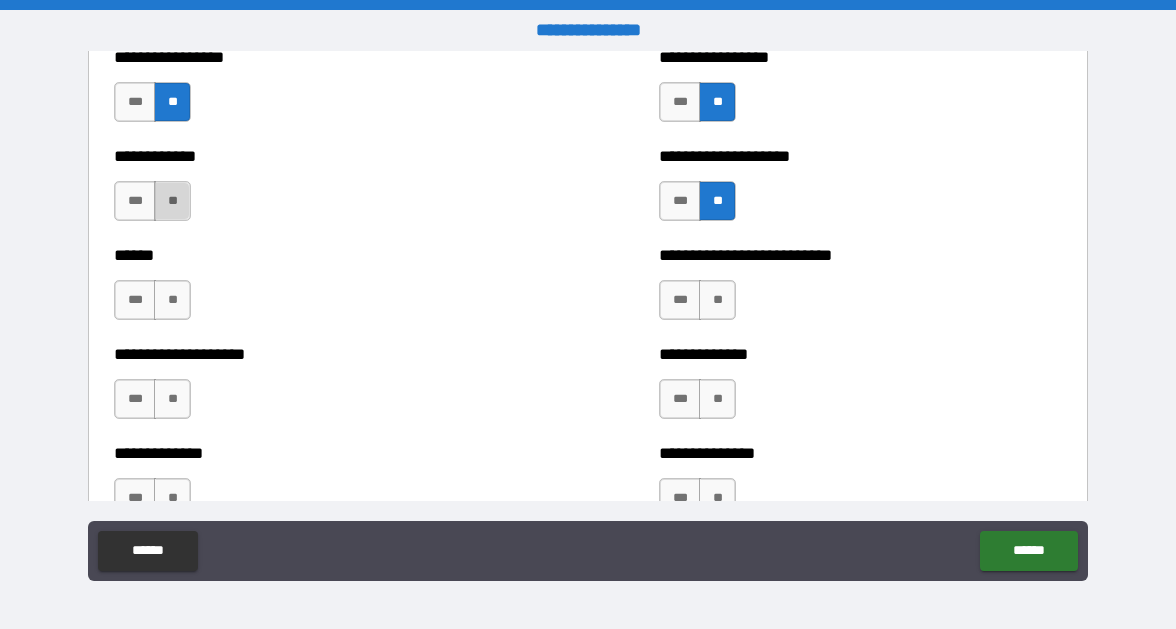 click on "**" at bounding box center (172, 201) 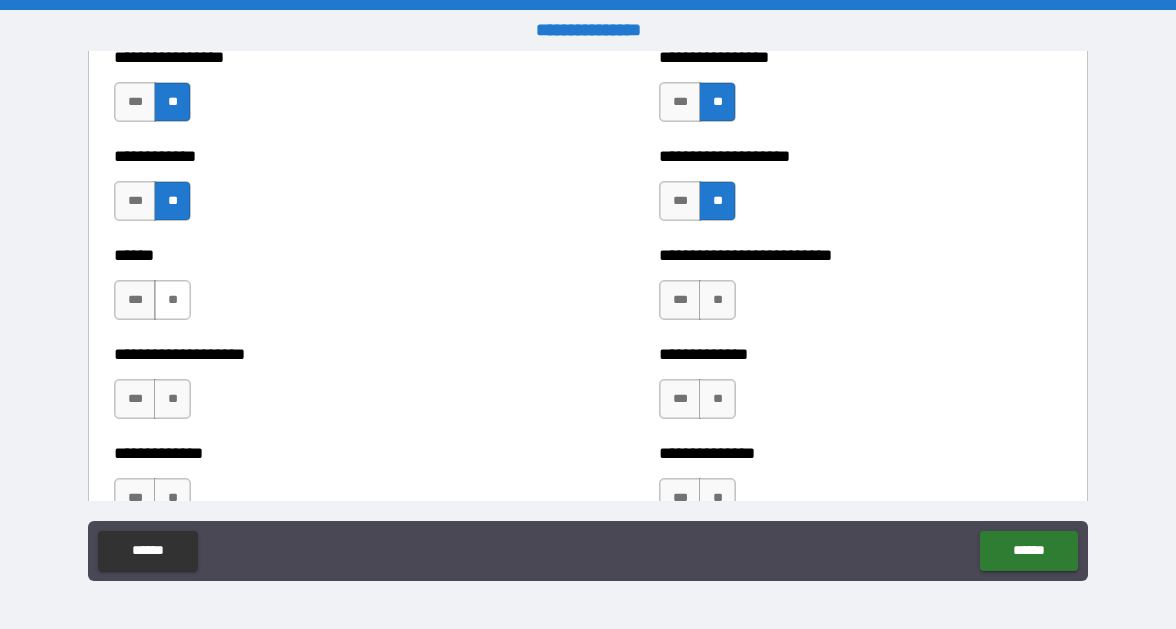 click on "**" at bounding box center [172, 300] 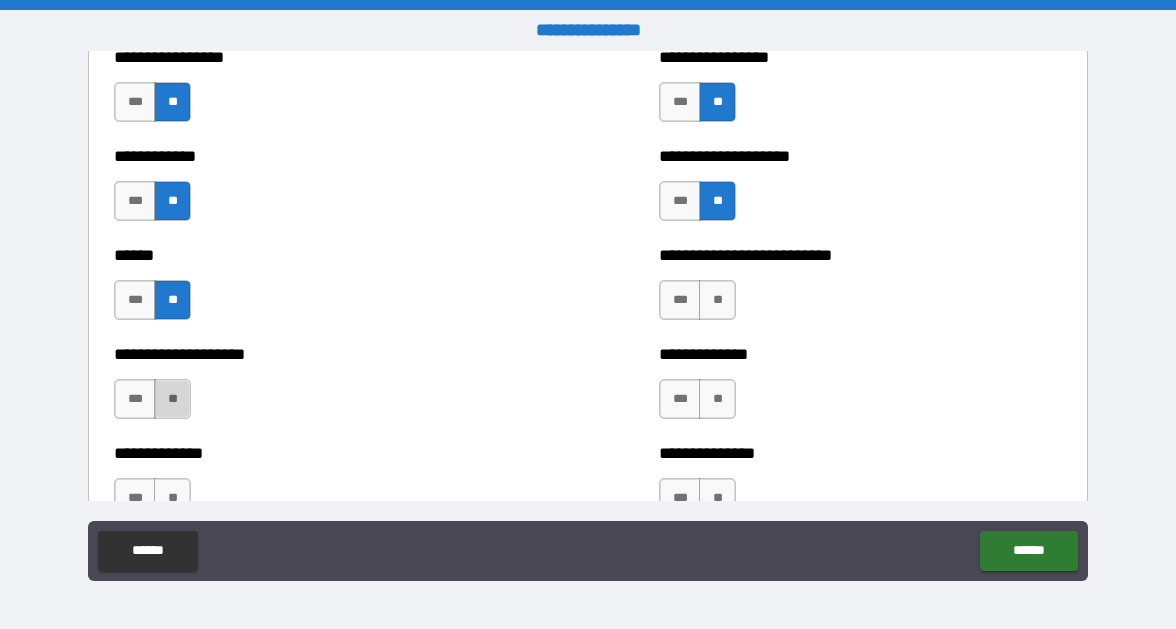 click on "**" at bounding box center (172, 399) 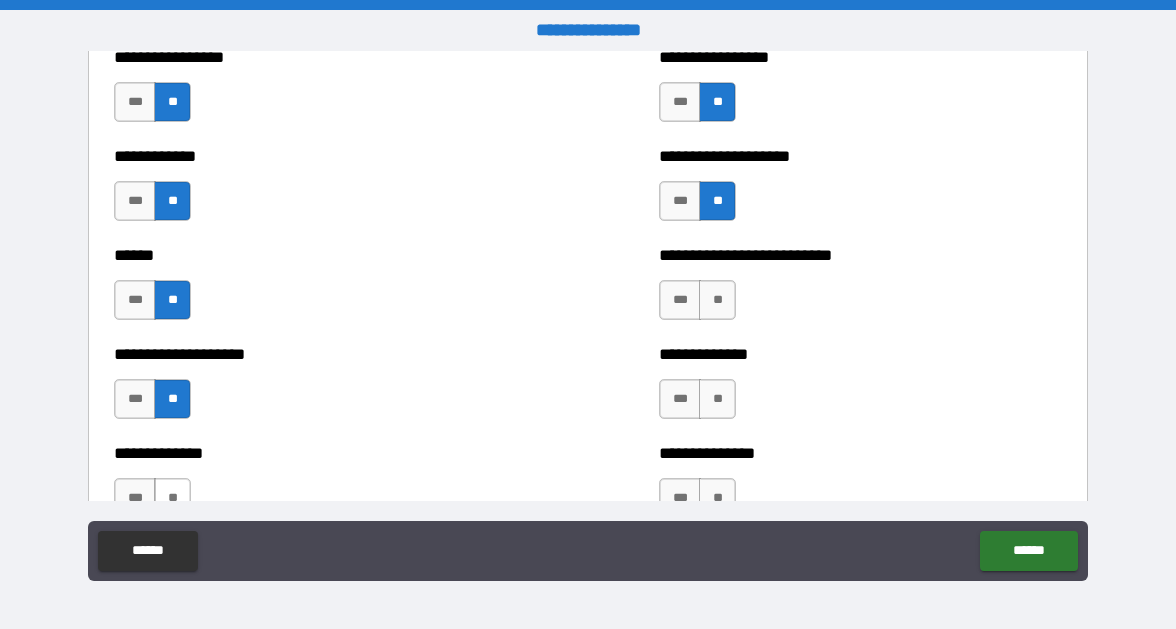 click on "**" at bounding box center [172, 498] 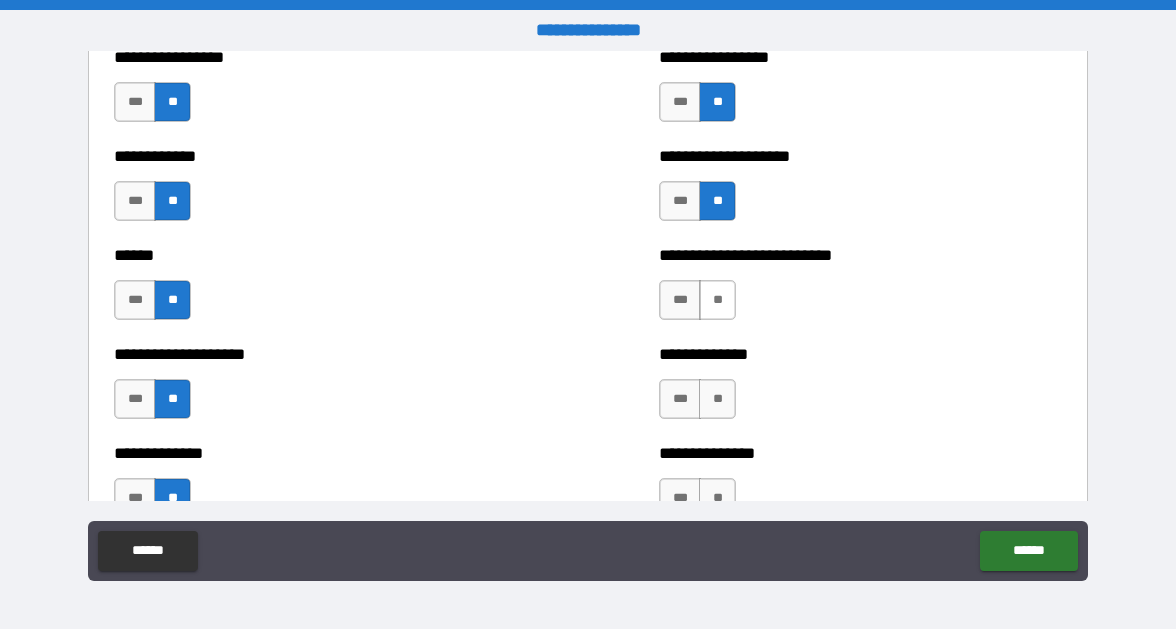 click on "**" at bounding box center (717, 300) 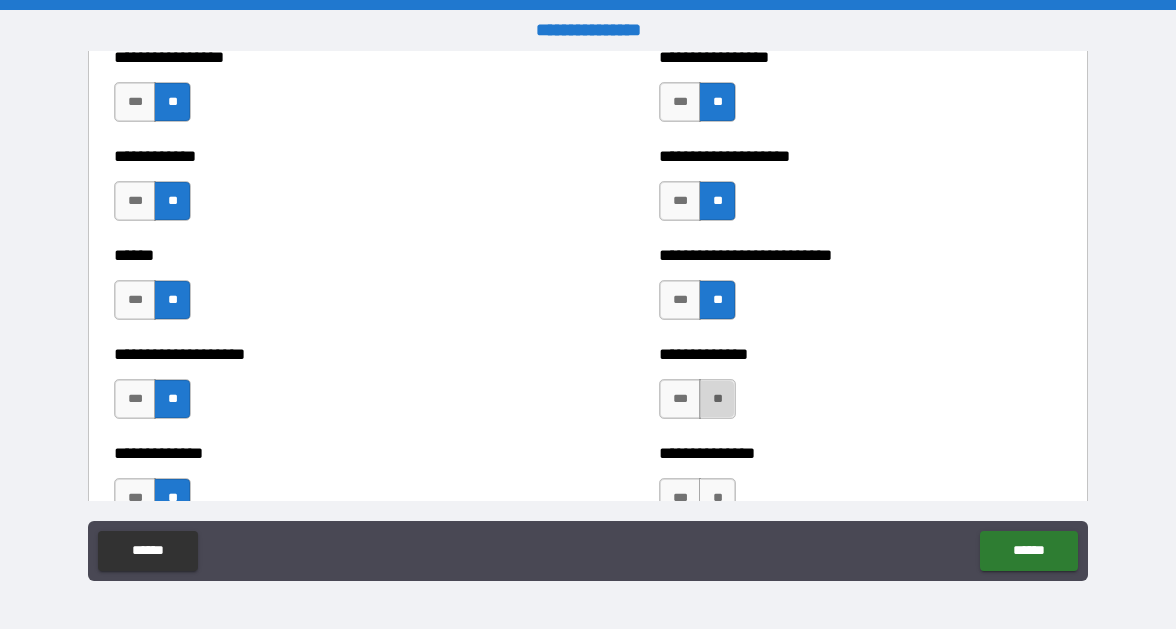 click on "**" at bounding box center (717, 399) 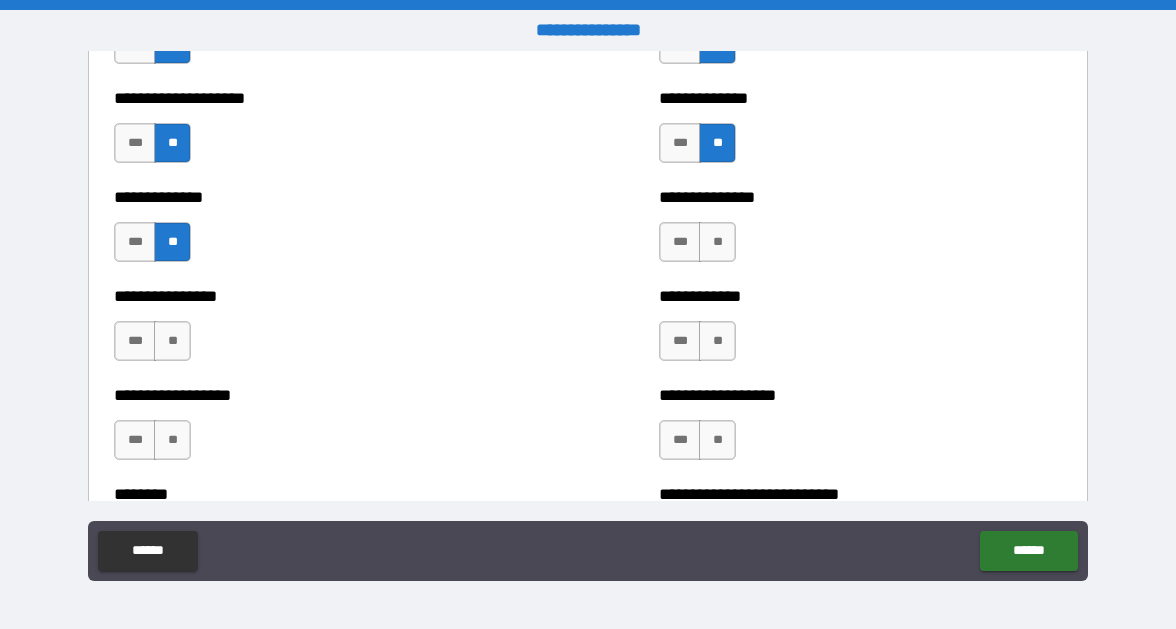 scroll, scrollTop: 3971, scrollLeft: 0, axis: vertical 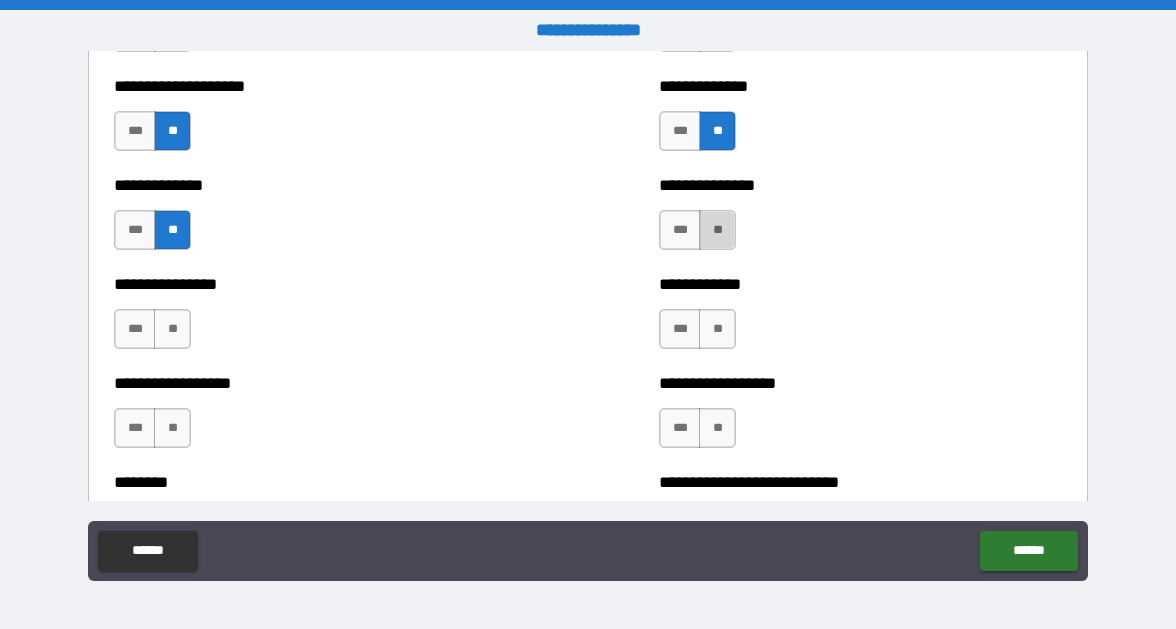click on "**" at bounding box center [717, 230] 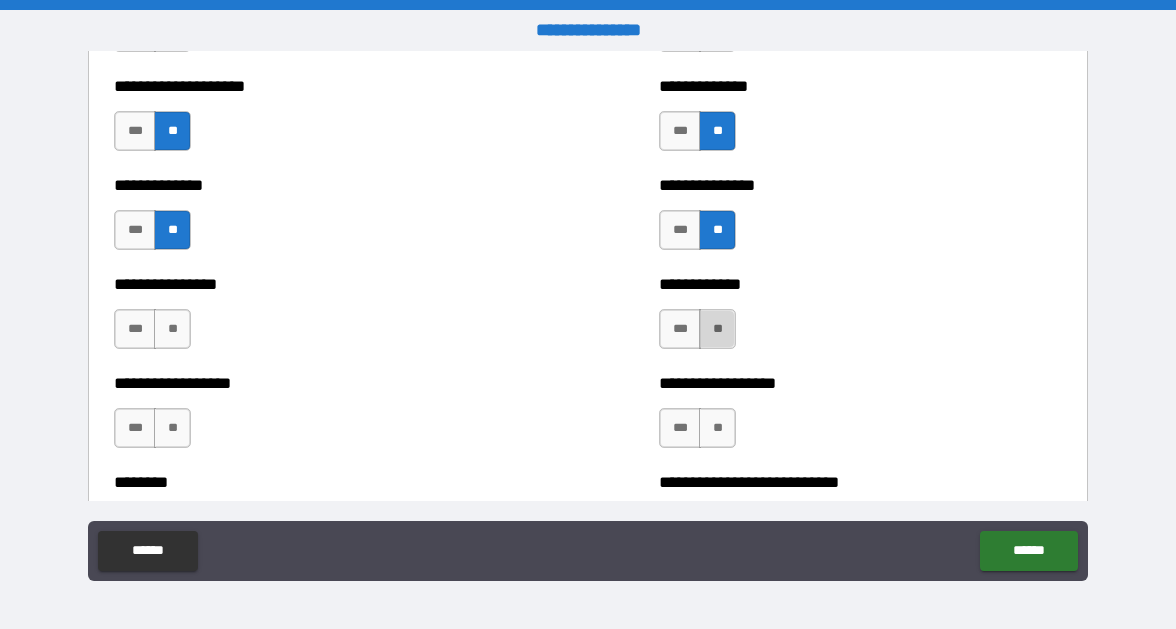 click on "**" at bounding box center (717, 329) 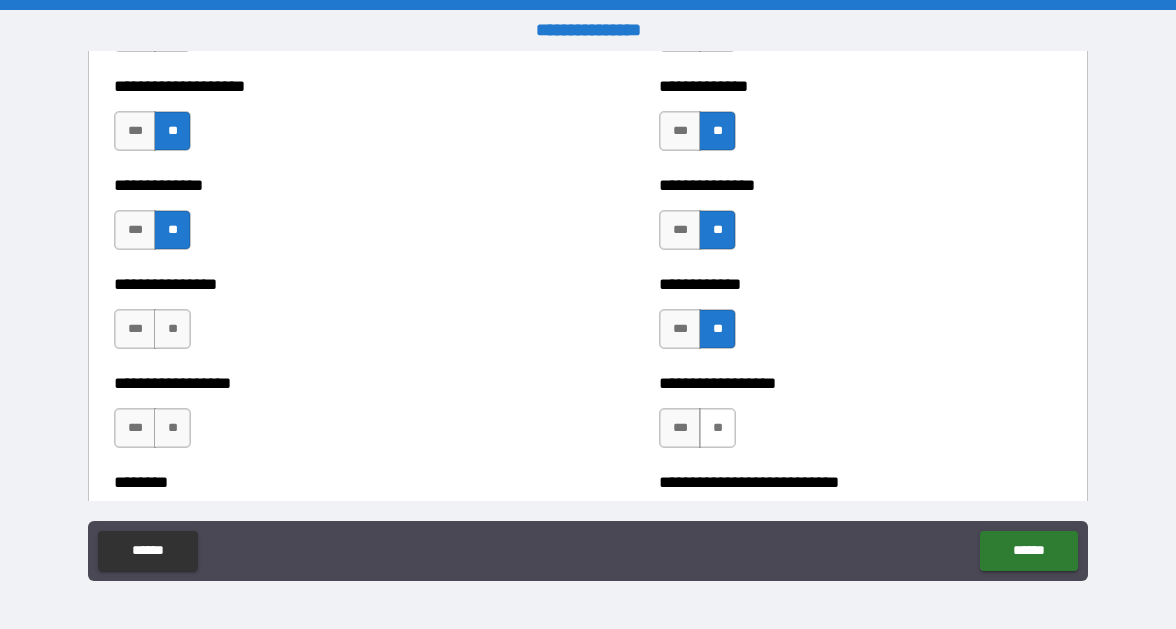 click on "**" at bounding box center (717, 428) 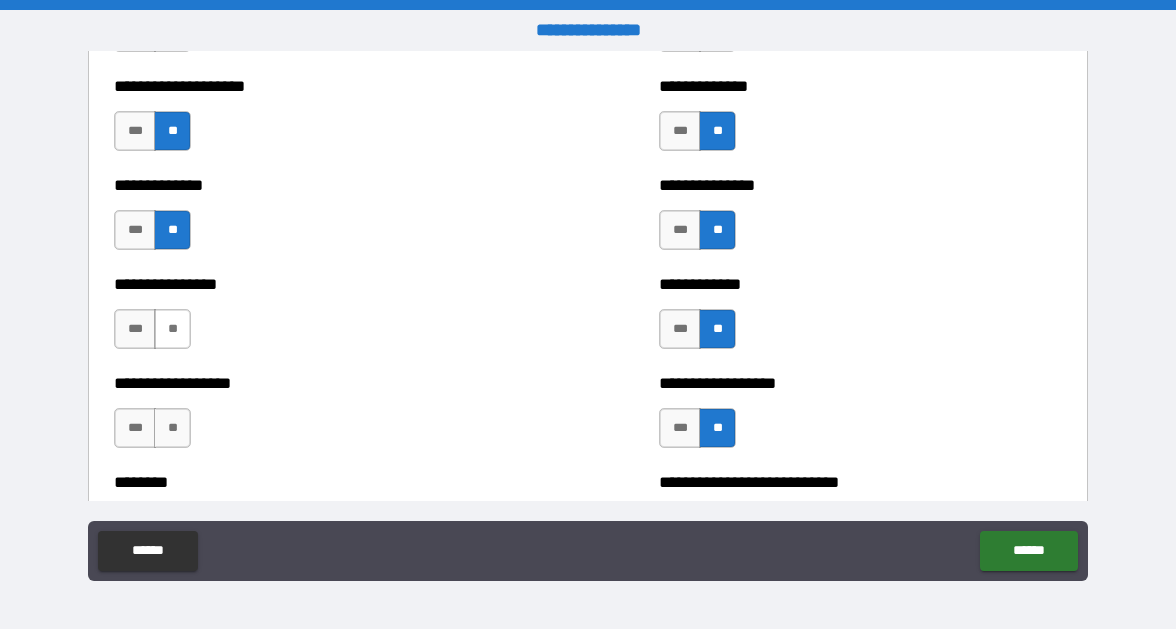 click on "**" at bounding box center [172, 329] 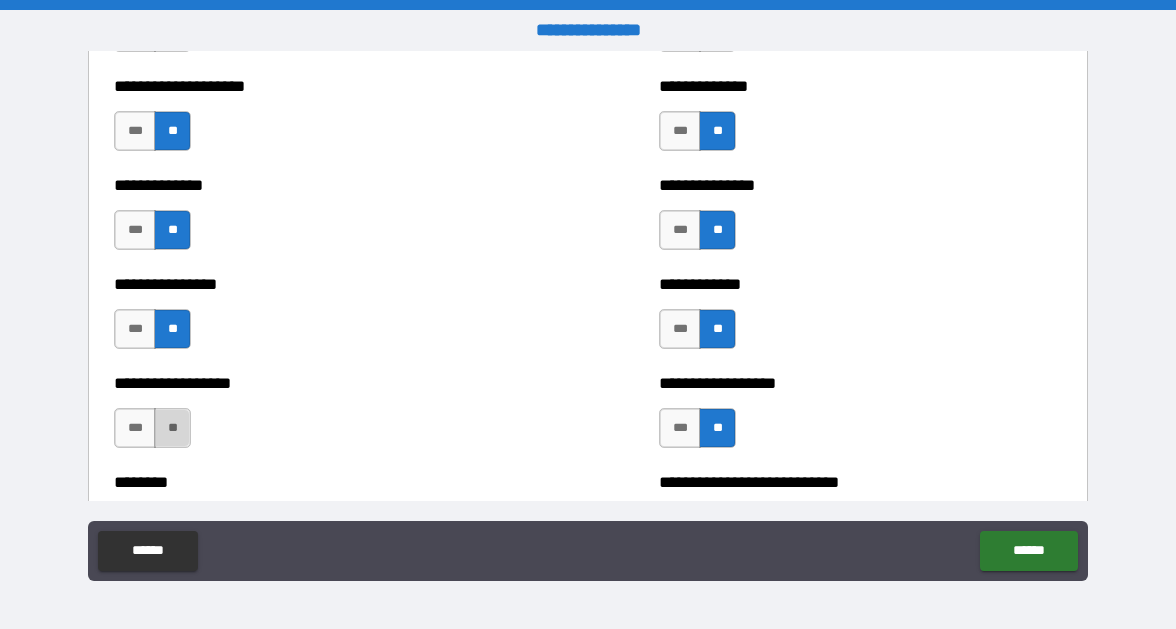 click on "**" at bounding box center (172, 428) 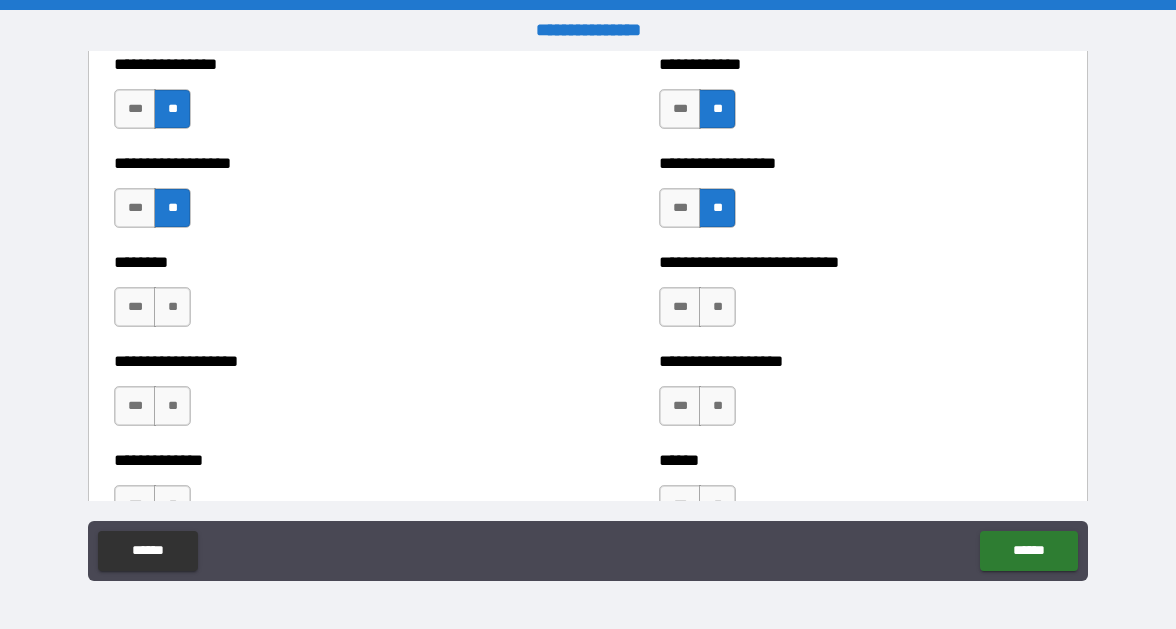 scroll, scrollTop: 4205, scrollLeft: 0, axis: vertical 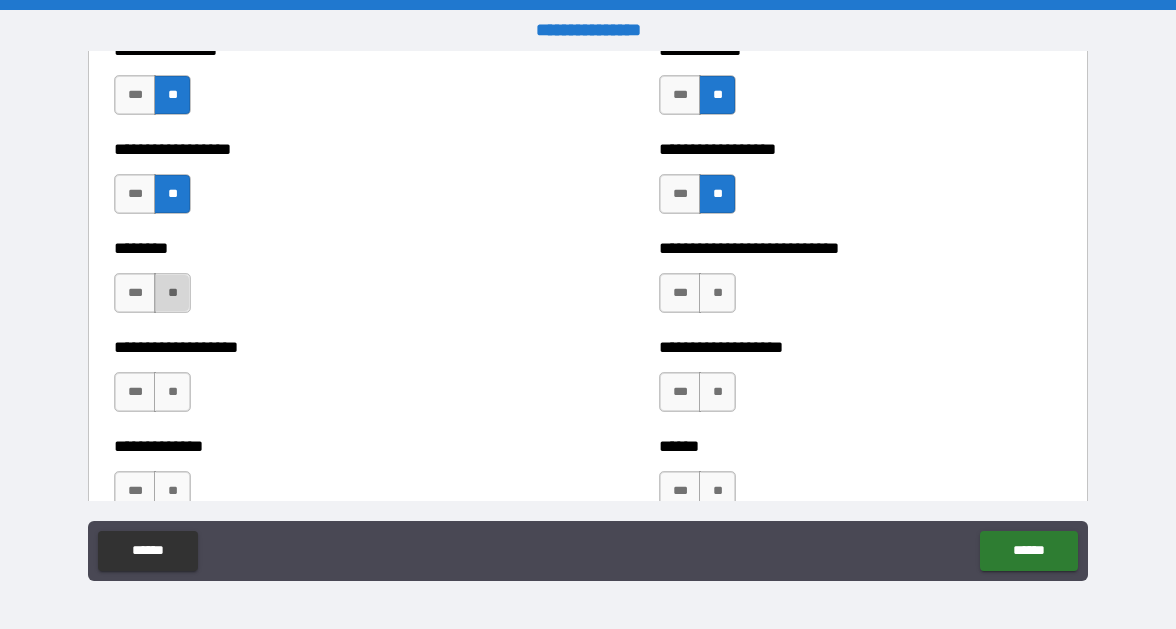 click on "**" at bounding box center (172, 293) 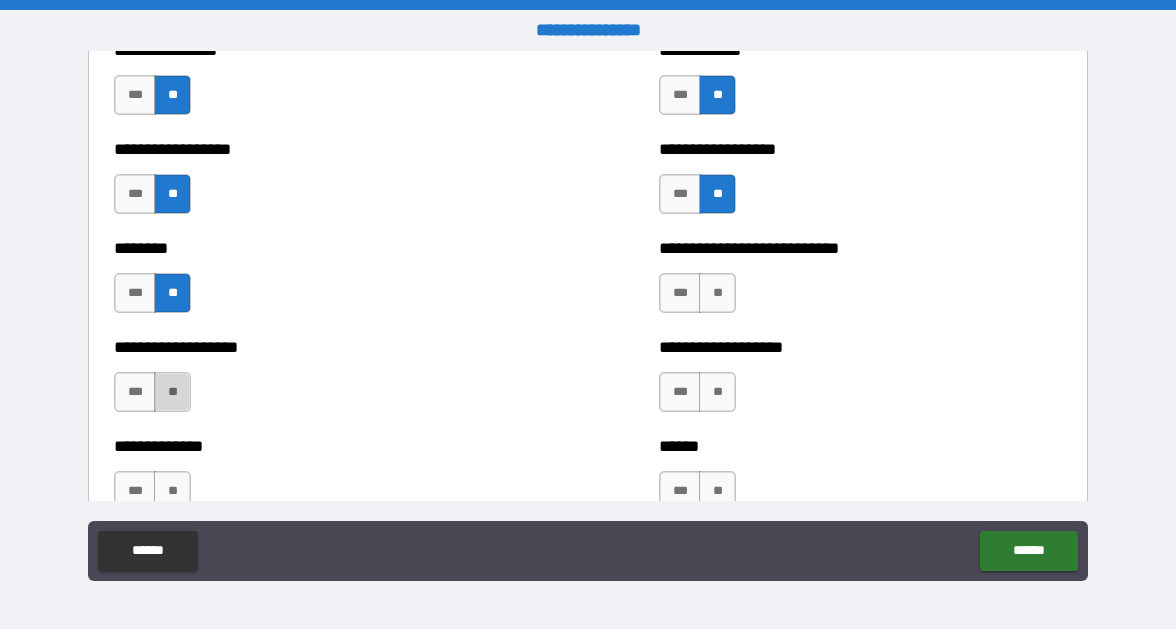 click on "**" at bounding box center [172, 392] 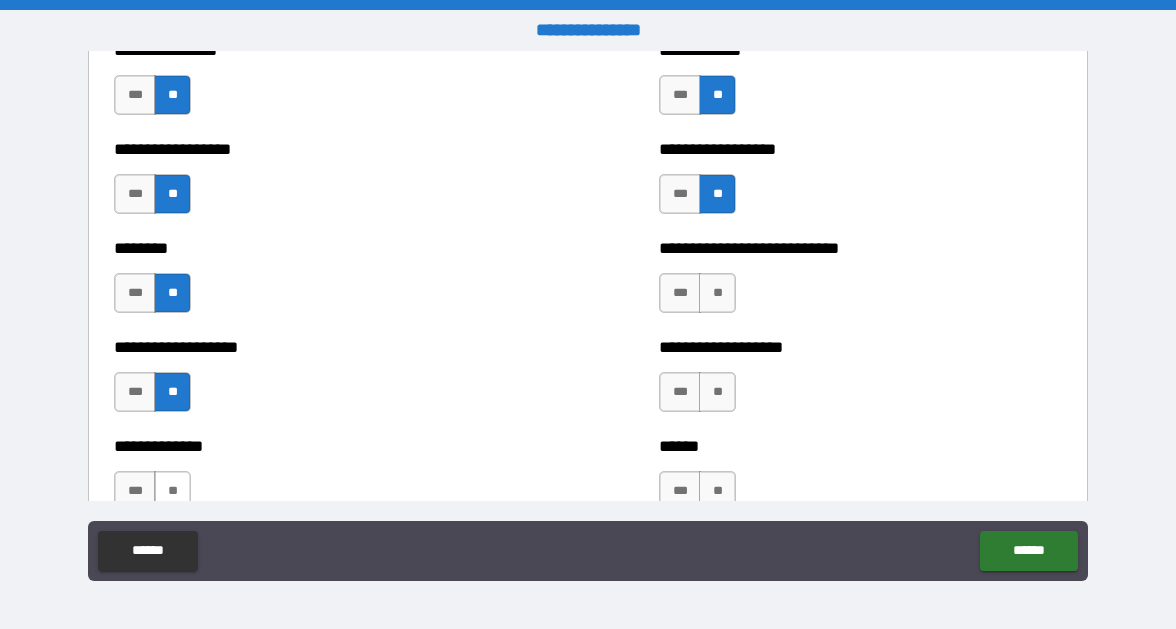 click on "**" at bounding box center (172, 491) 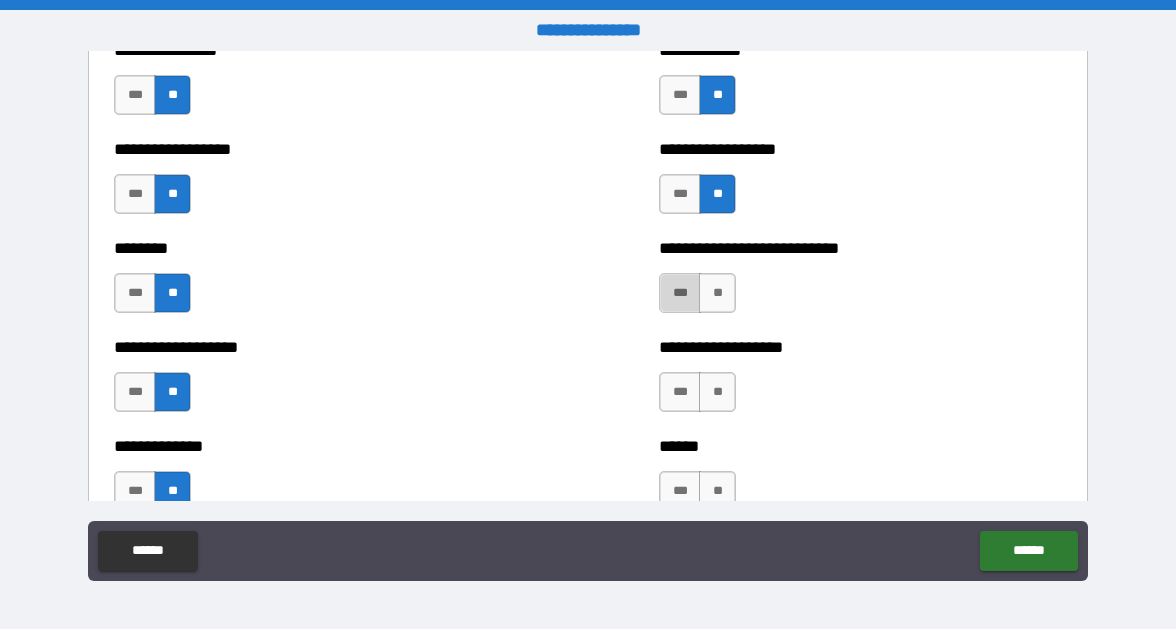 click on "***" at bounding box center [680, 293] 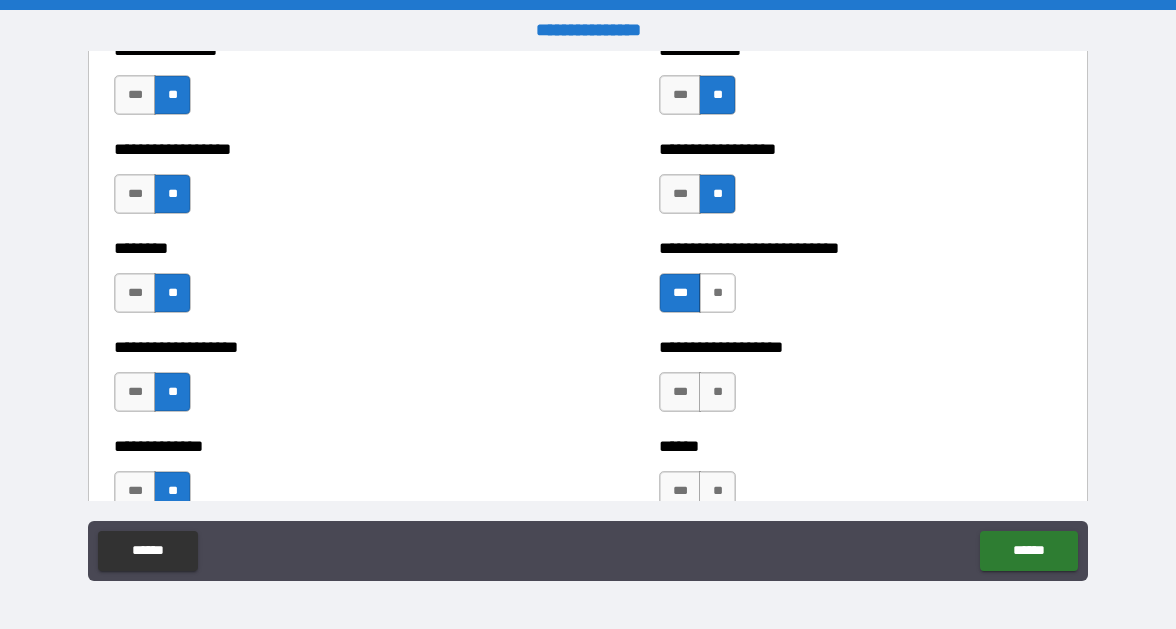 click on "**" at bounding box center [717, 293] 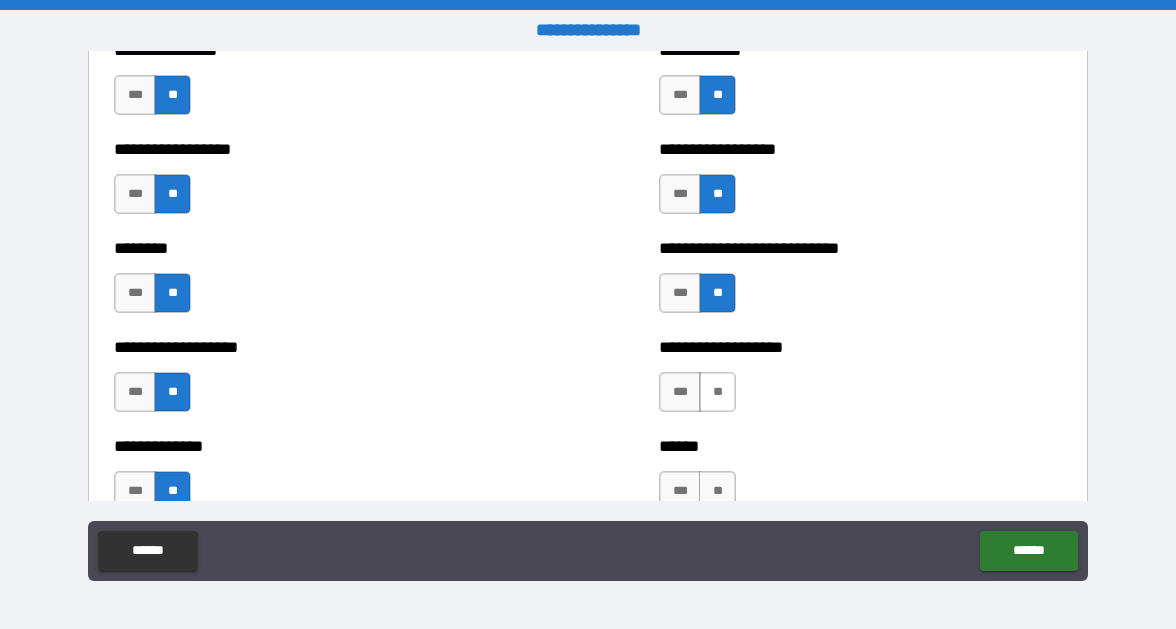 click on "**" at bounding box center [717, 392] 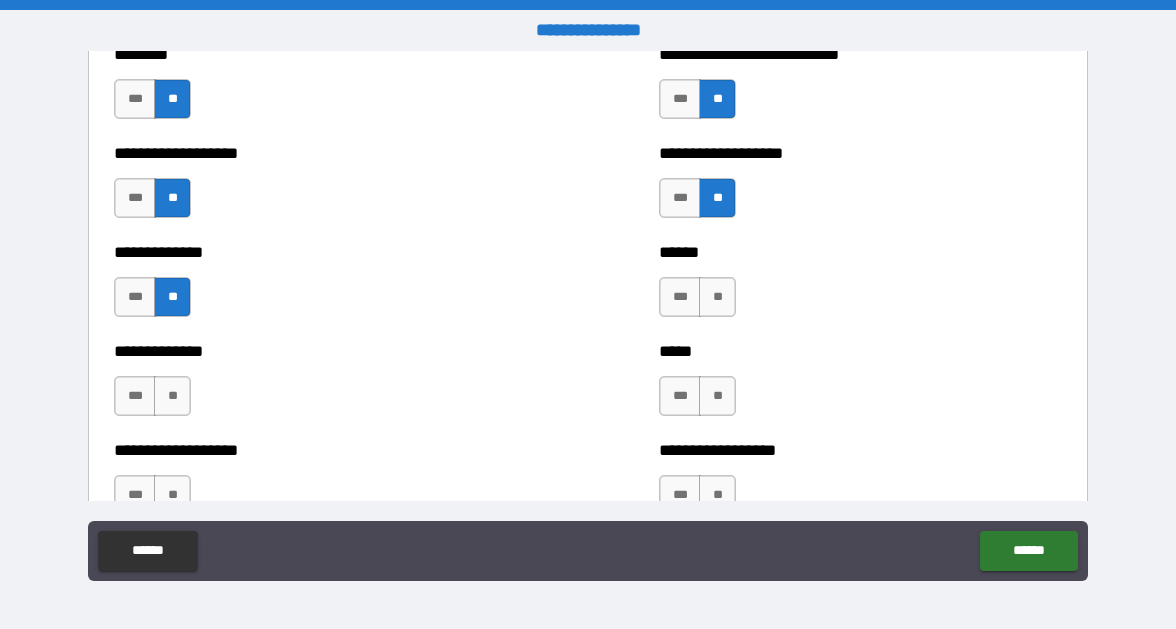 scroll, scrollTop: 4405, scrollLeft: 0, axis: vertical 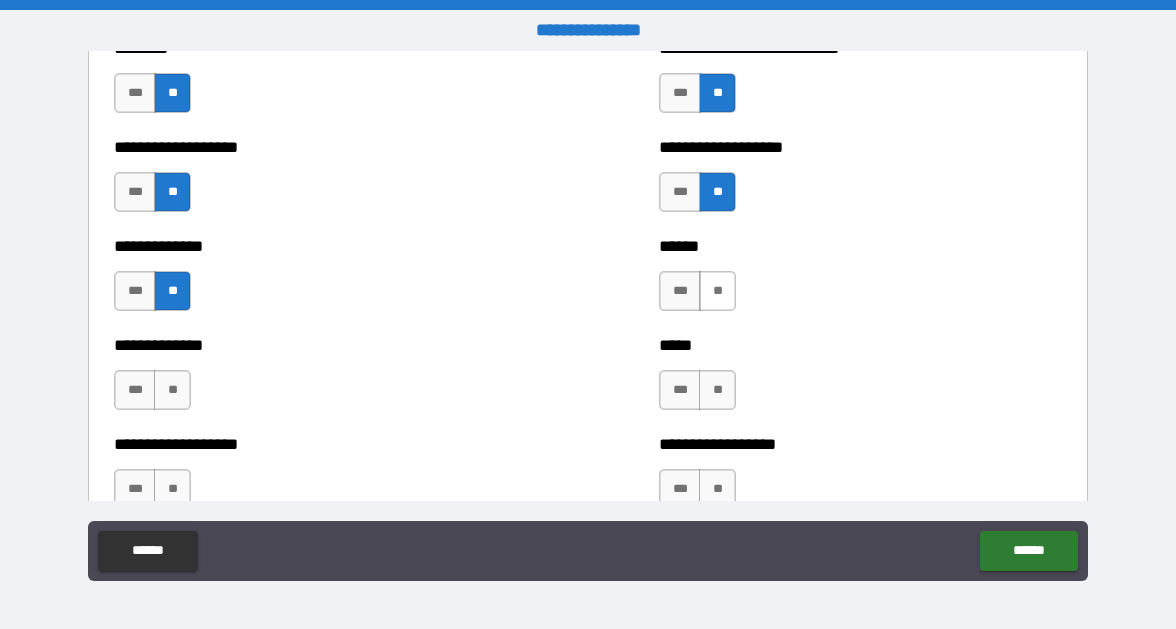 click on "**" at bounding box center [717, 291] 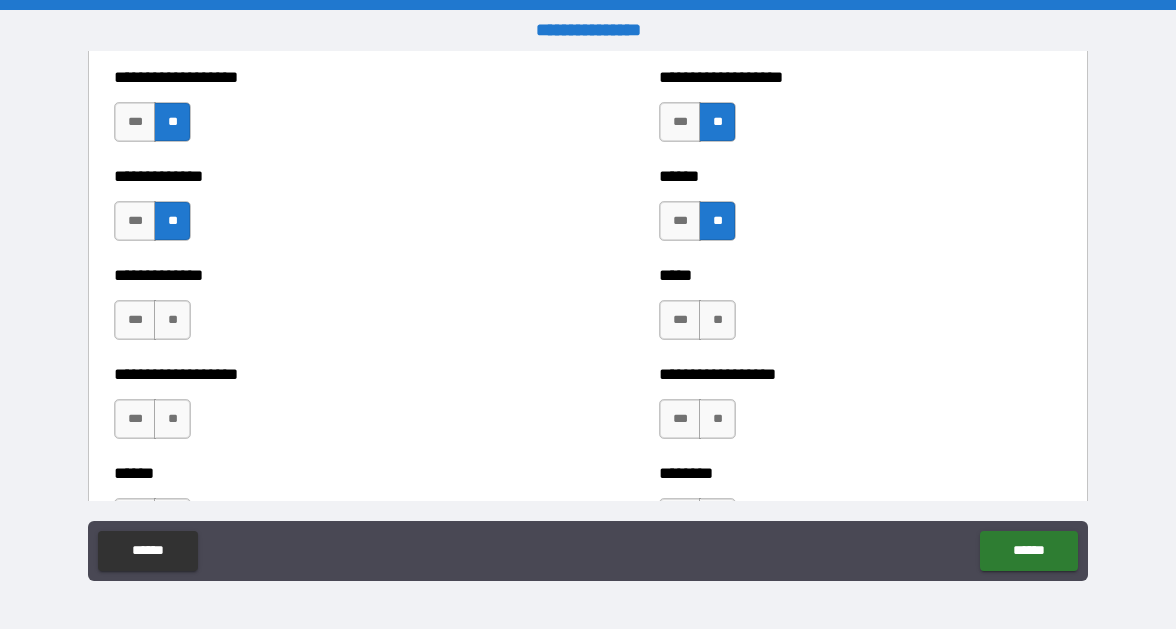 scroll, scrollTop: 4484, scrollLeft: 0, axis: vertical 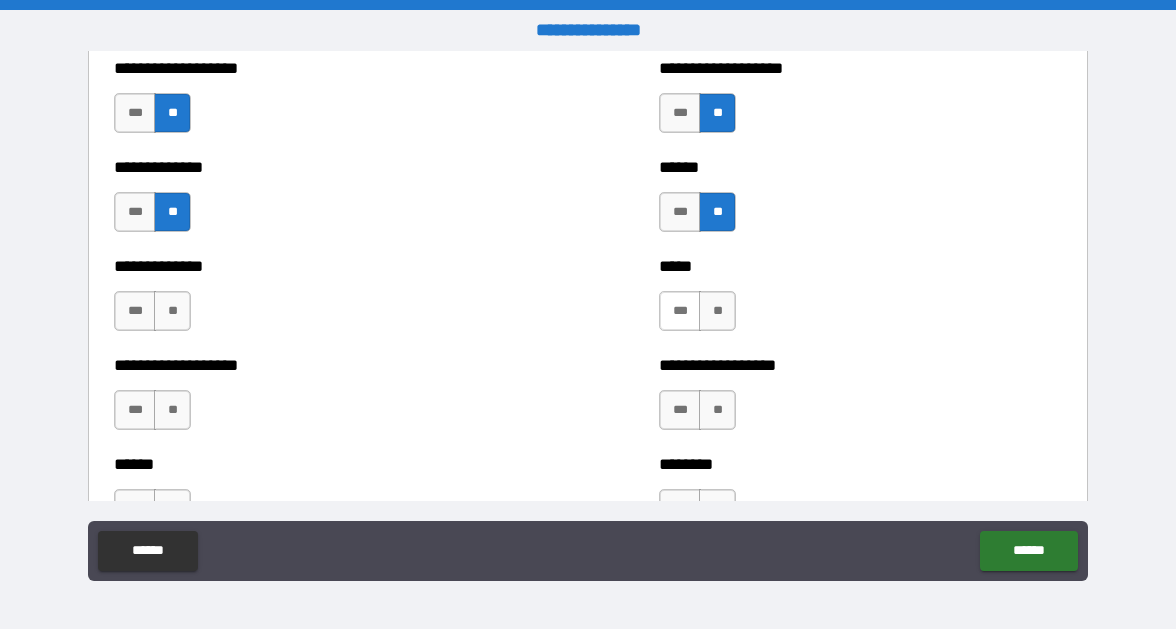click on "***" at bounding box center [680, 311] 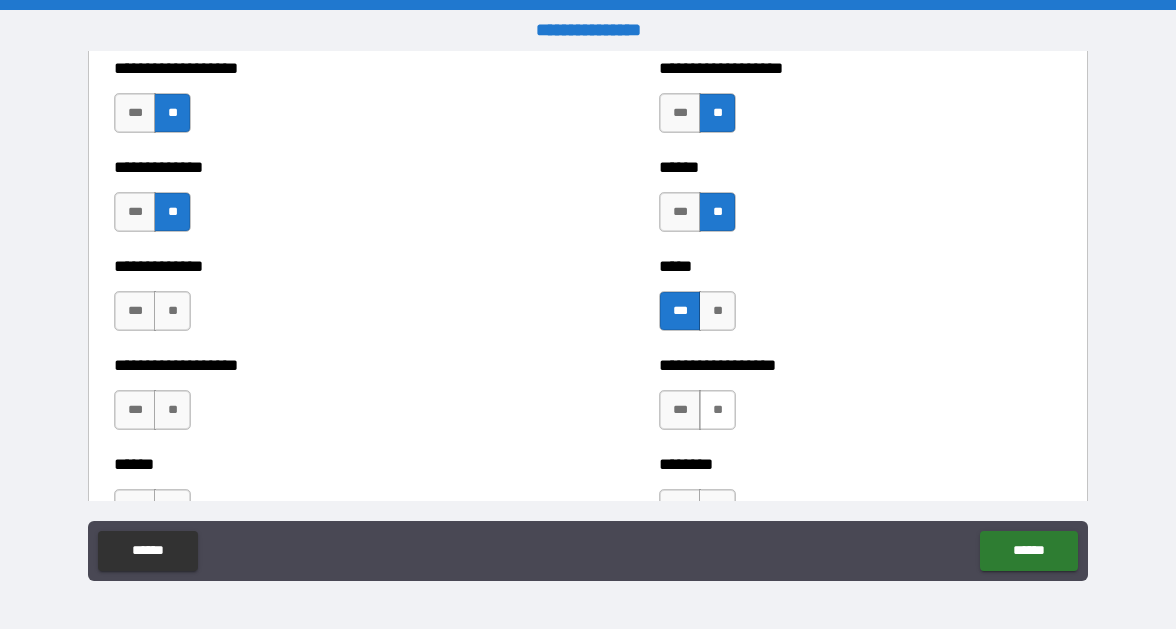 click on "**" at bounding box center [717, 410] 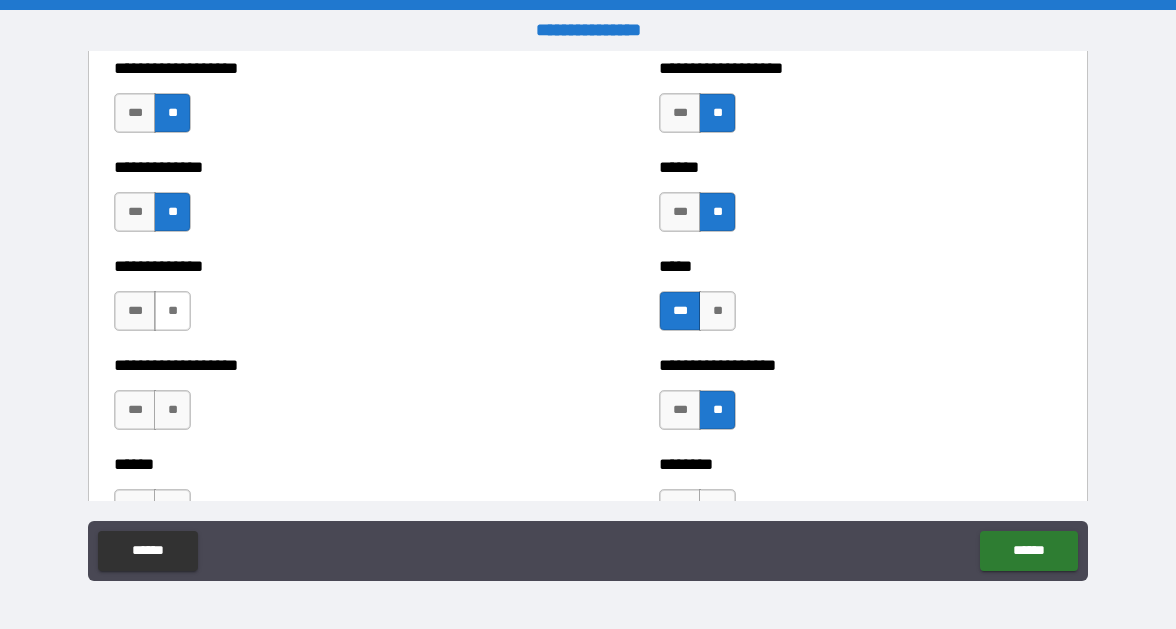 click on "**" at bounding box center (172, 311) 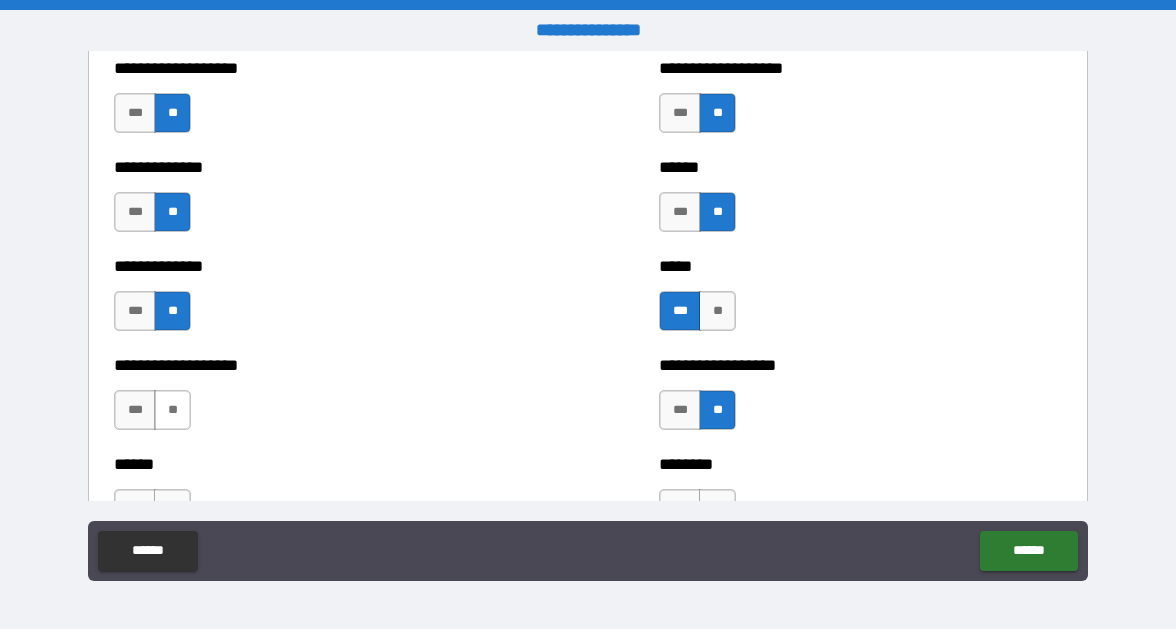 click on "**" at bounding box center [172, 410] 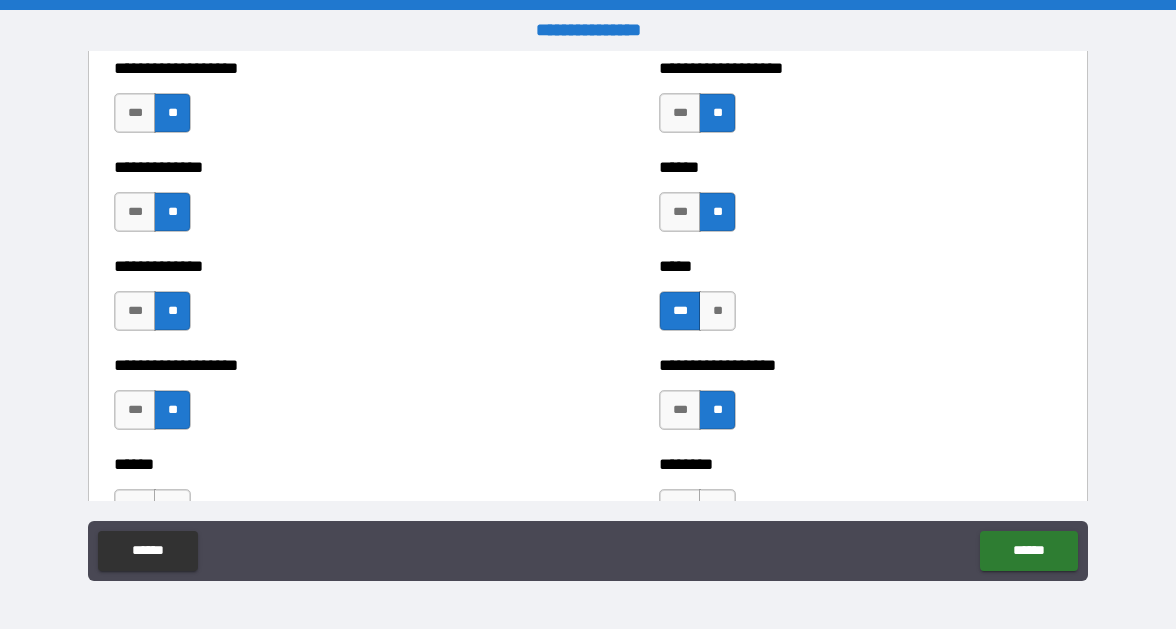 scroll, scrollTop: 4524, scrollLeft: 0, axis: vertical 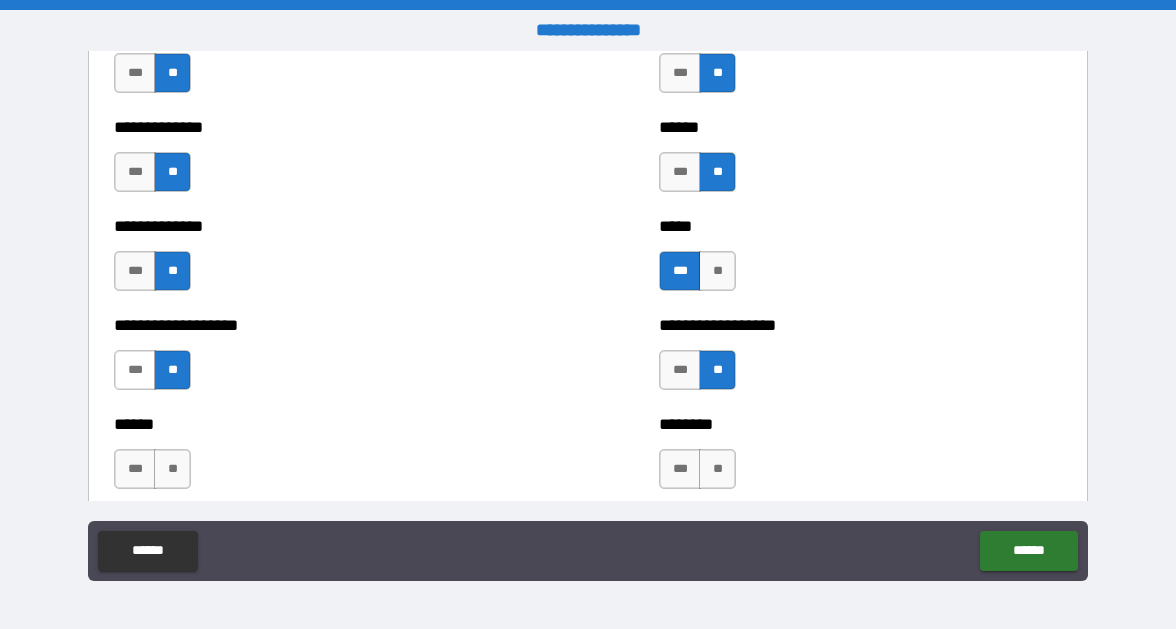 click on "***" at bounding box center [135, 370] 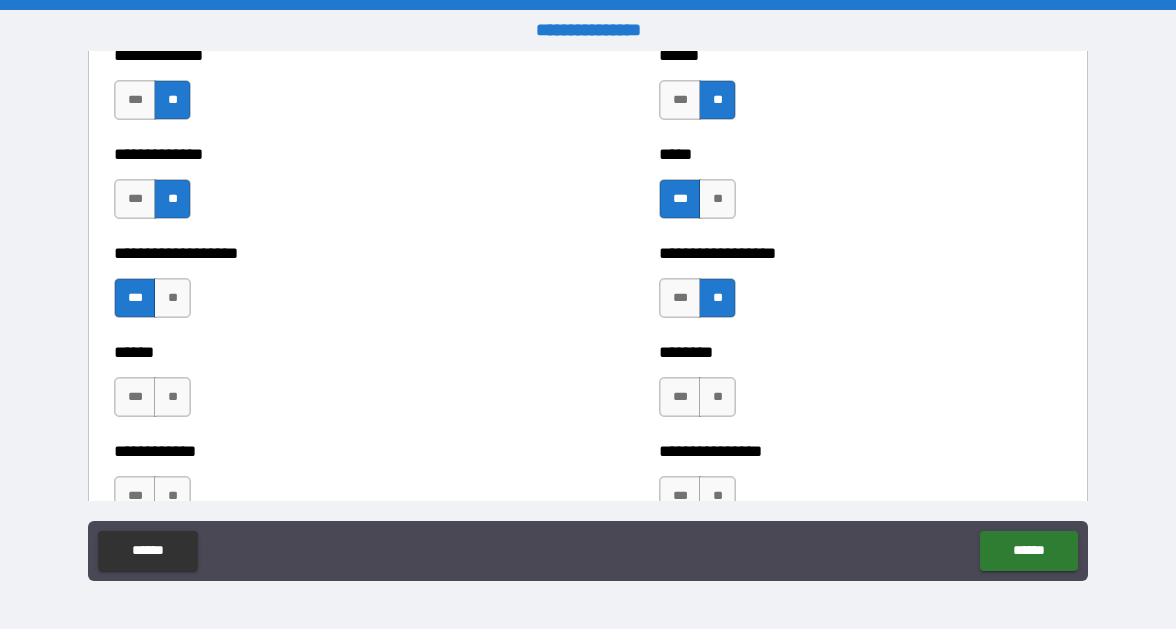 scroll, scrollTop: 4611, scrollLeft: 0, axis: vertical 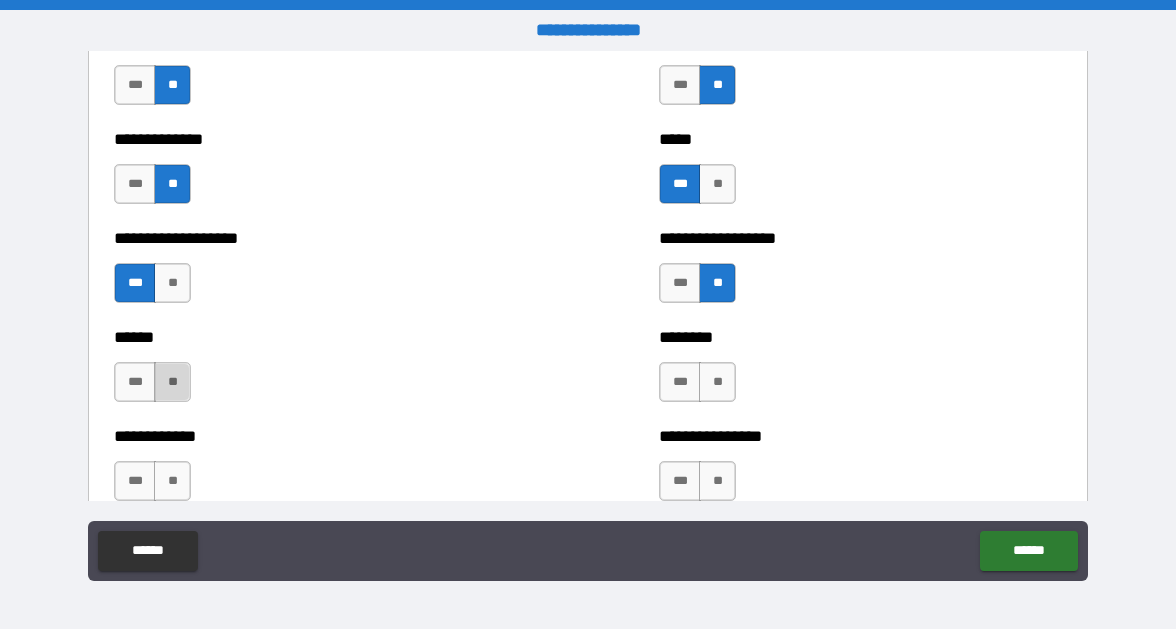 click on "**" at bounding box center (172, 382) 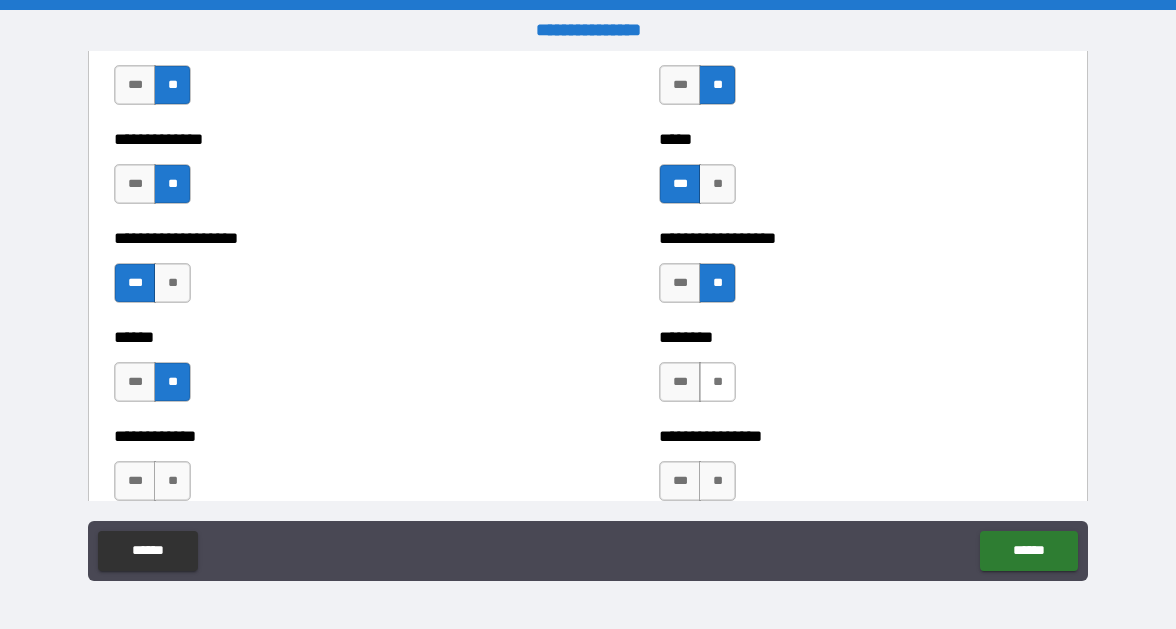 click on "**" at bounding box center [717, 382] 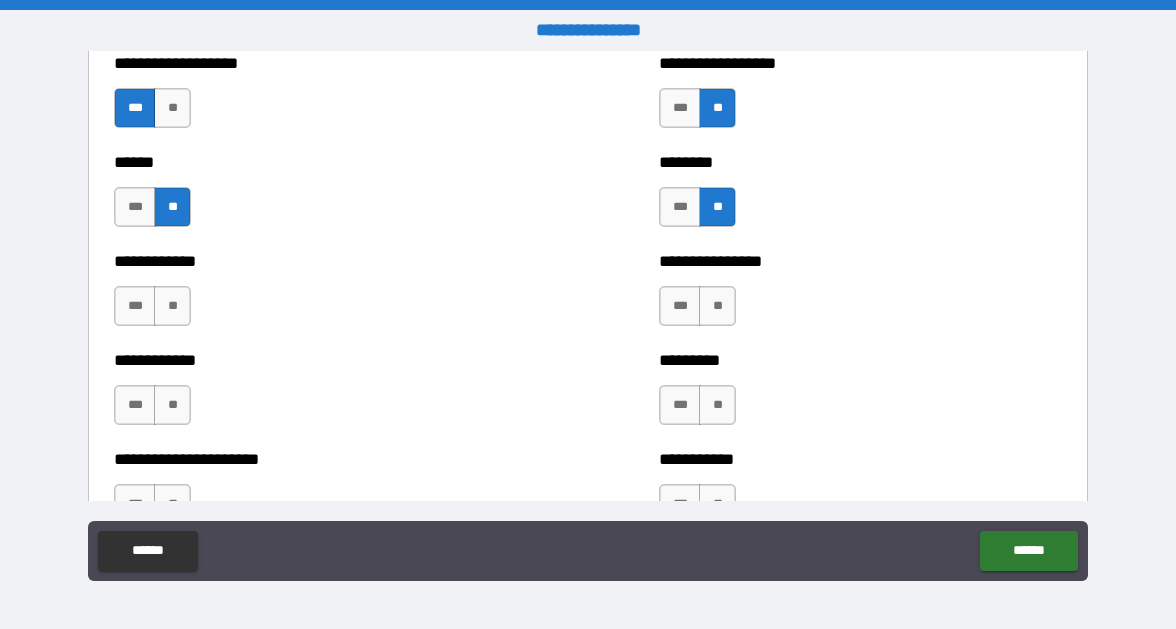 scroll, scrollTop: 4821, scrollLeft: 0, axis: vertical 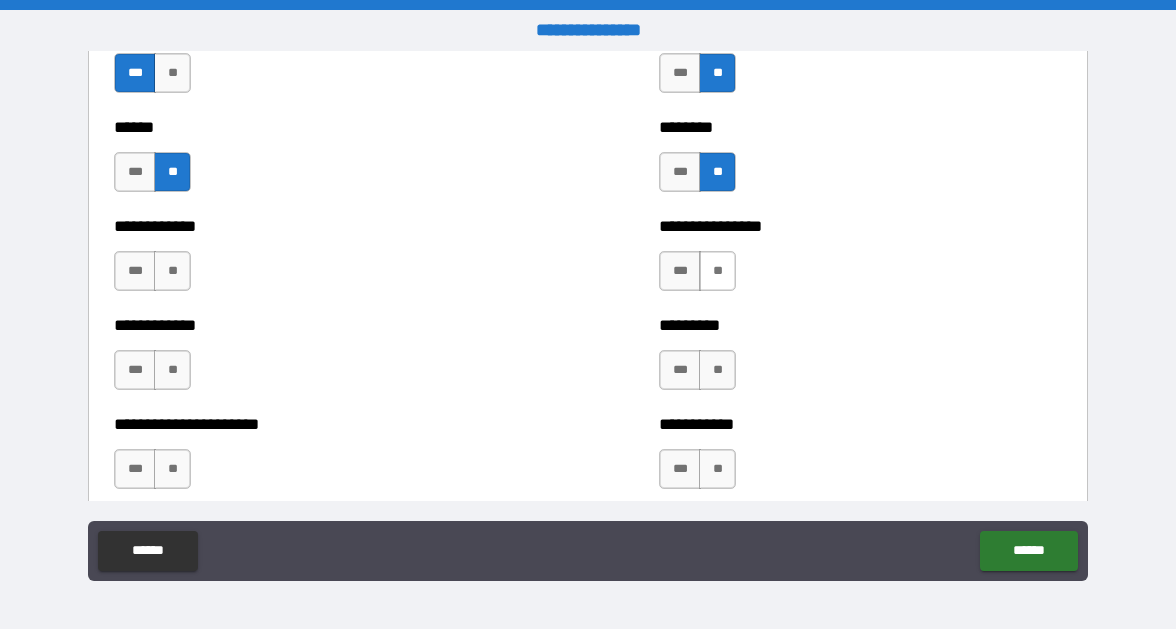 click on "**" at bounding box center (717, 271) 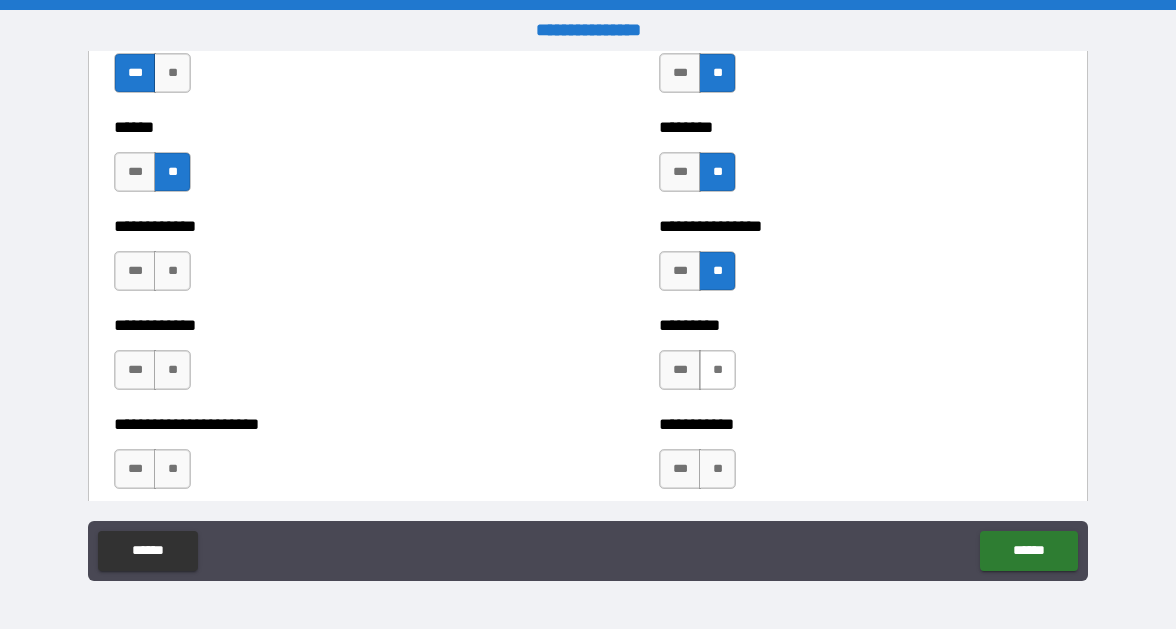 click on "**" at bounding box center [717, 370] 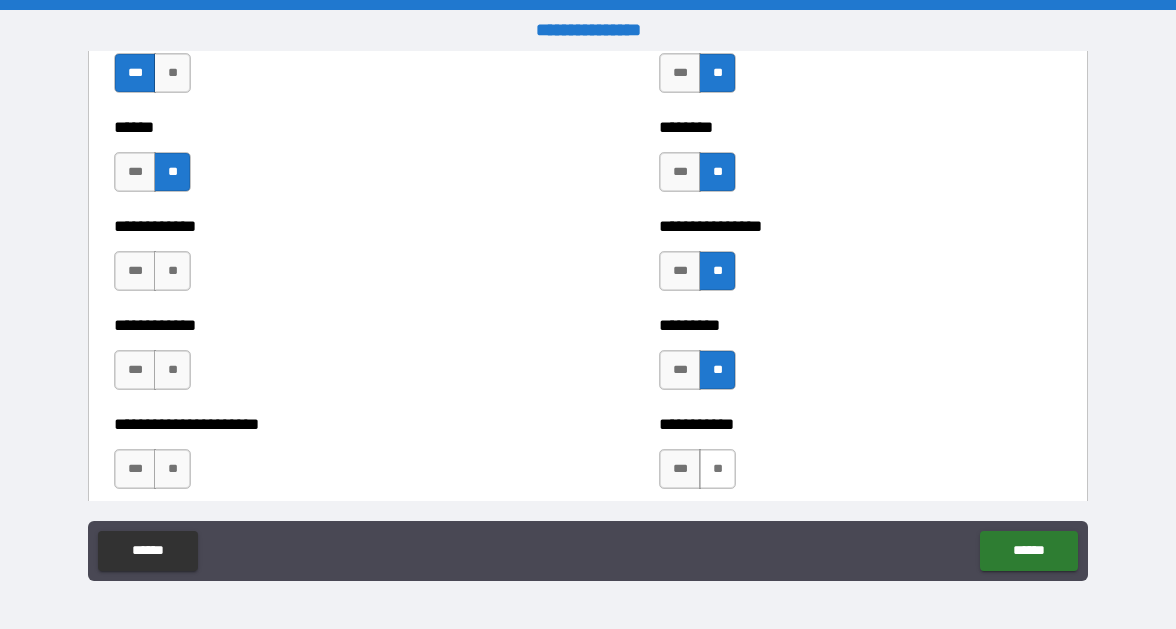 click on "**" at bounding box center (717, 469) 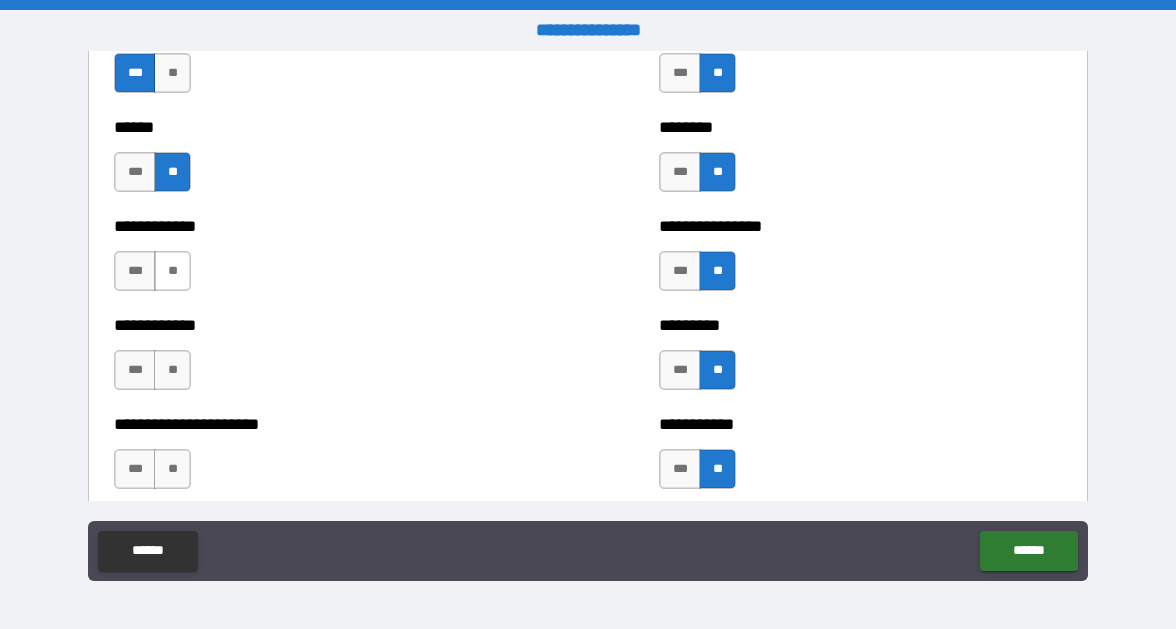 click on "**" at bounding box center [172, 271] 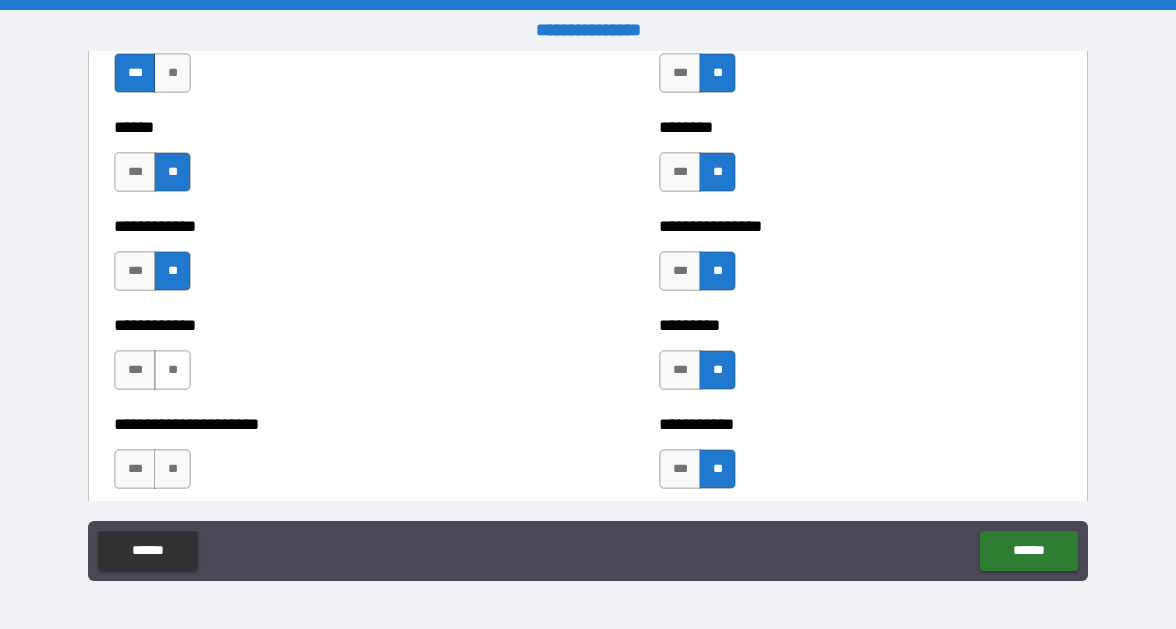 click on "**" at bounding box center [172, 370] 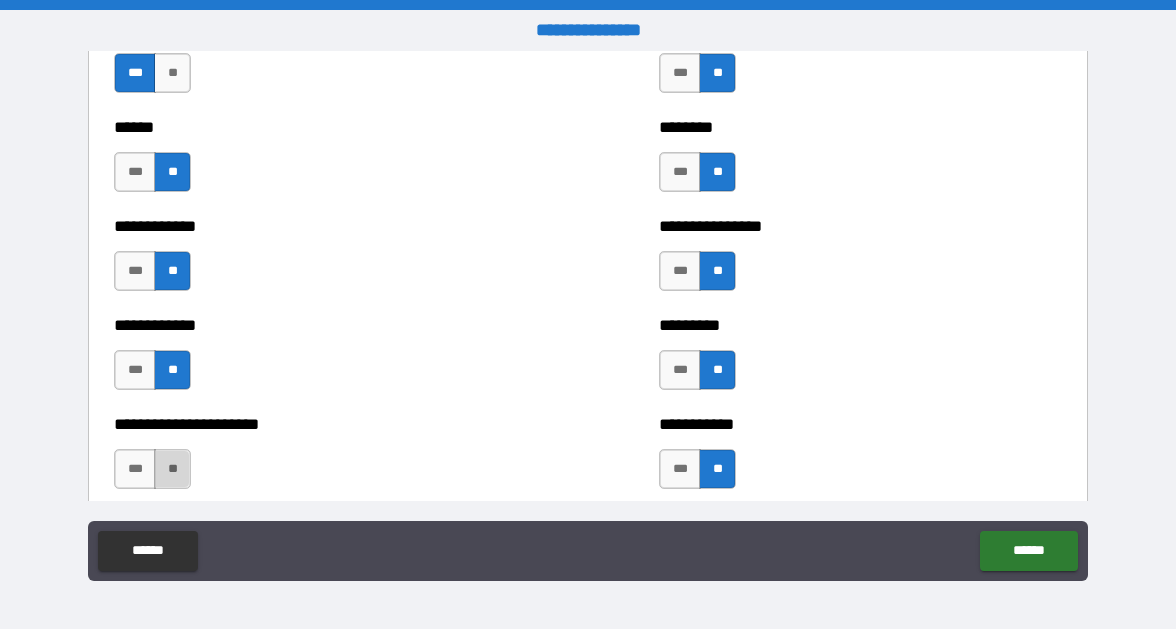 click on "**" at bounding box center (172, 469) 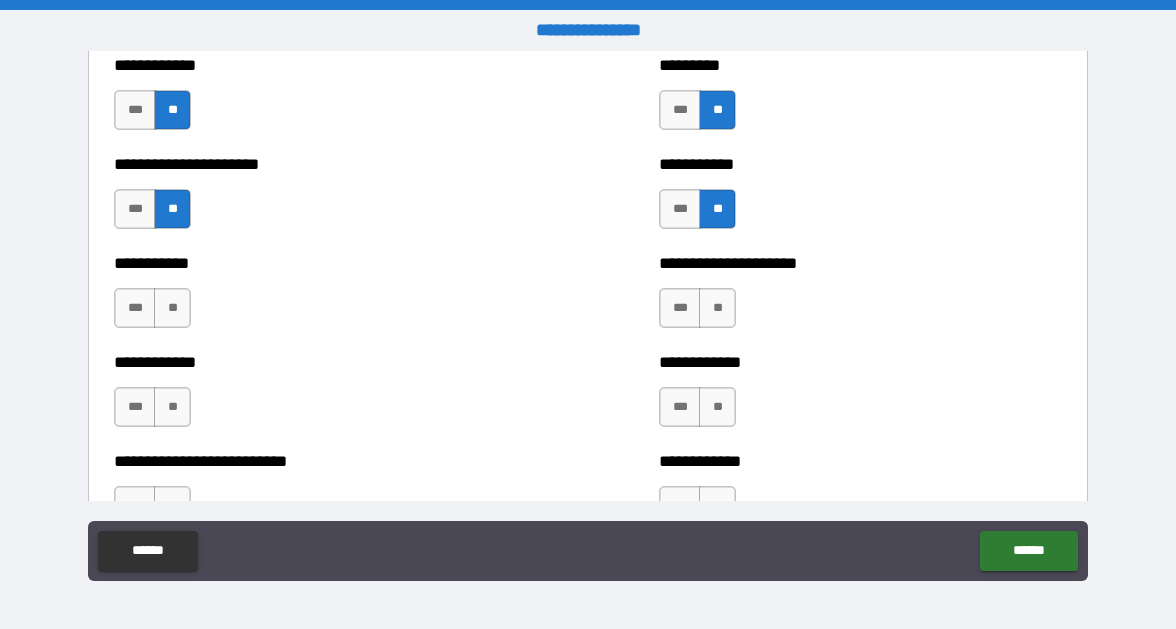 scroll, scrollTop: 5089, scrollLeft: 0, axis: vertical 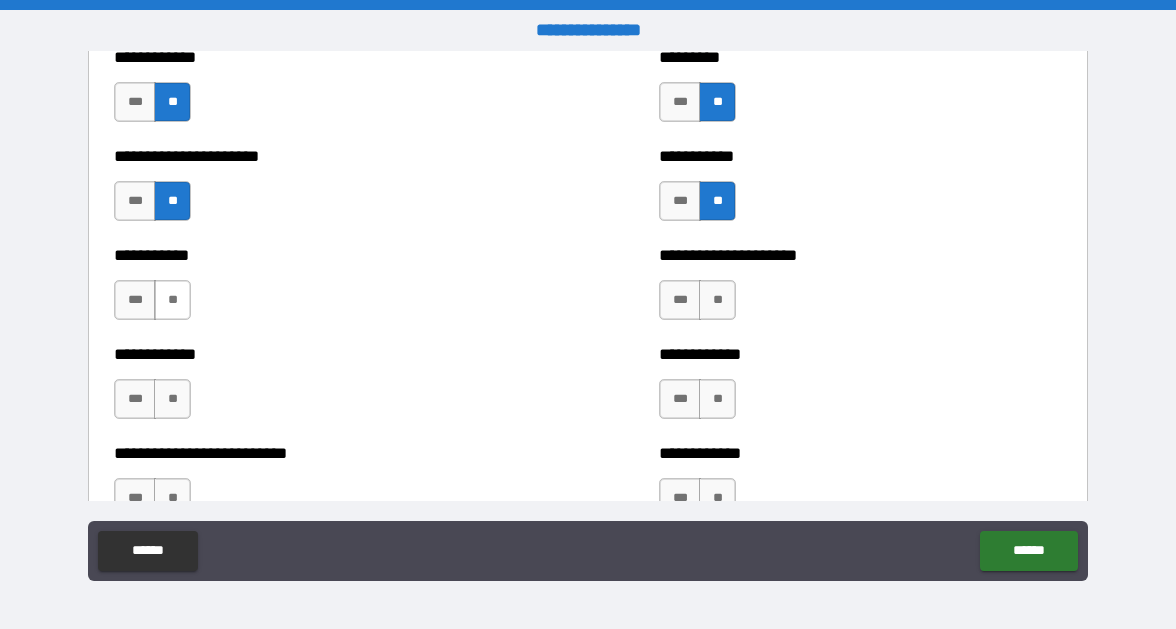 click on "**" at bounding box center [172, 300] 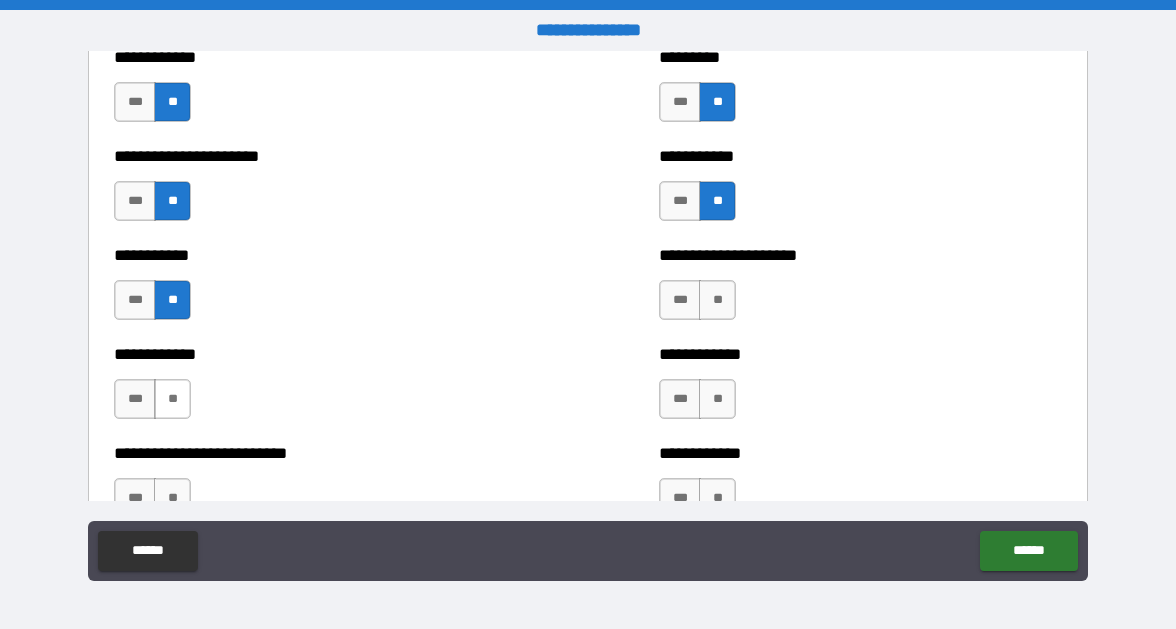 click on "**" at bounding box center [172, 399] 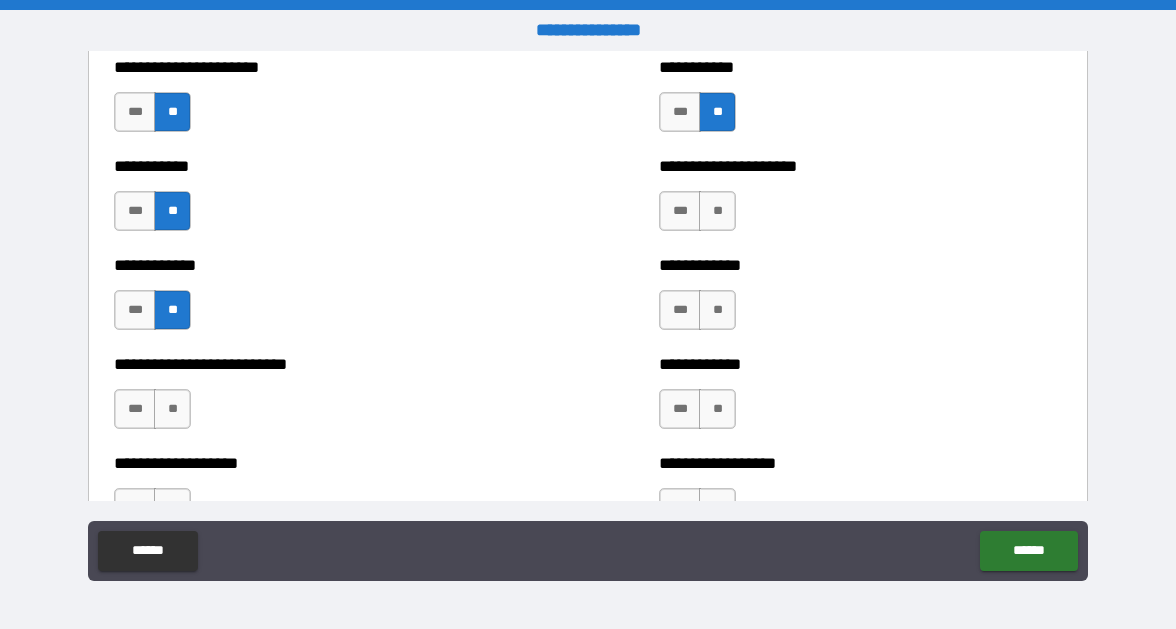 scroll, scrollTop: 5181, scrollLeft: 0, axis: vertical 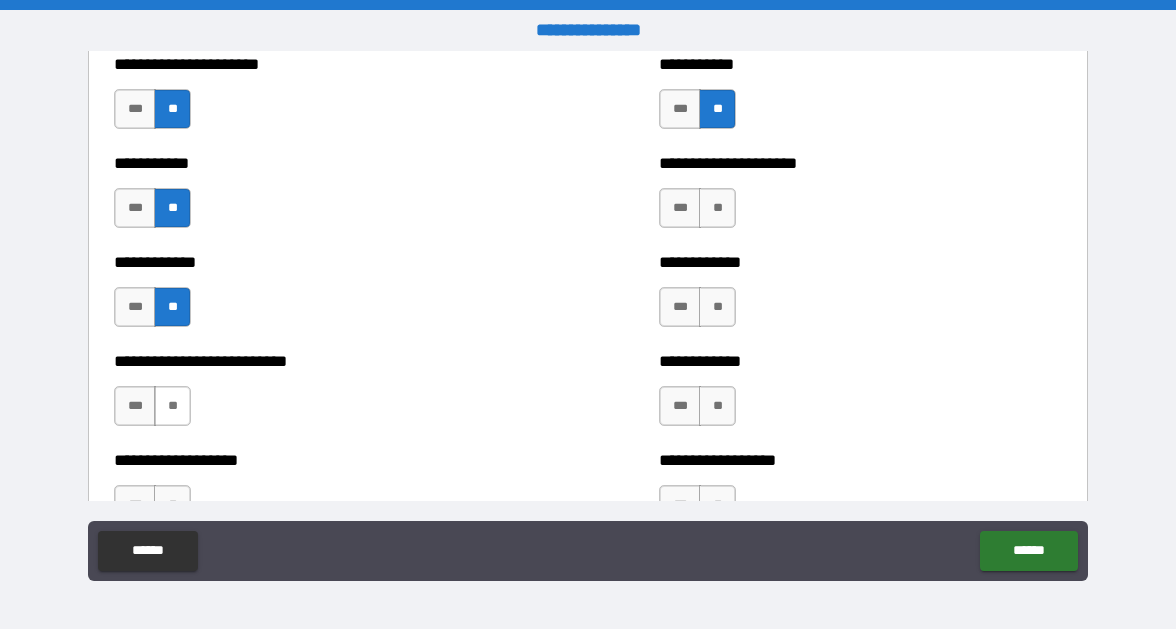 click on "**" at bounding box center [172, 406] 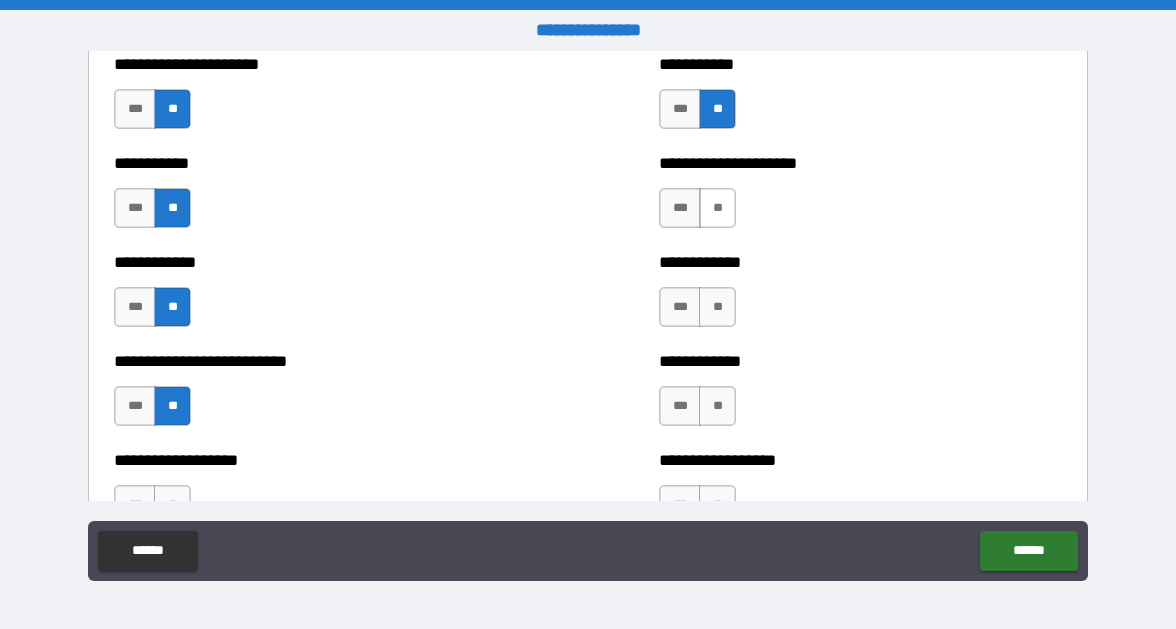 click on "**" at bounding box center (717, 208) 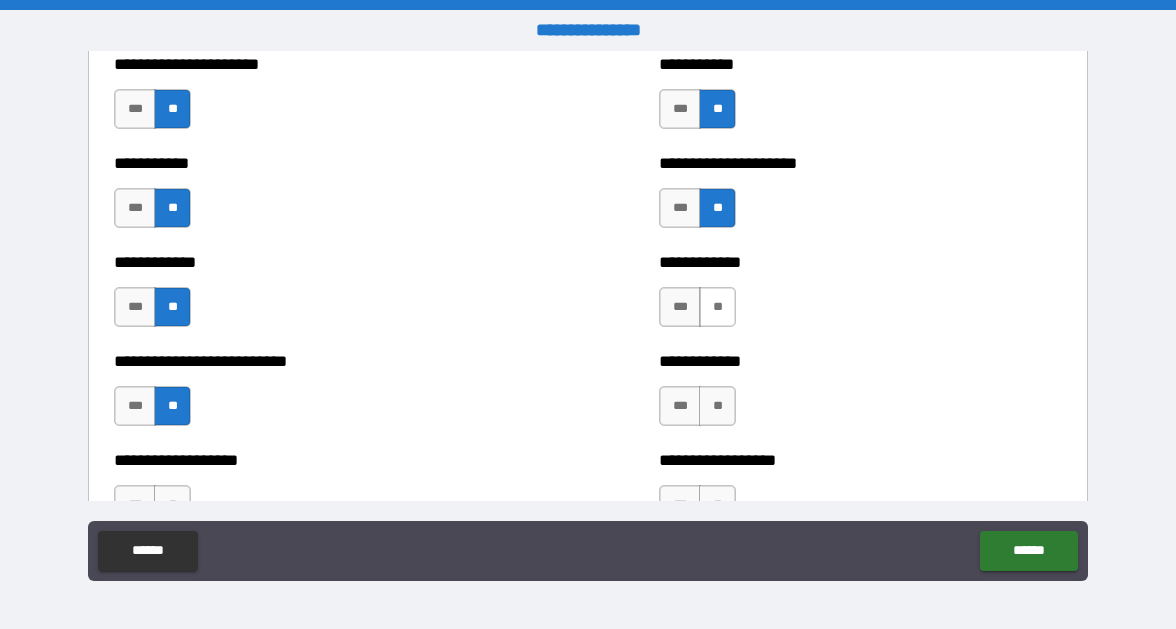 click on "**" at bounding box center [717, 307] 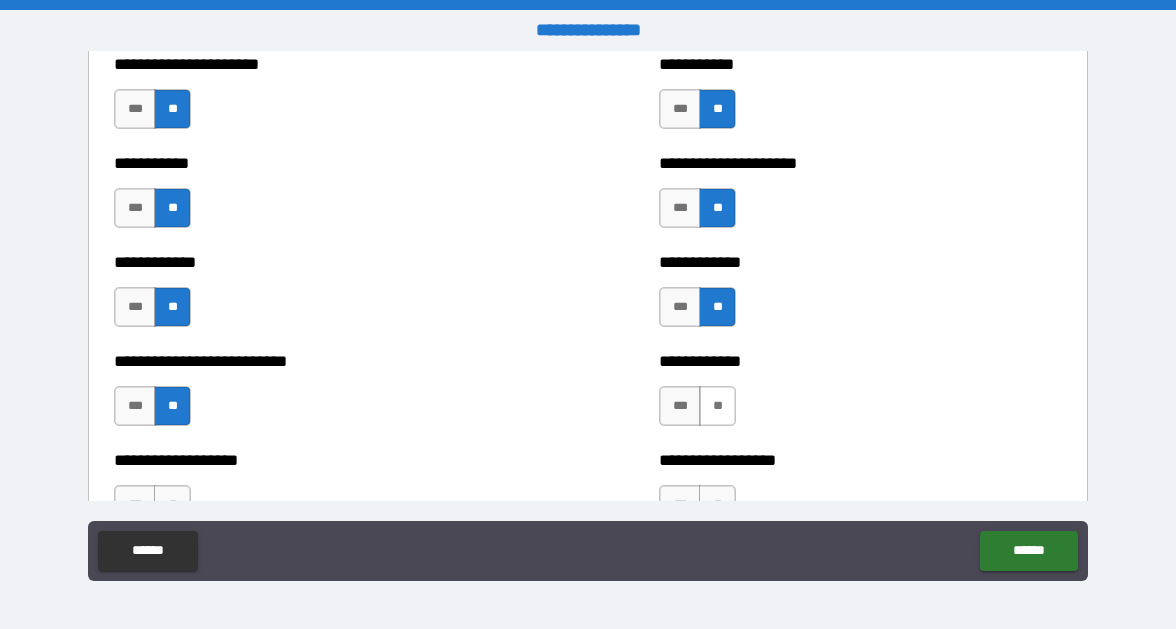 click on "**" at bounding box center (717, 406) 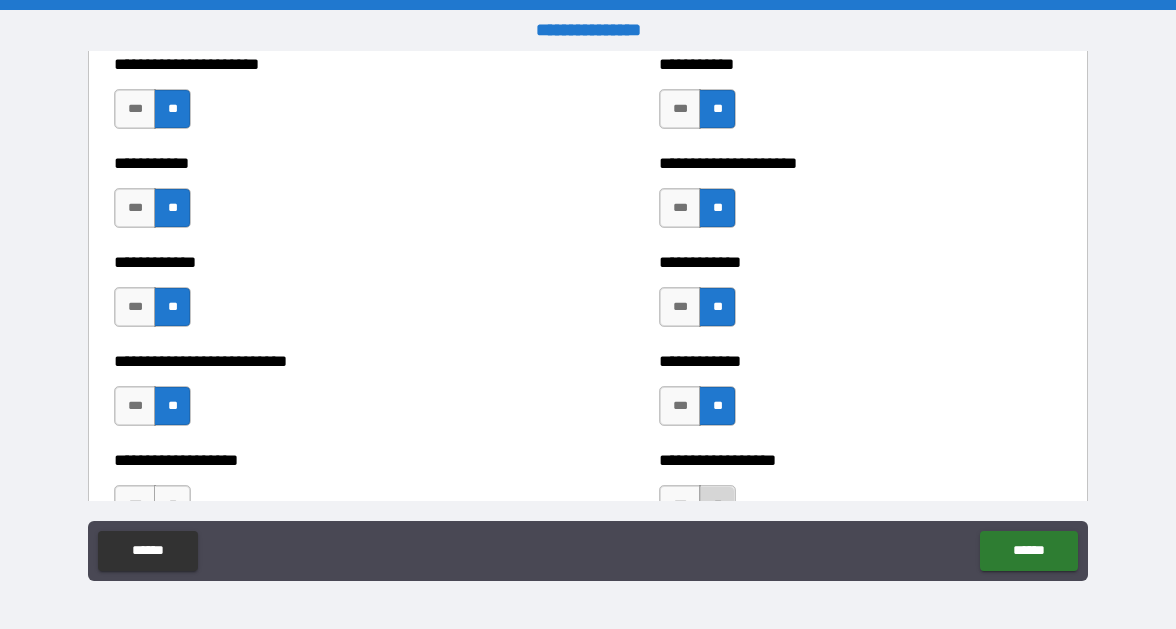 click on "**" at bounding box center [717, 505] 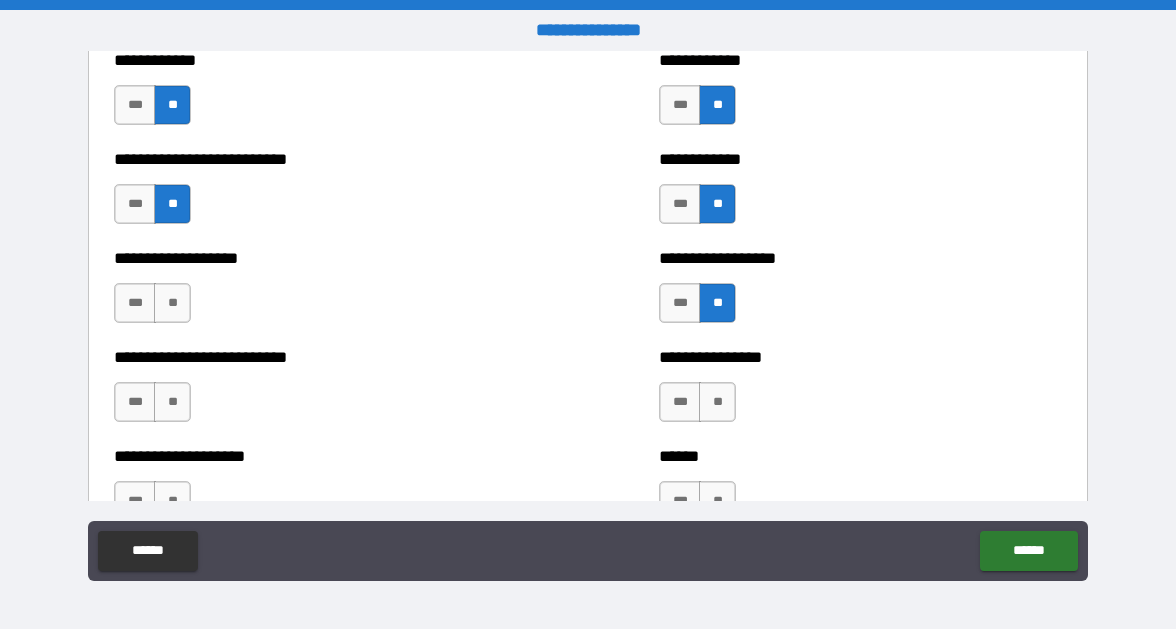scroll, scrollTop: 5412, scrollLeft: 0, axis: vertical 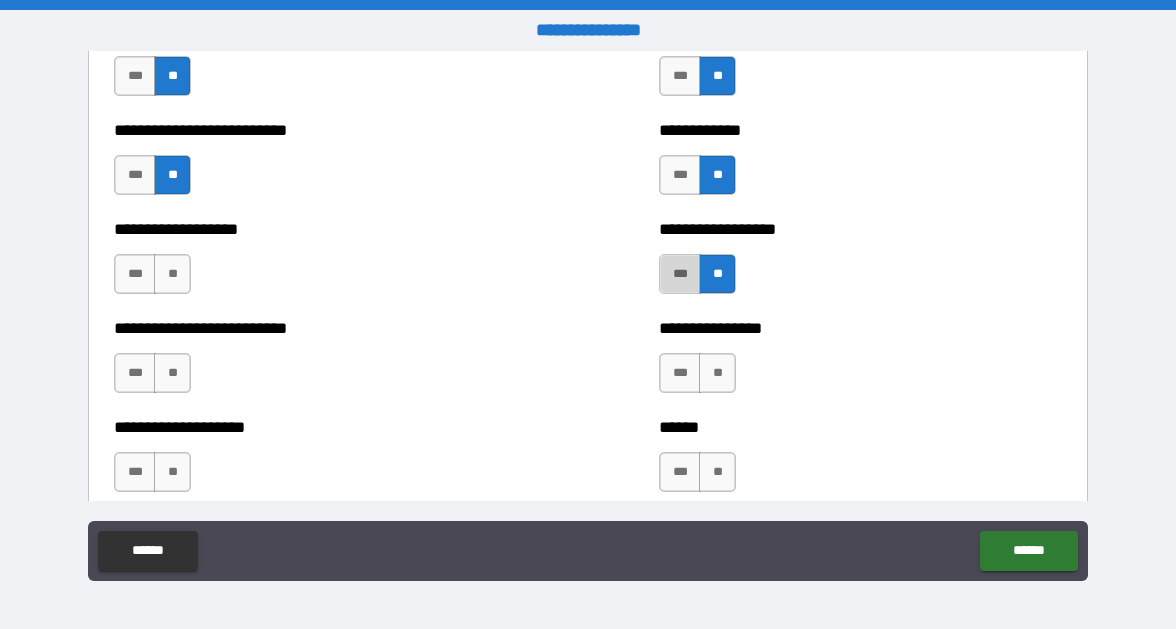 click on "***" at bounding box center (680, 274) 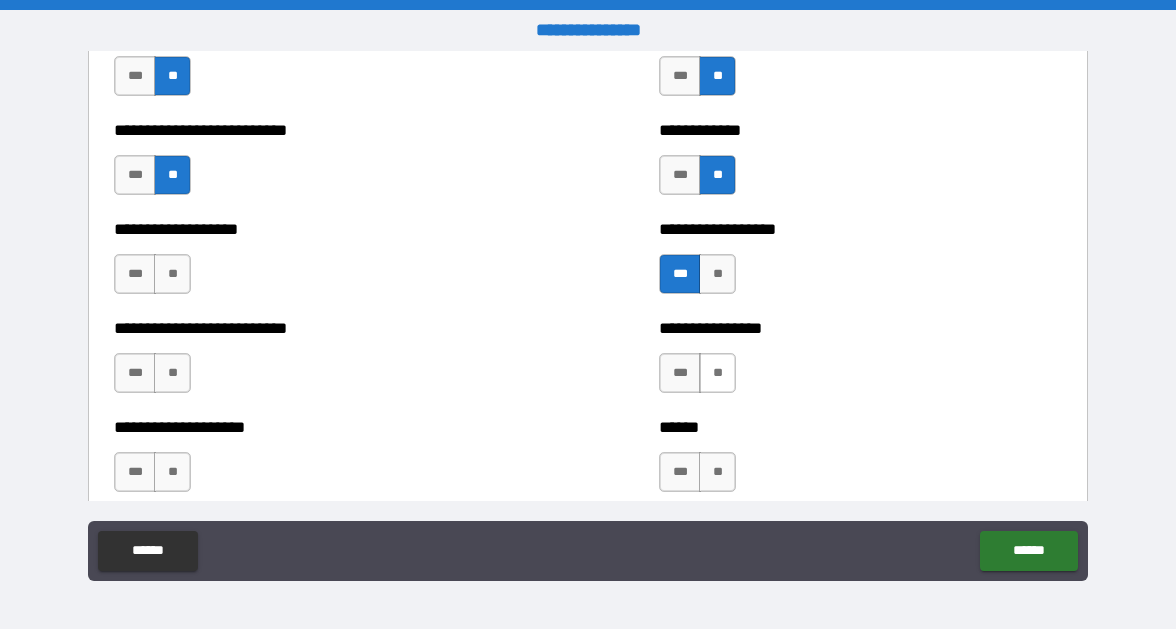 click on "**" at bounding box center [717, 373] 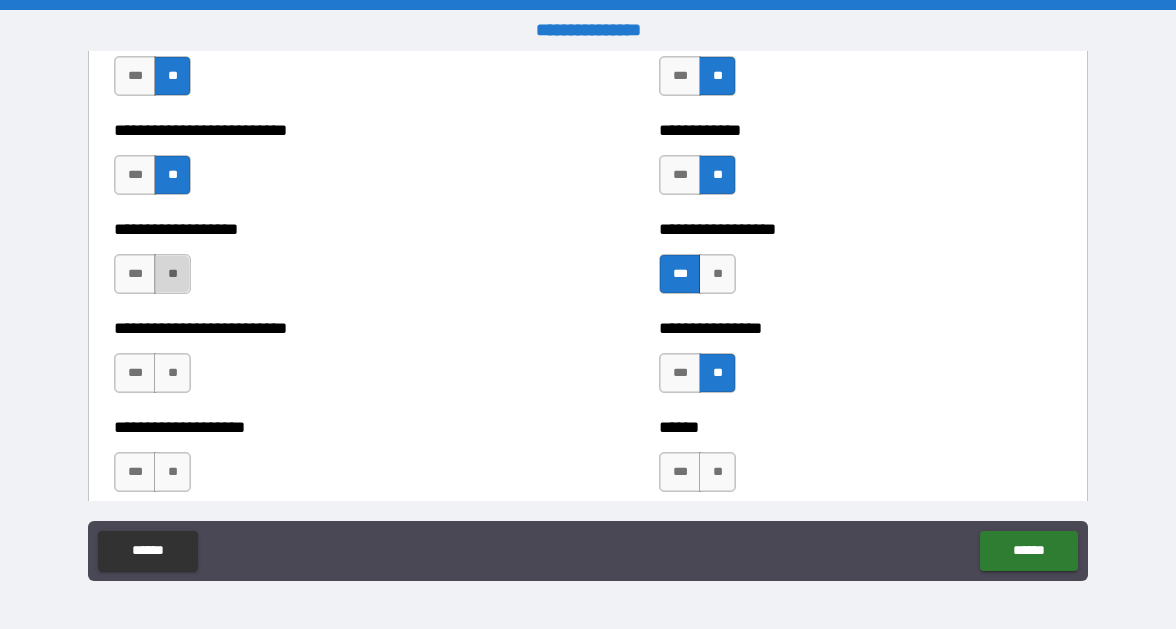 click on "**" at bounding box center (172, 274) 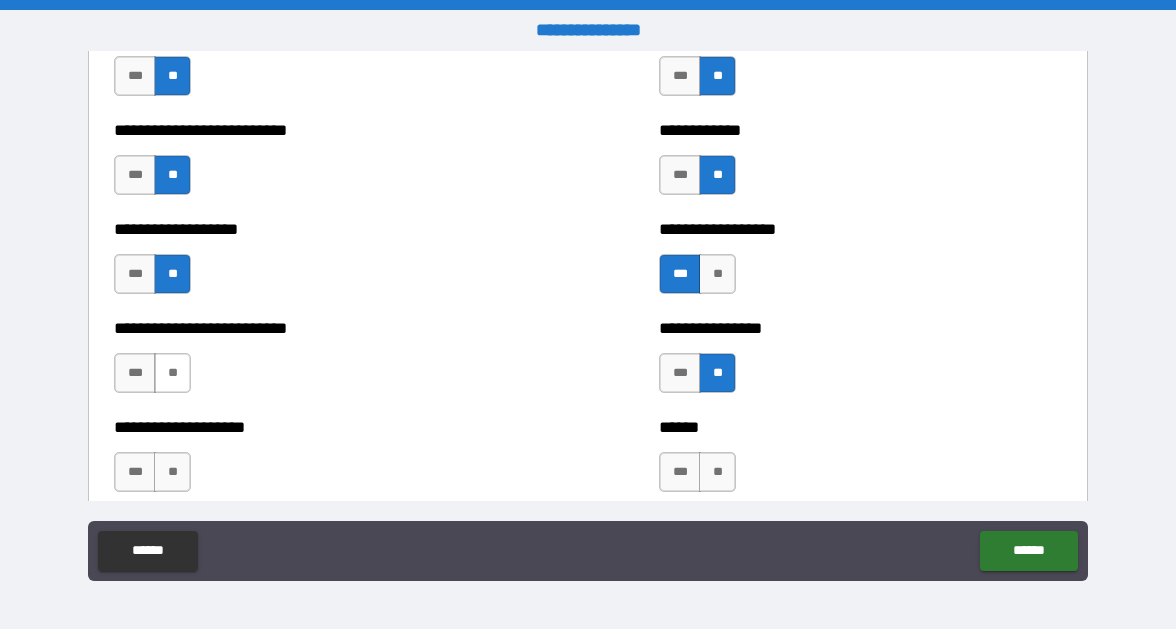 click on "**" at bounding box center (172, 373) 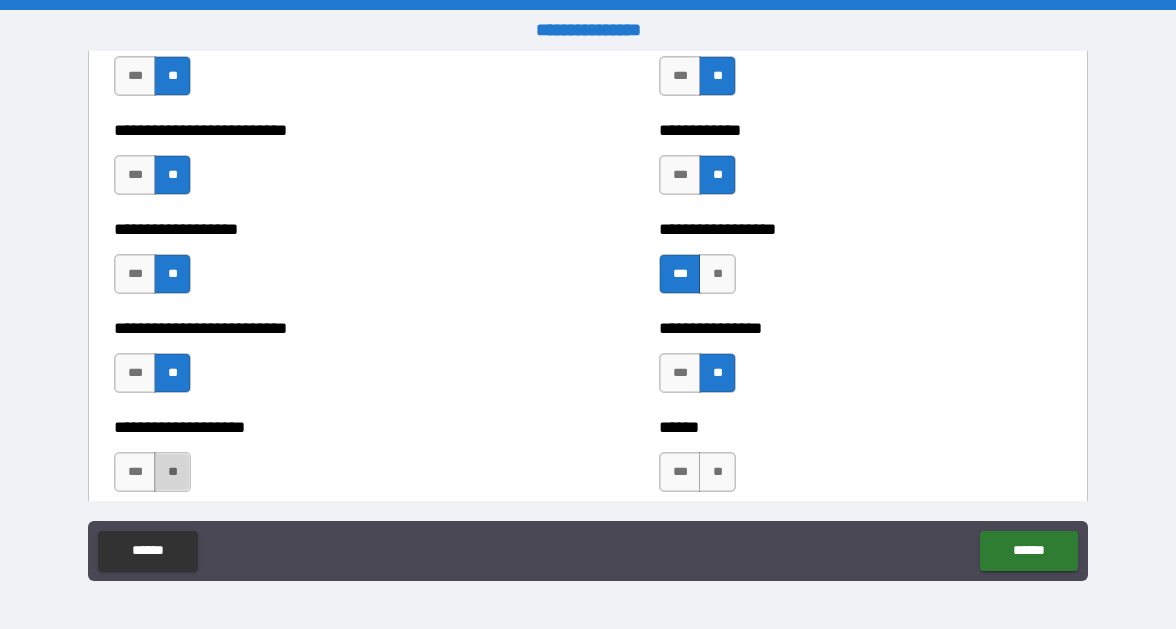 click on "**" at bounding box center [172, 472] 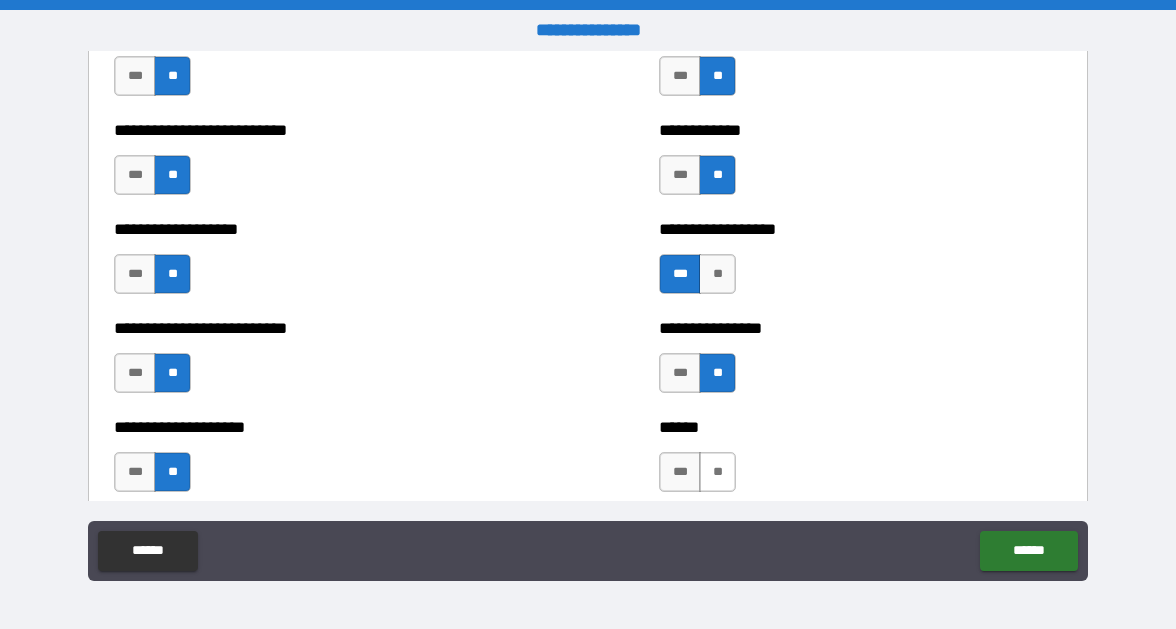 click on "**" at bounding box center (717, 472) 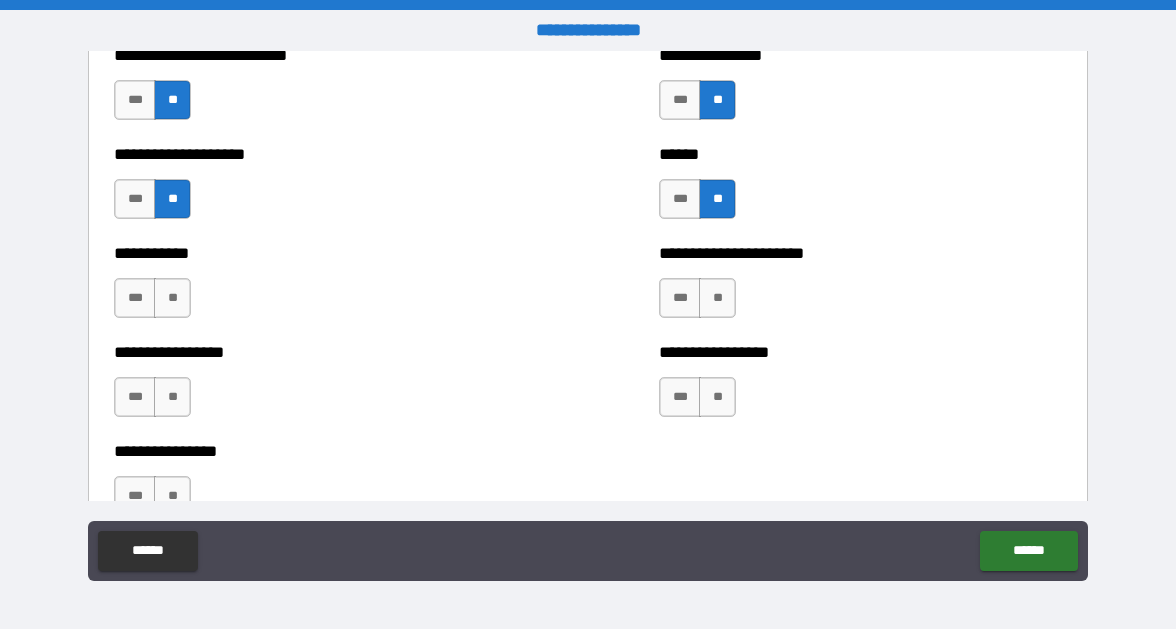 scroll, scrollTop: 5687, scrollLeft: 0, axis: vertical 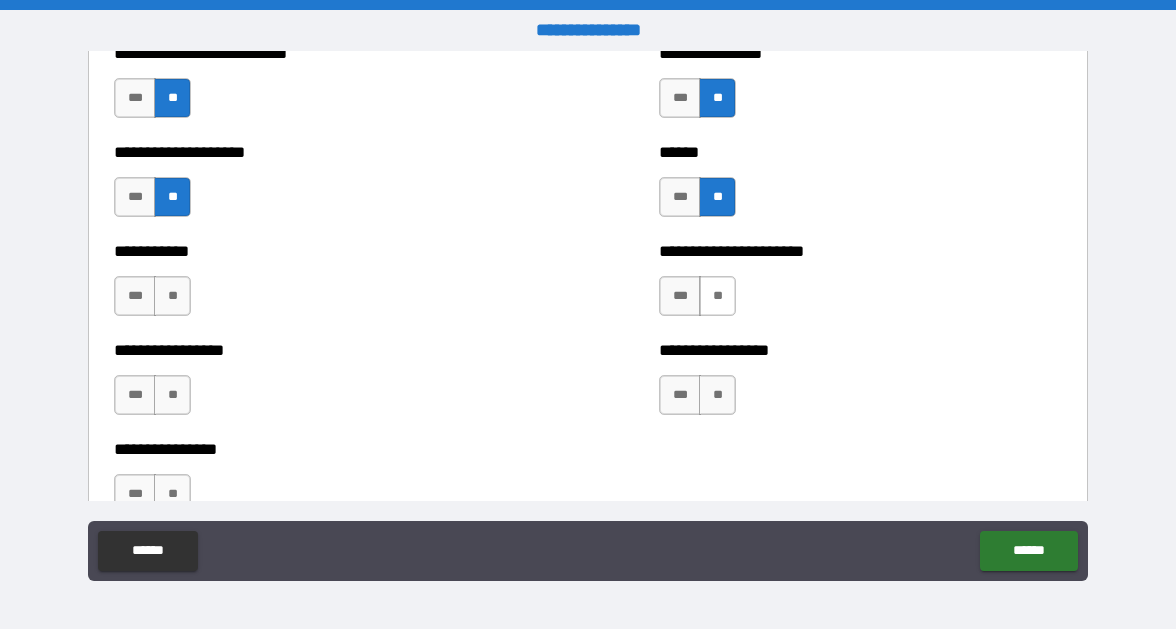 click on "**" at bounding box center [717, 296] 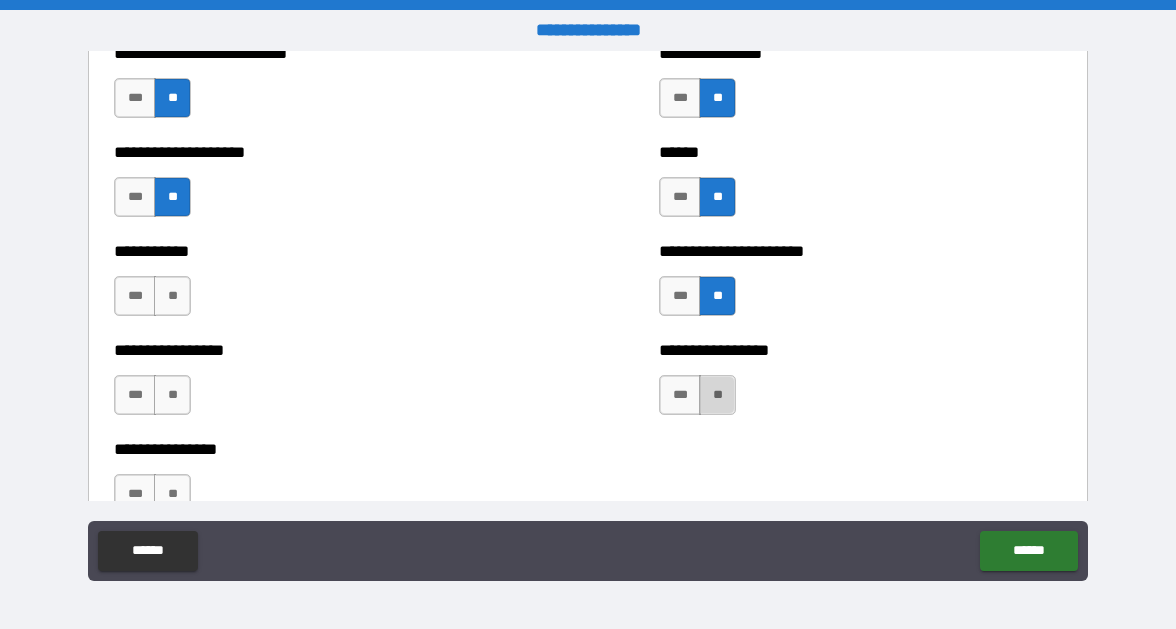 click on "**" at bounding box center [717, 395] 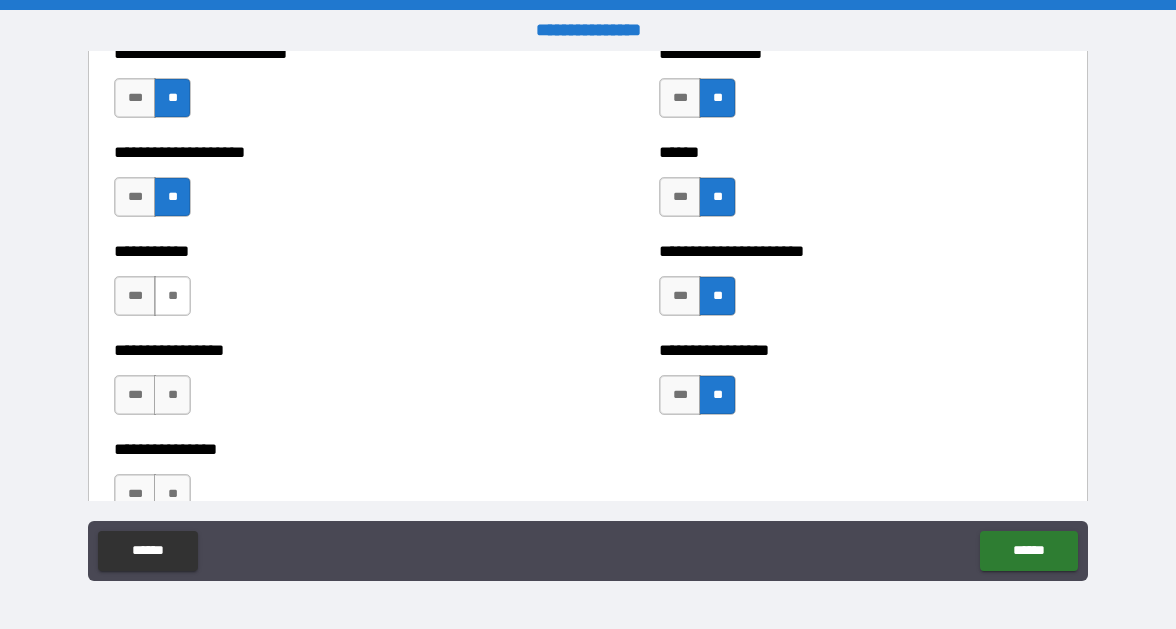 click on "**" at bounding box center [172, 296] 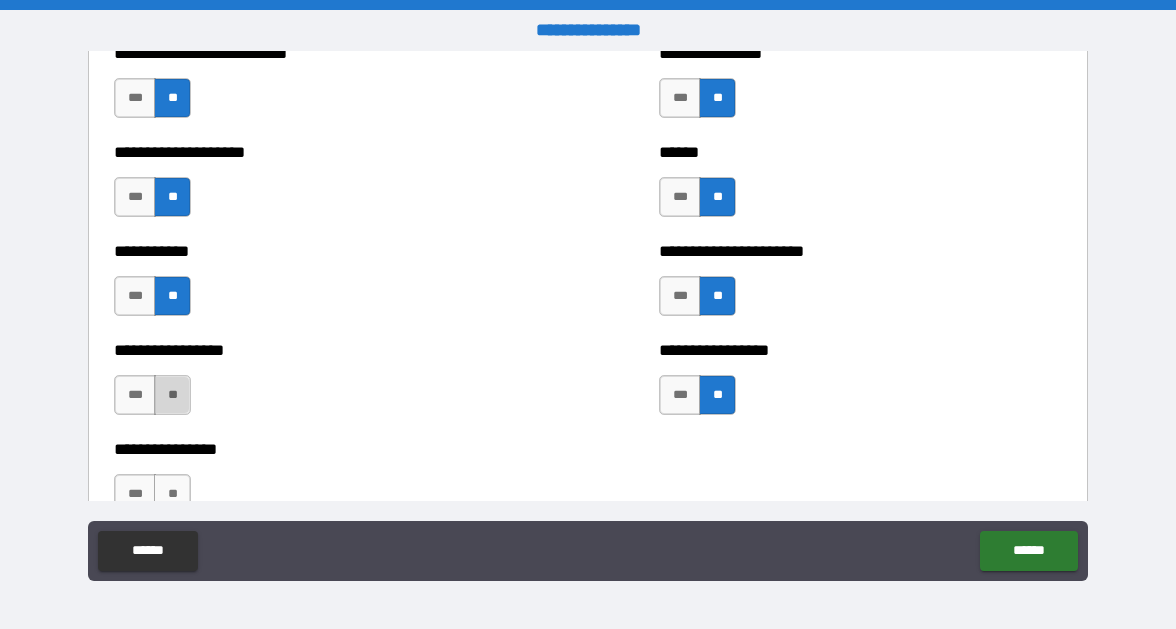 click on "**" at bounding box center [172, 395] 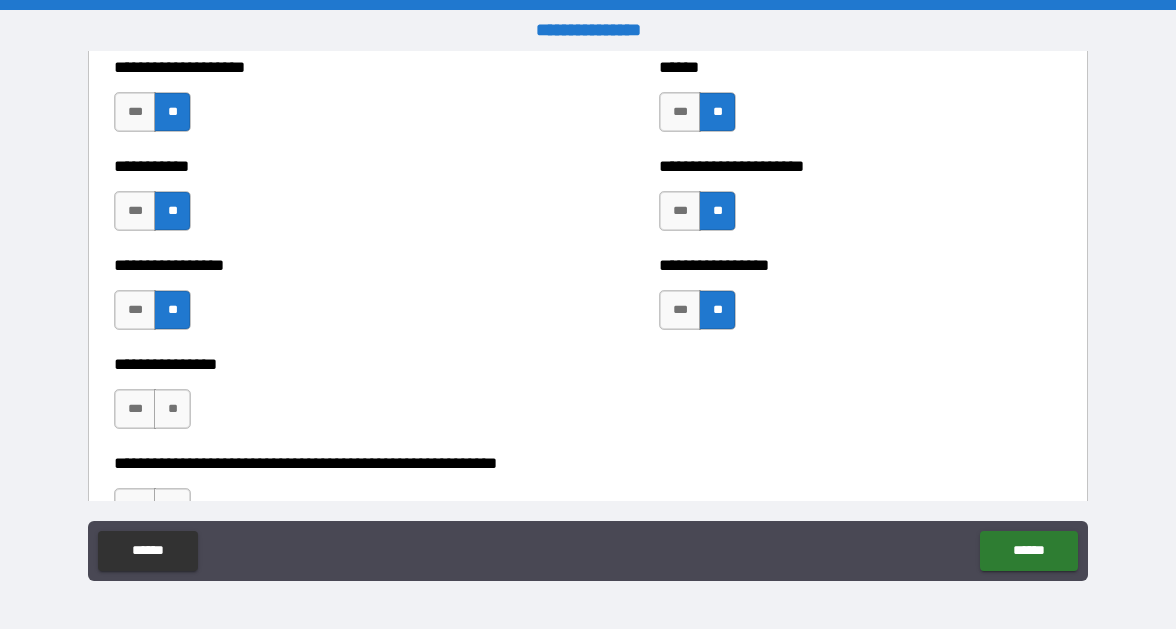 scroll, scrollTop: 5795, scrollLeft: 0, axis: vertical 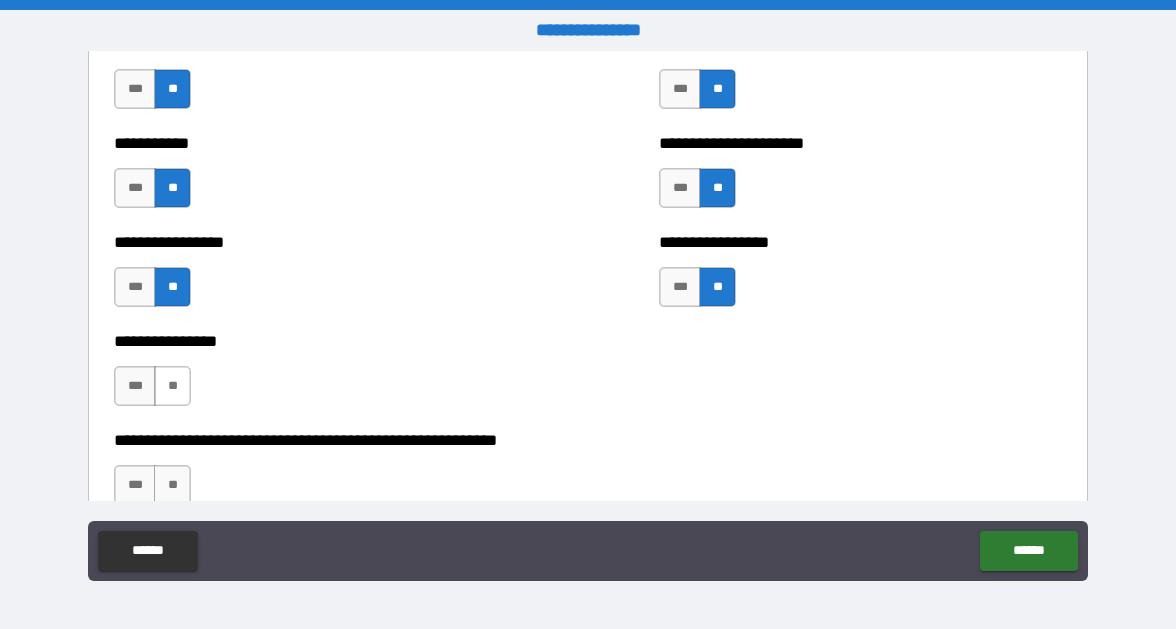 click on "**" at bounding box center (172, 386) 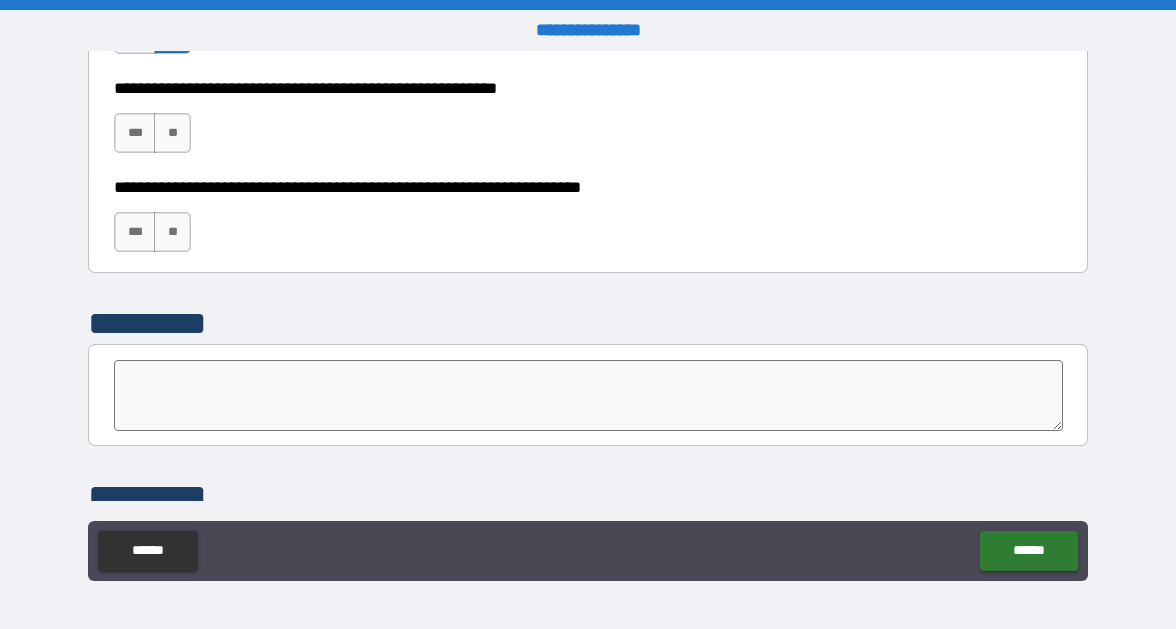scroll, scrollTop: 6167, scrollLeft: 0, axis: vertical 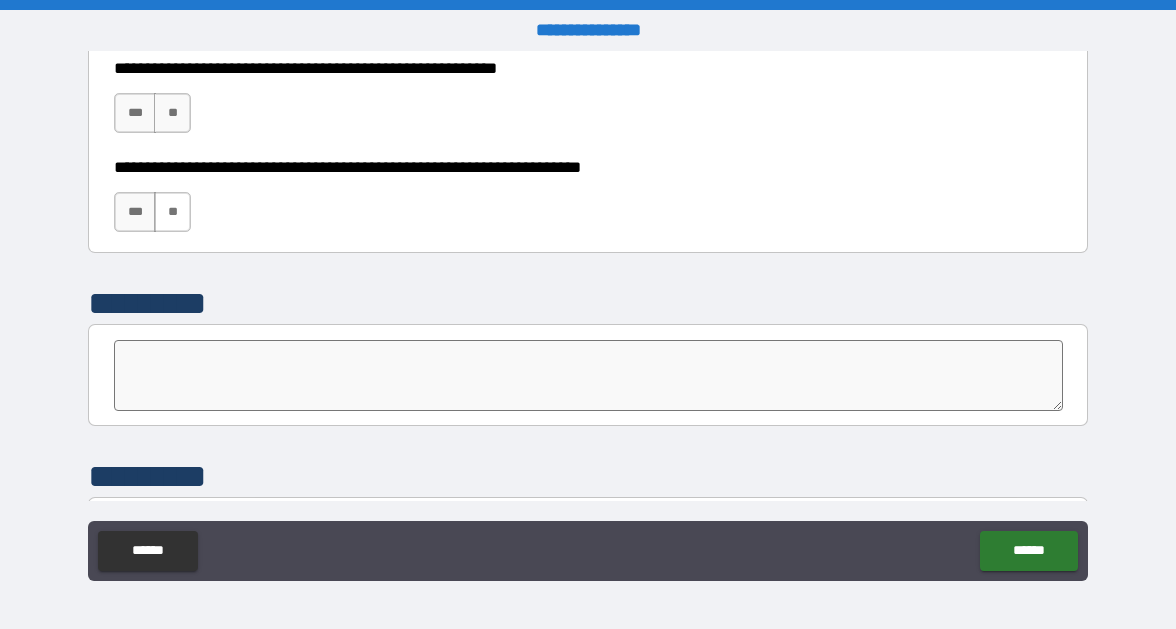 click on "**" at bounding box center (172, 212) 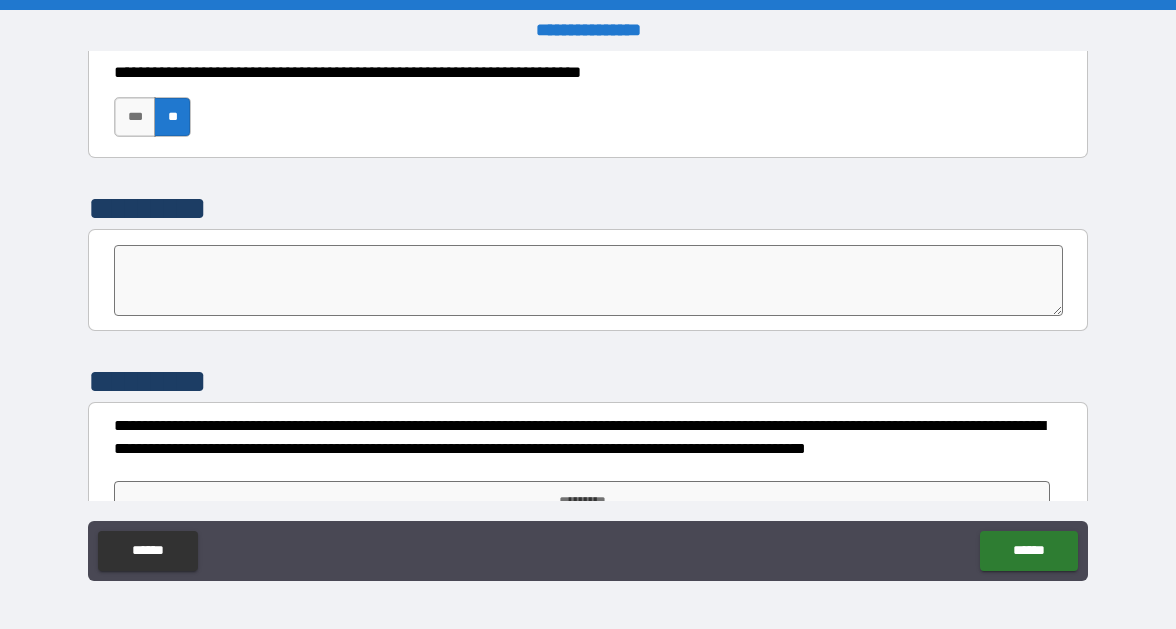 scroll, scrollTop: 6303, scrollLeft: 0, axis: vertical 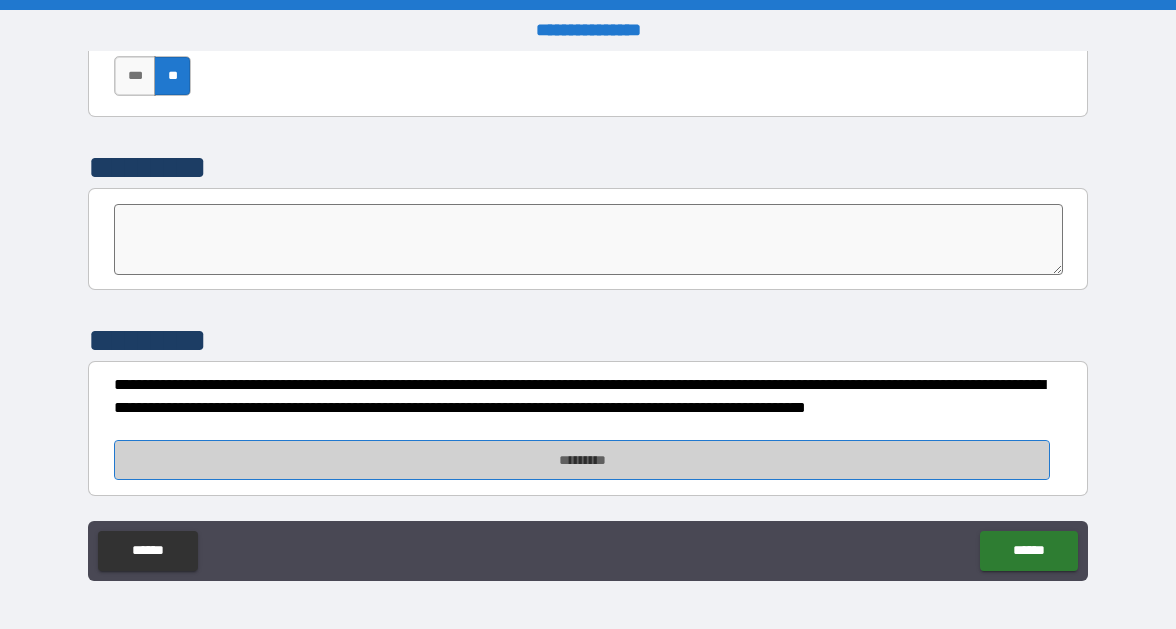 click on "*********" at bounding box center [582, 460] 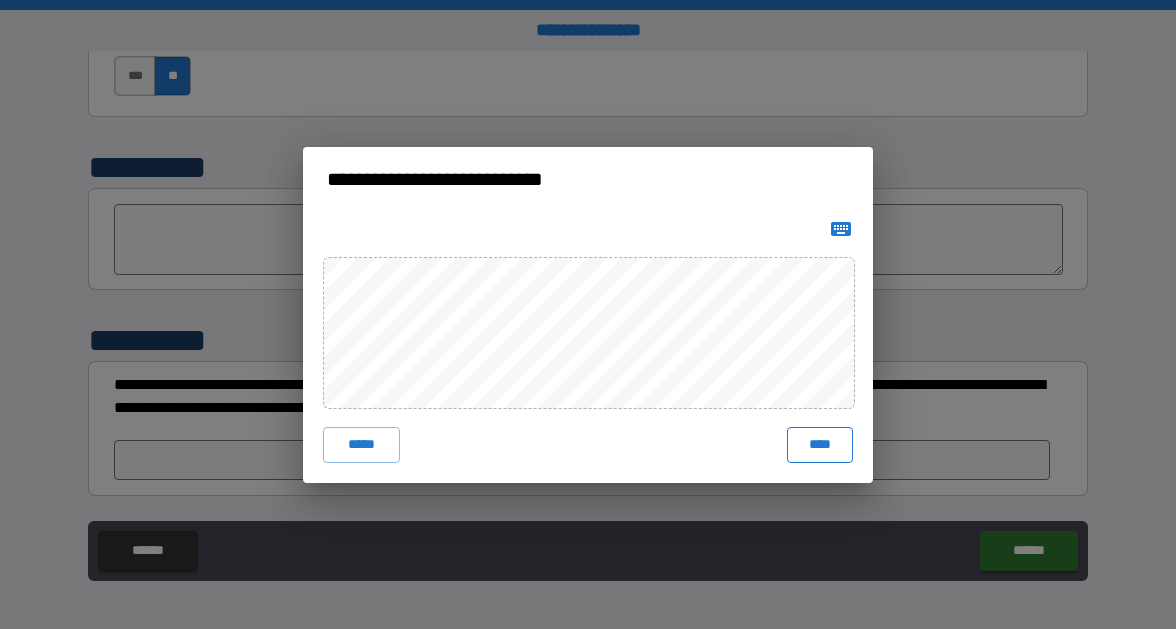click on "****" at bounding box center [820, 445] 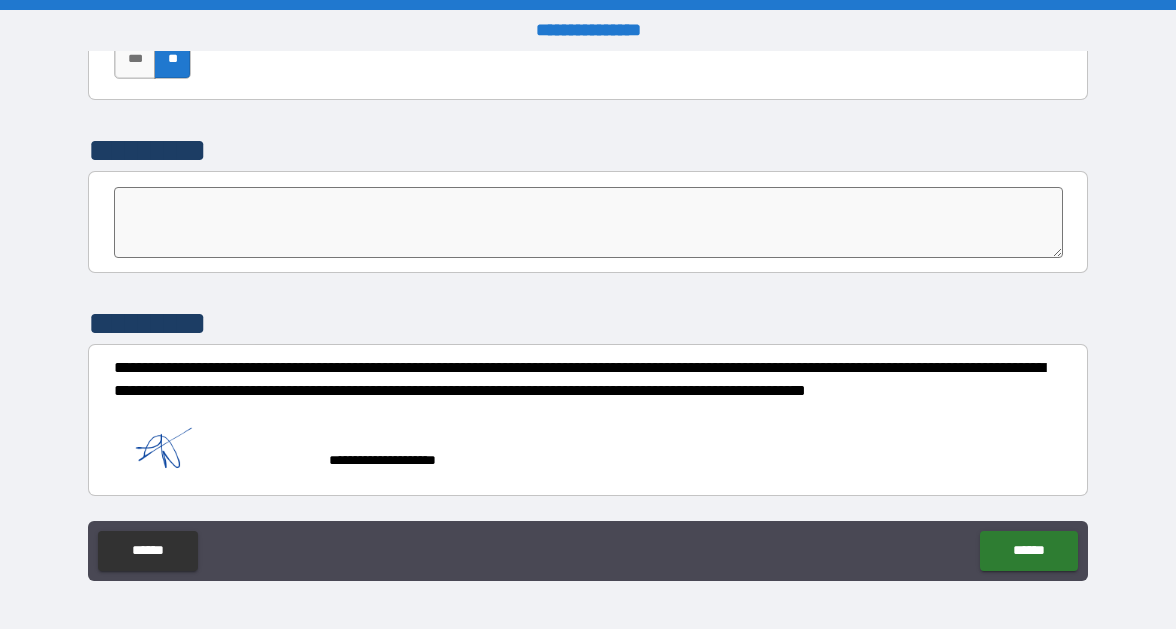scroll, scrollTop: 6320, scrollLeft: 0, axis: vertical 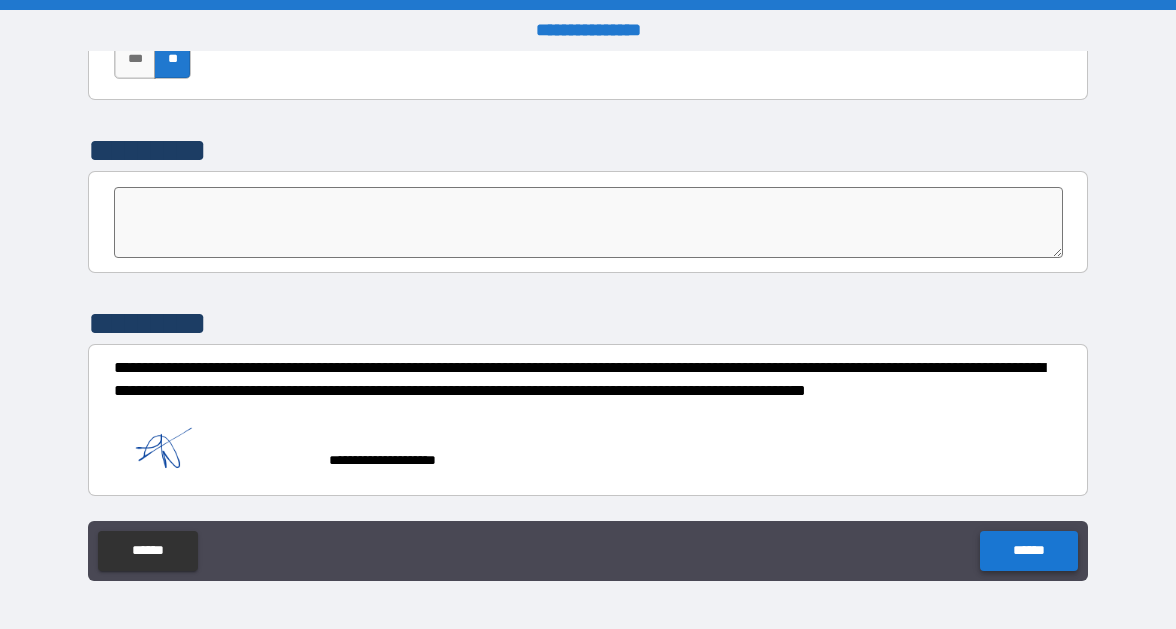 click on "******" at bounding box center (1028, 551) 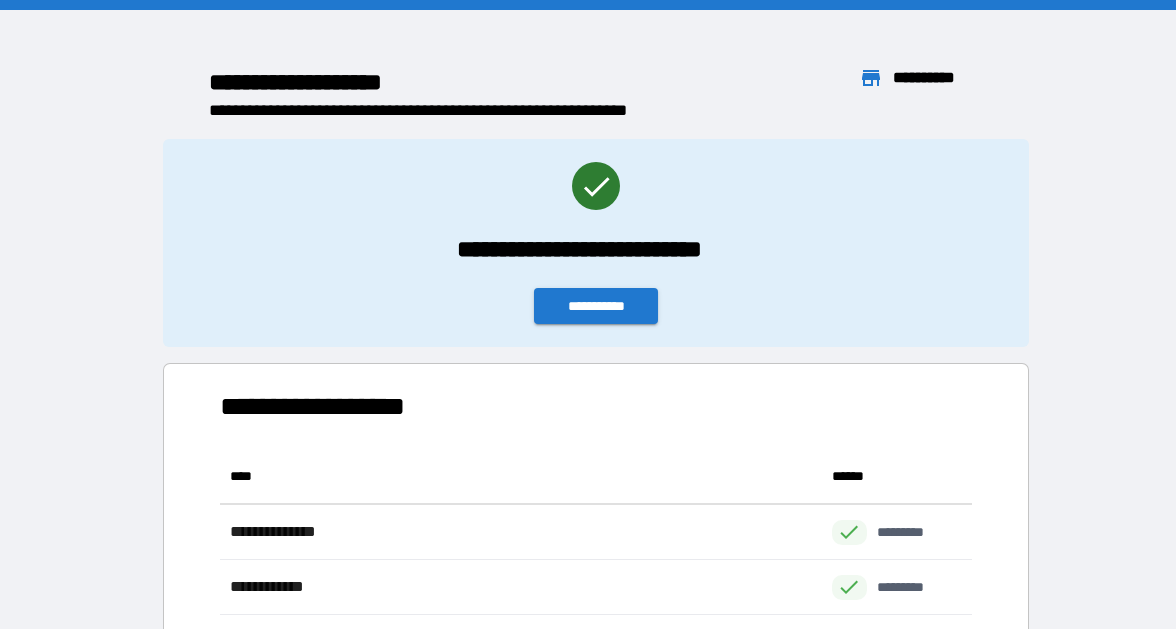scroll, scrollTop: 1, scrollLeft: 1, axis: both 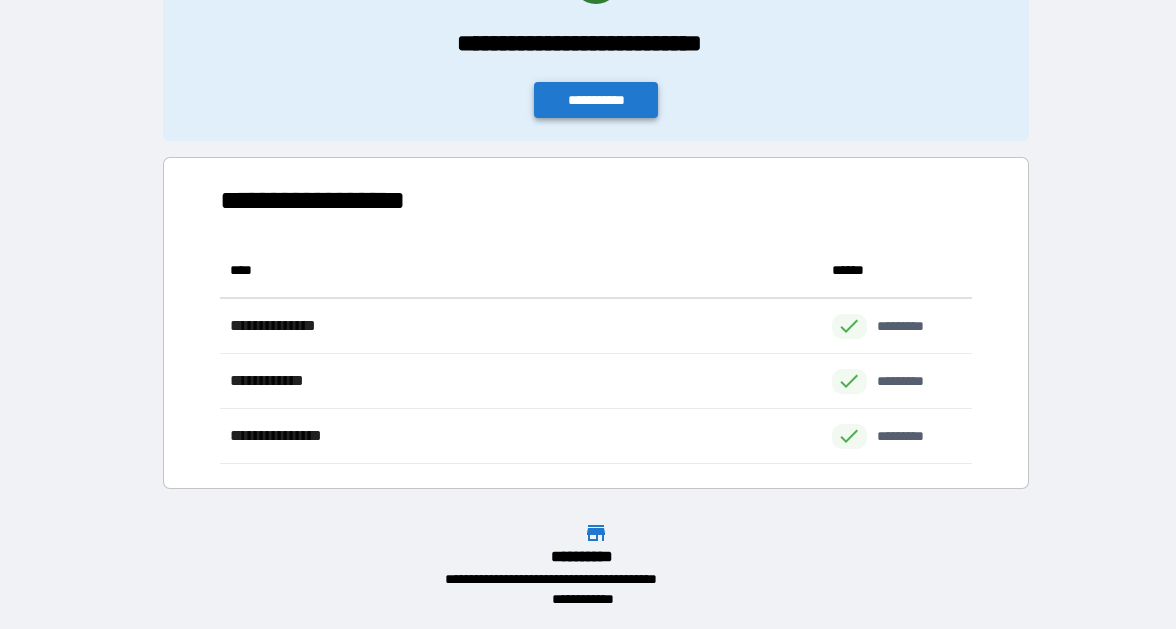 click on "**********" at bounding box center [596, 100] 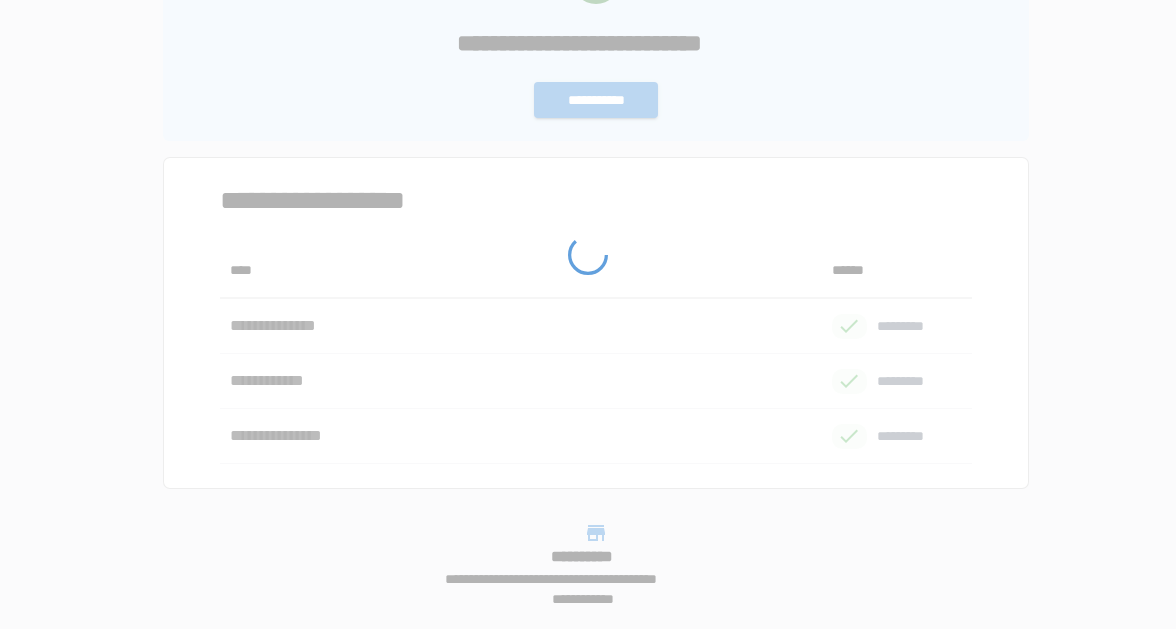 scroll, scrollTop: 0, scrollLeft: 0, axis: both 